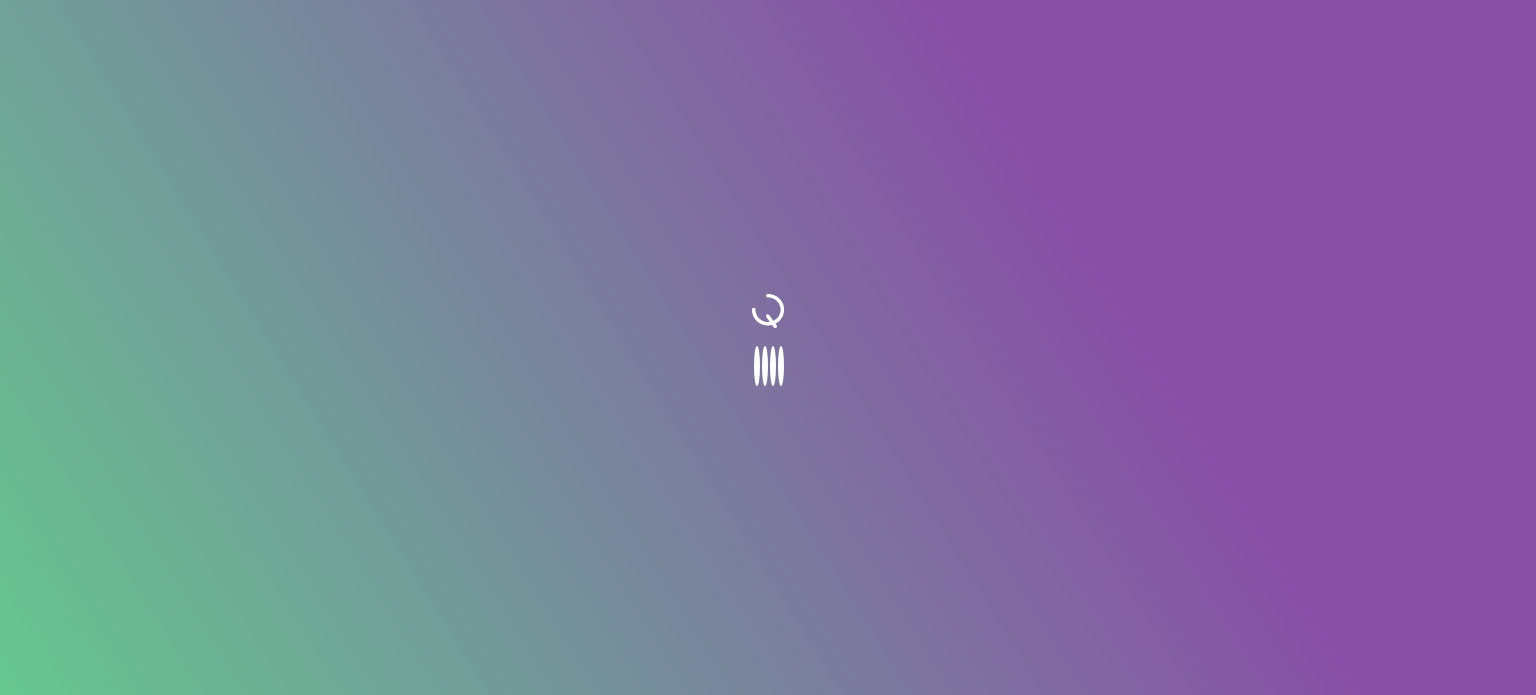 scroll, scrollTop: 0, scrollLeft: 0, axis: both 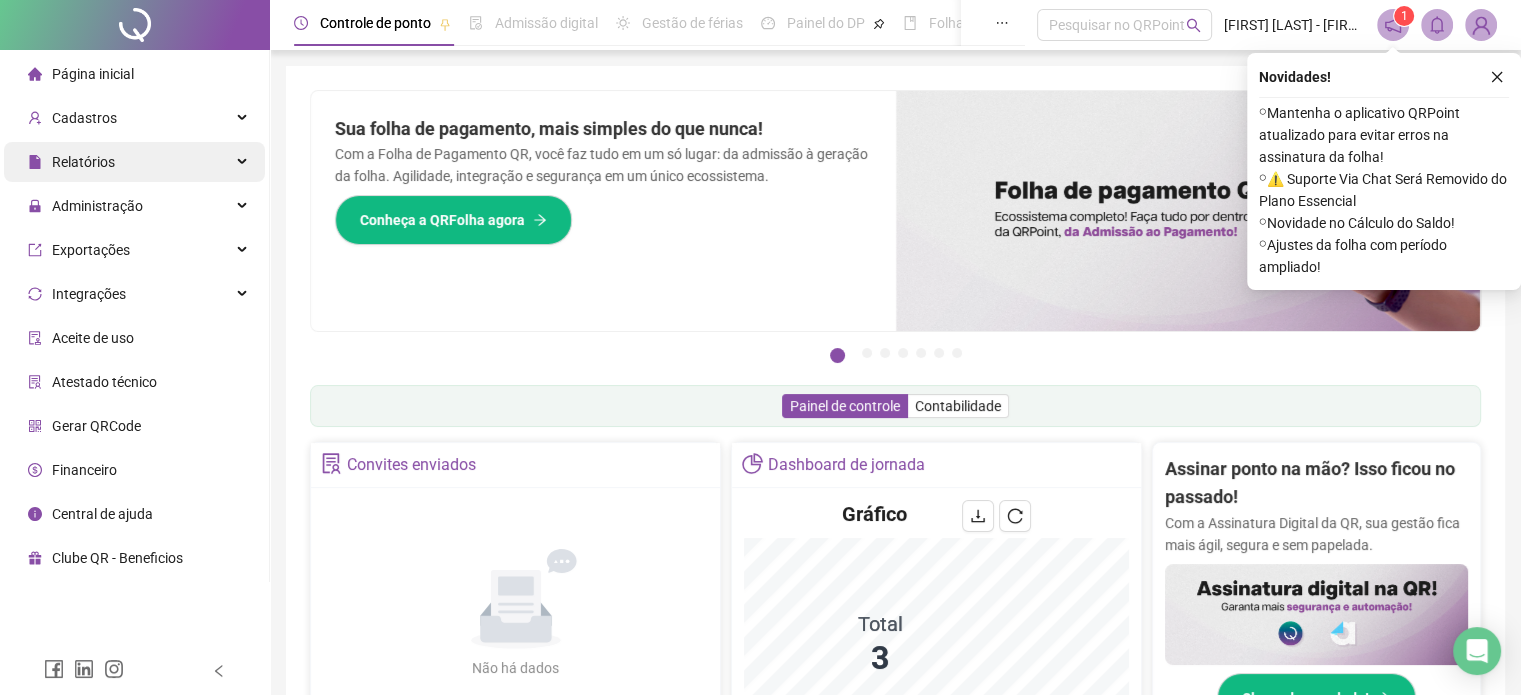 click on "Relatórios" at bounding box center [83, 162] 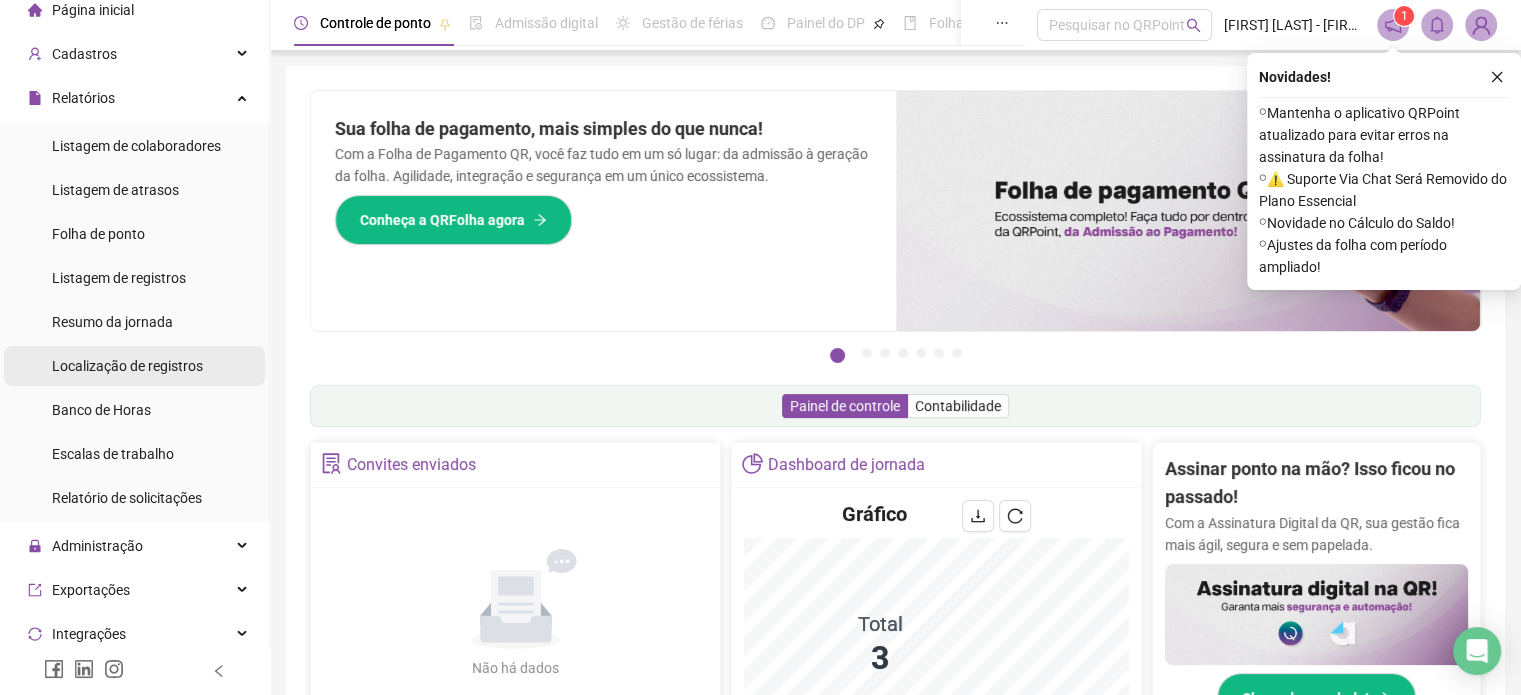 scroll, scrollTop: 100, scrollLeft: 0, axis: vertical 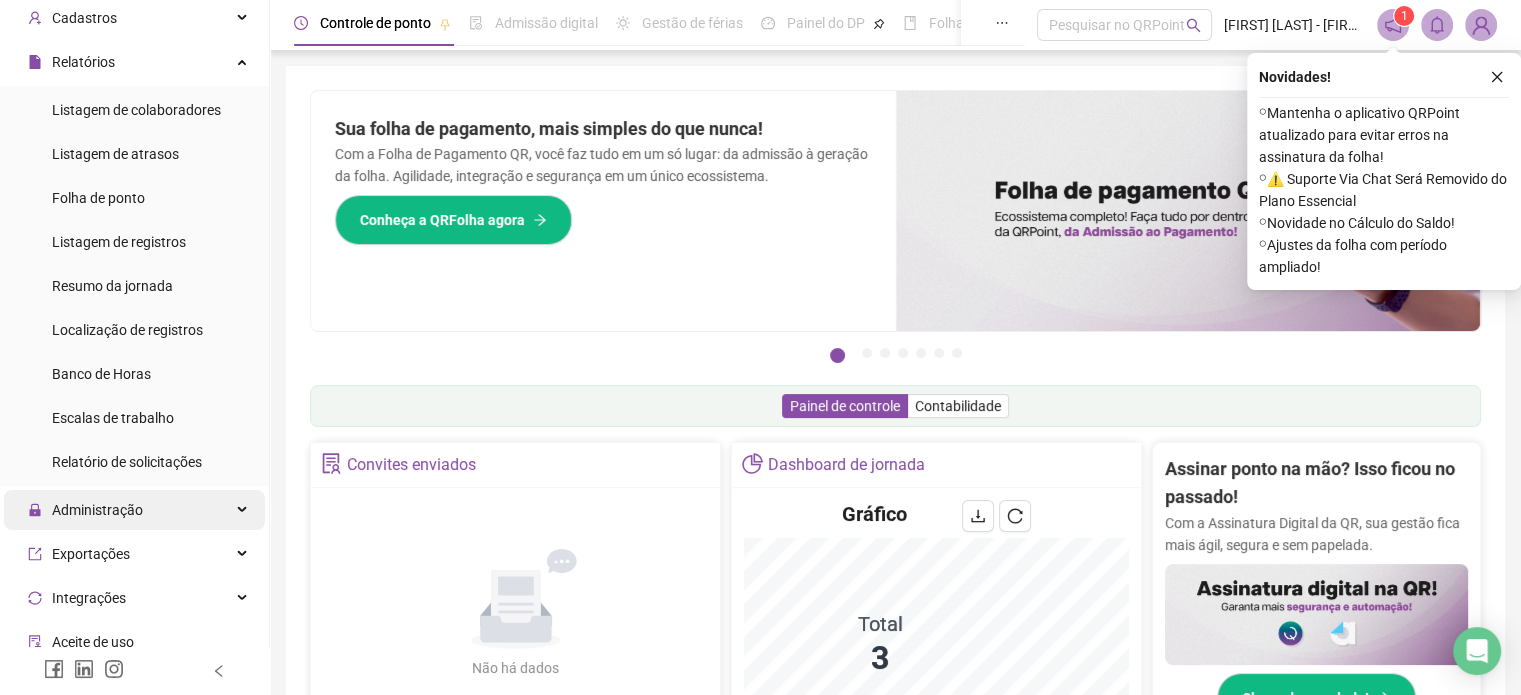 click on "Administração" at bounding box center [97, 510] 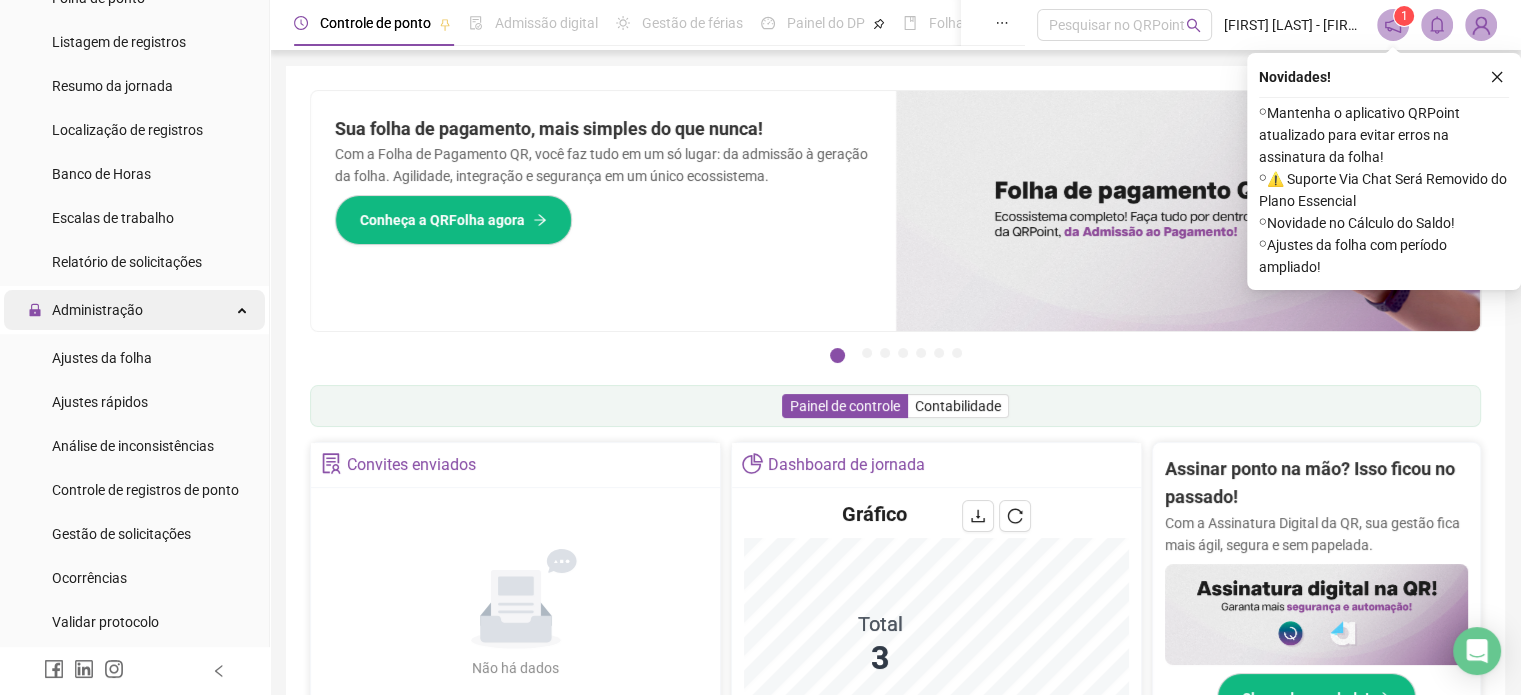 scroll, scrollTop: 400, scrollLeft: 0, axis: vertical 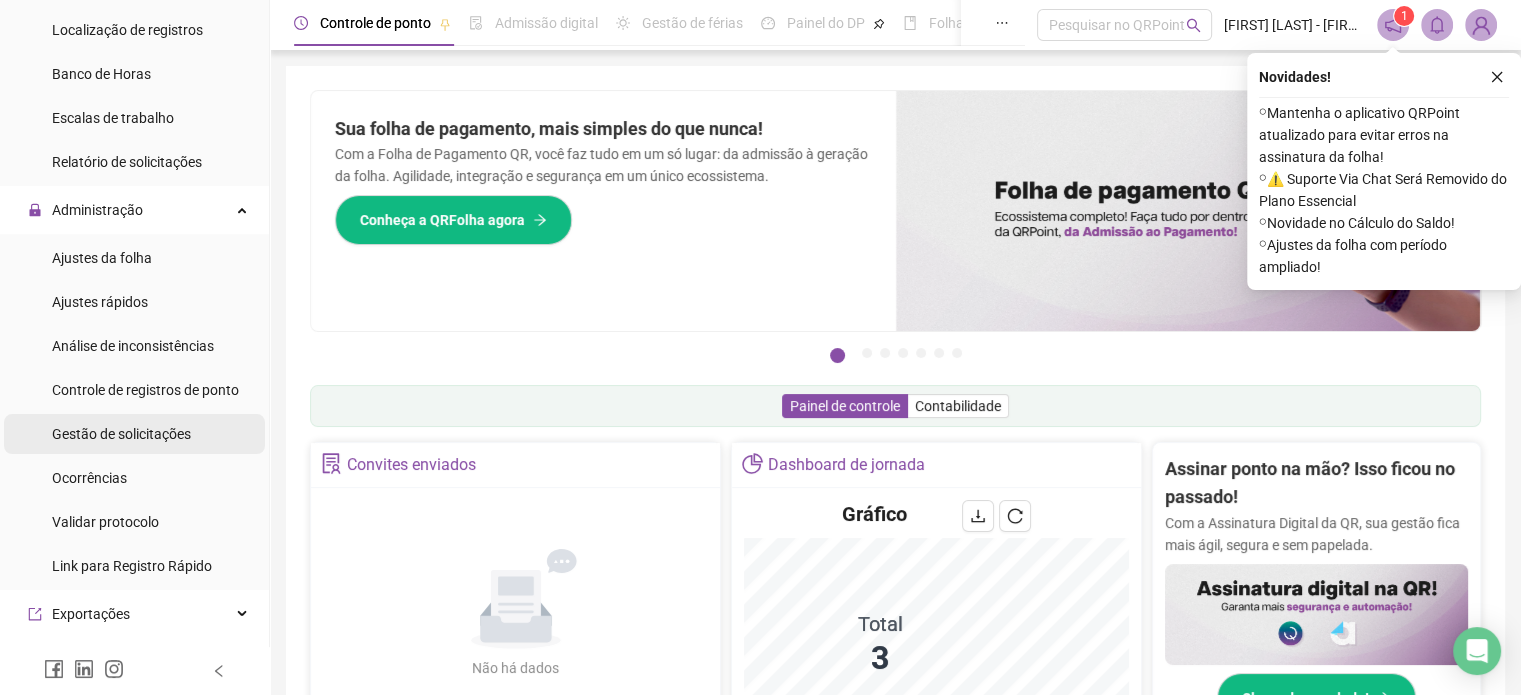 click on "Gestão de solicitações" at bounding box center (121, 434) 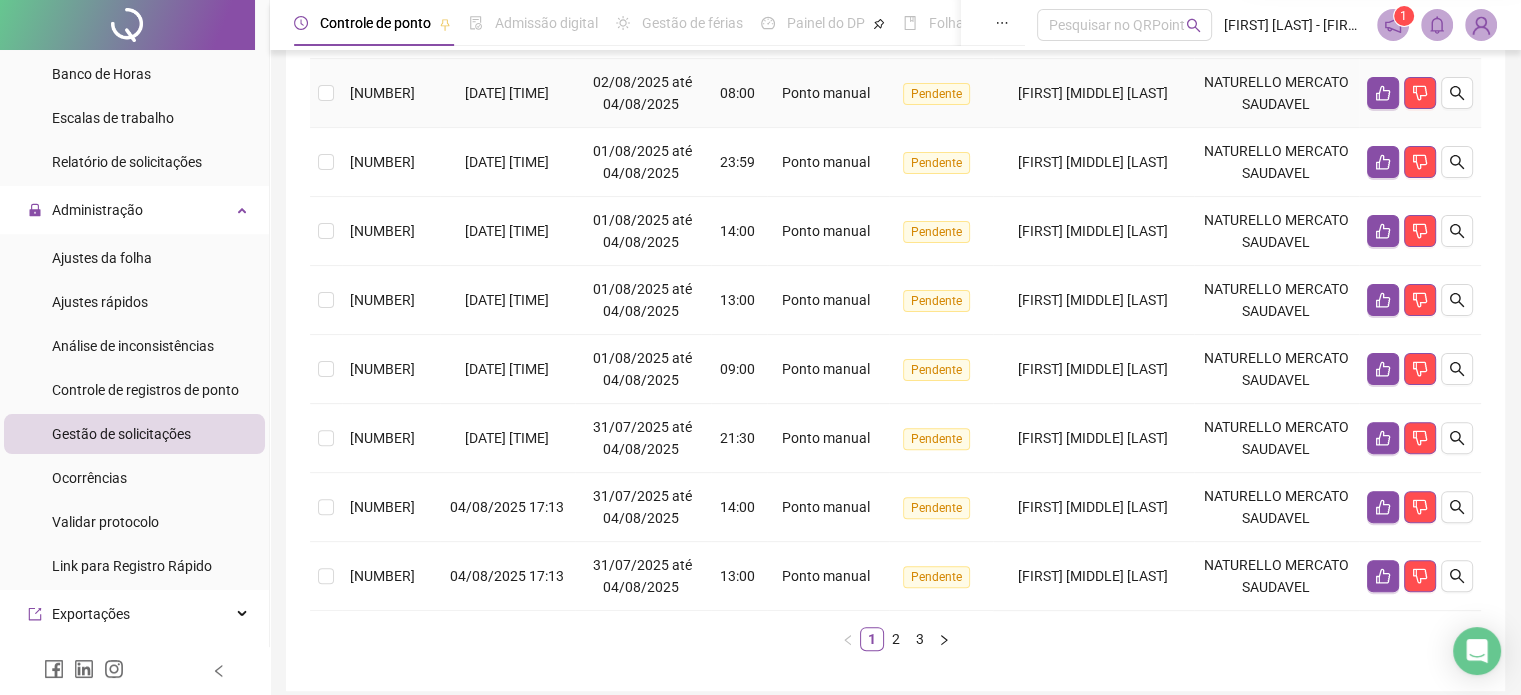 scroll, scrollTop: 617, scrollLeft: 0, axis: vertical 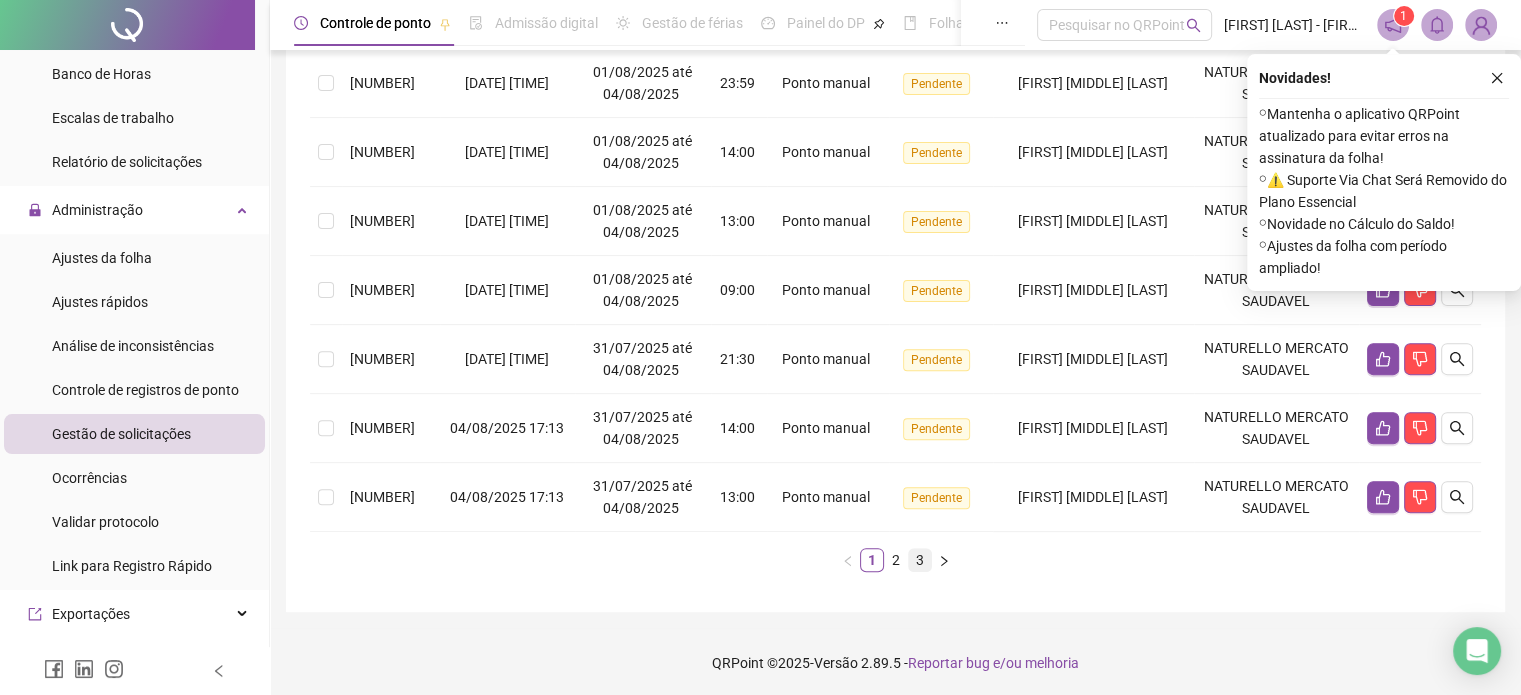 click on "3" at bounding box center [920, 560] 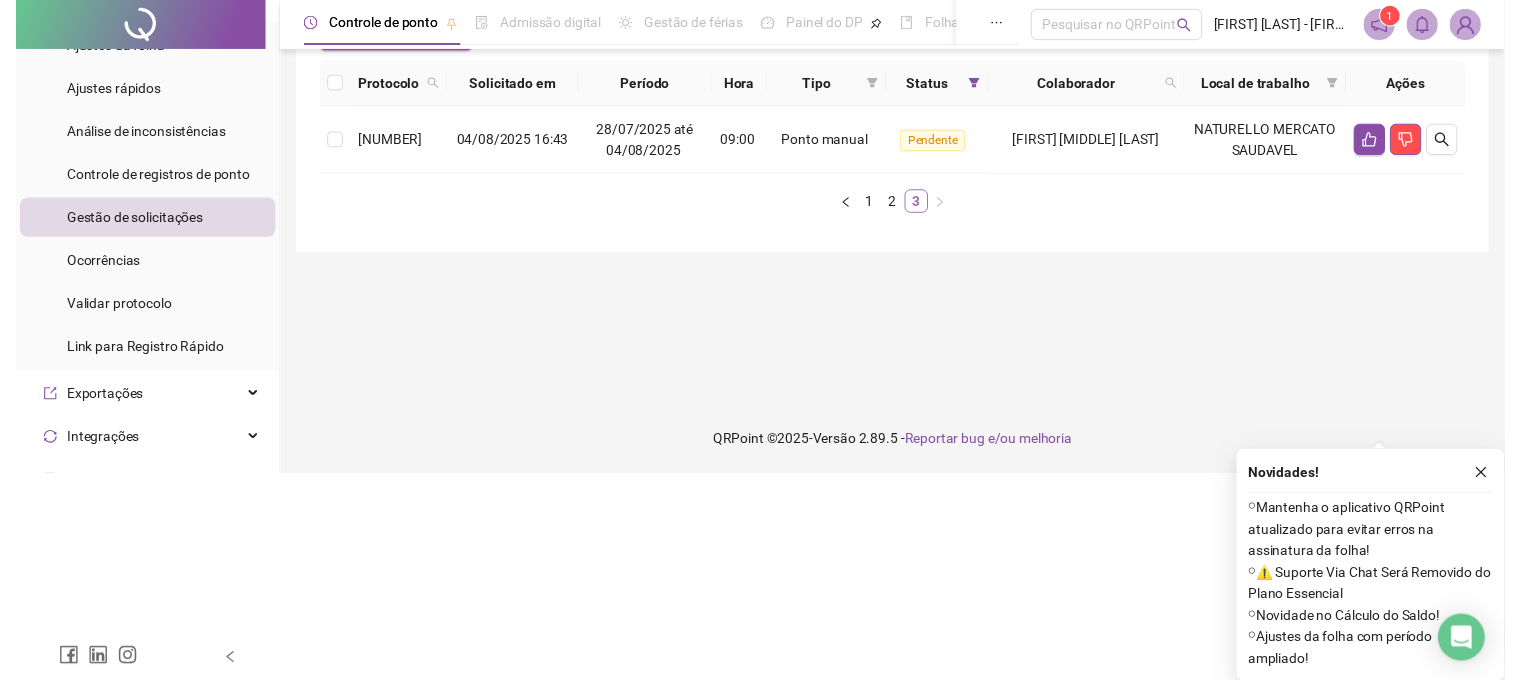scroll, scrollTop: 0, scrollLeft: 0, axis: both 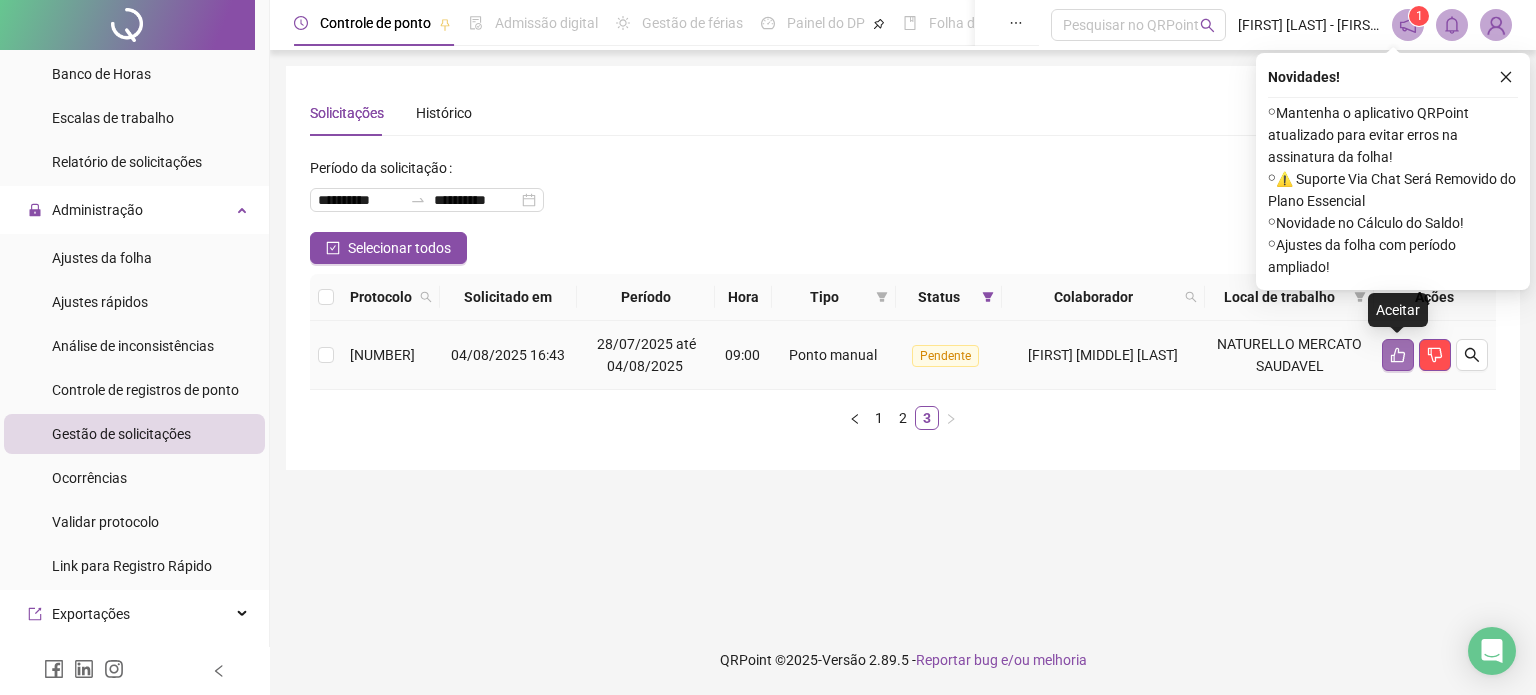 click 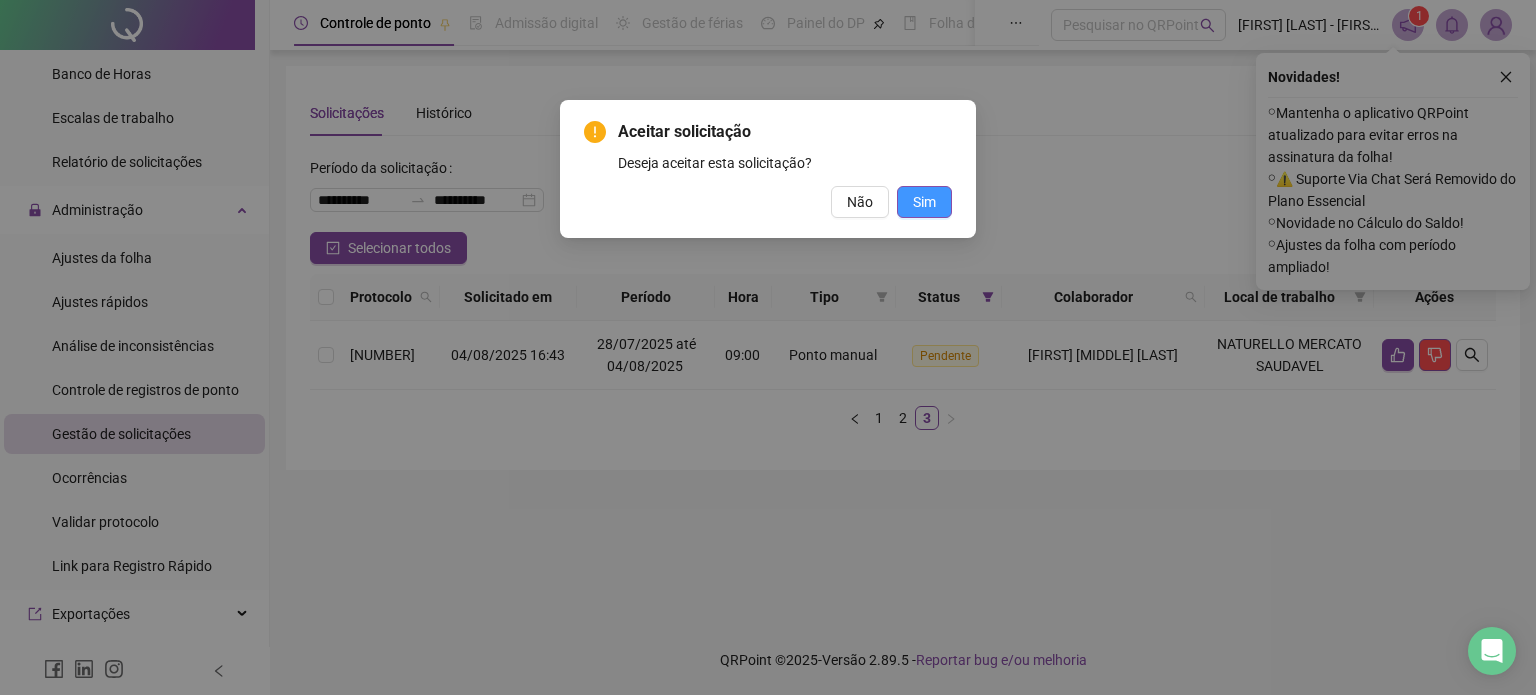 click on "Sim" at bounding box center (924, 202) 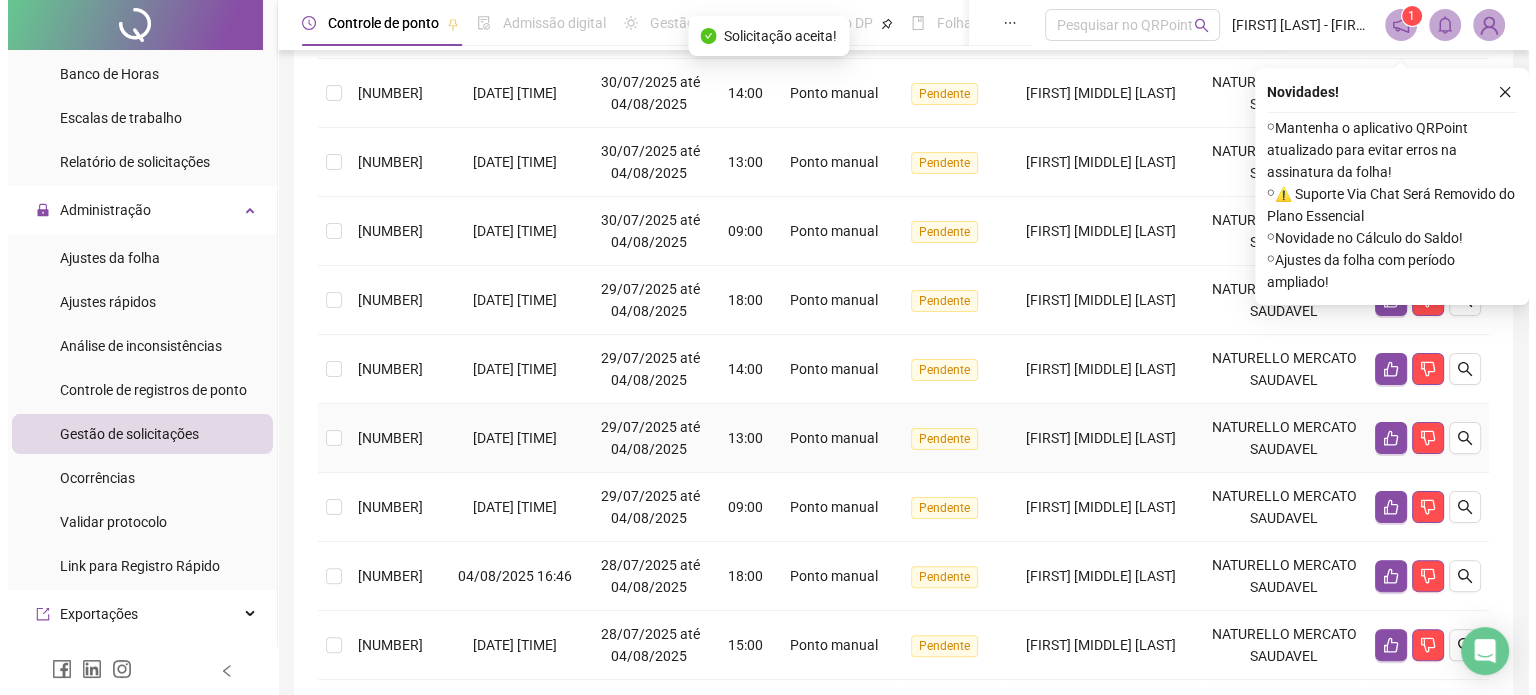 scroll, scrollTop: 617, scrollLeft: 0, axis: vertical 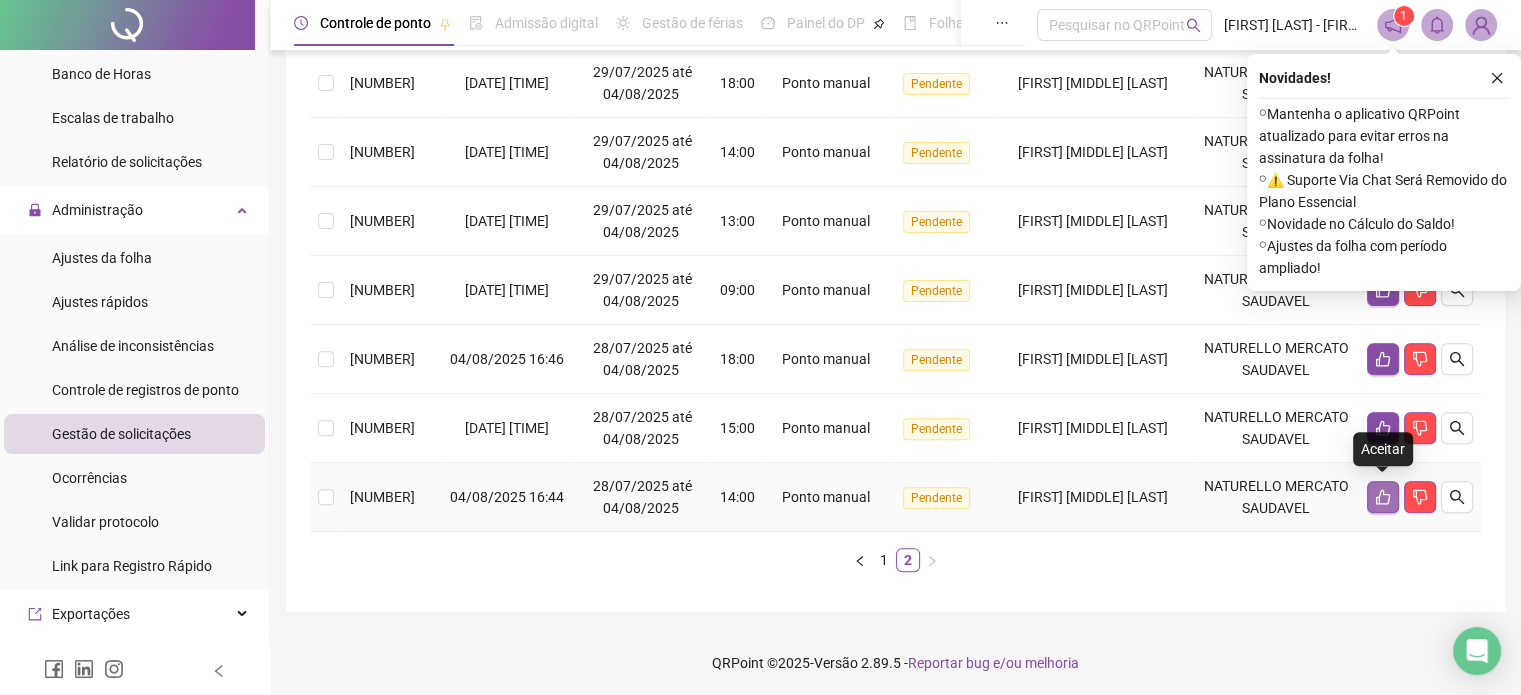 click 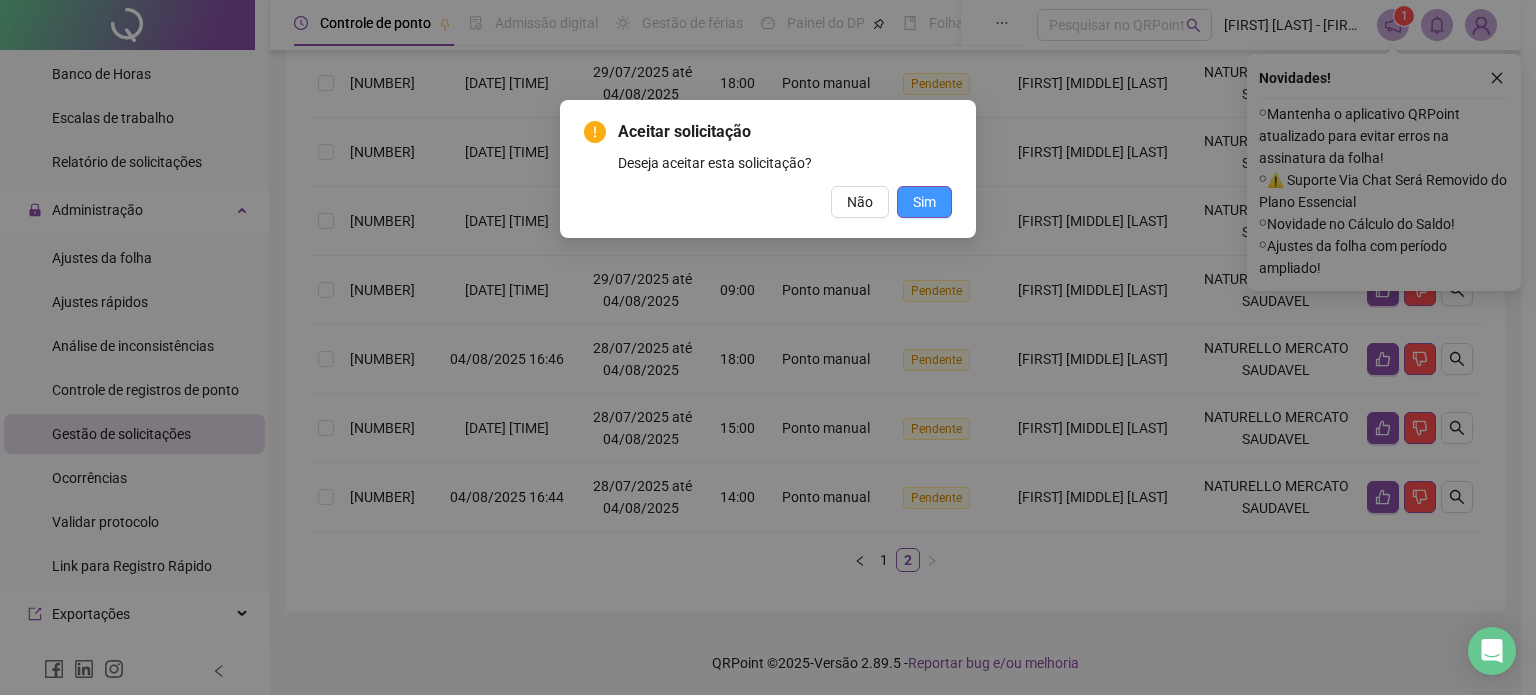click on "Sim" at bounding box center (924, 202) 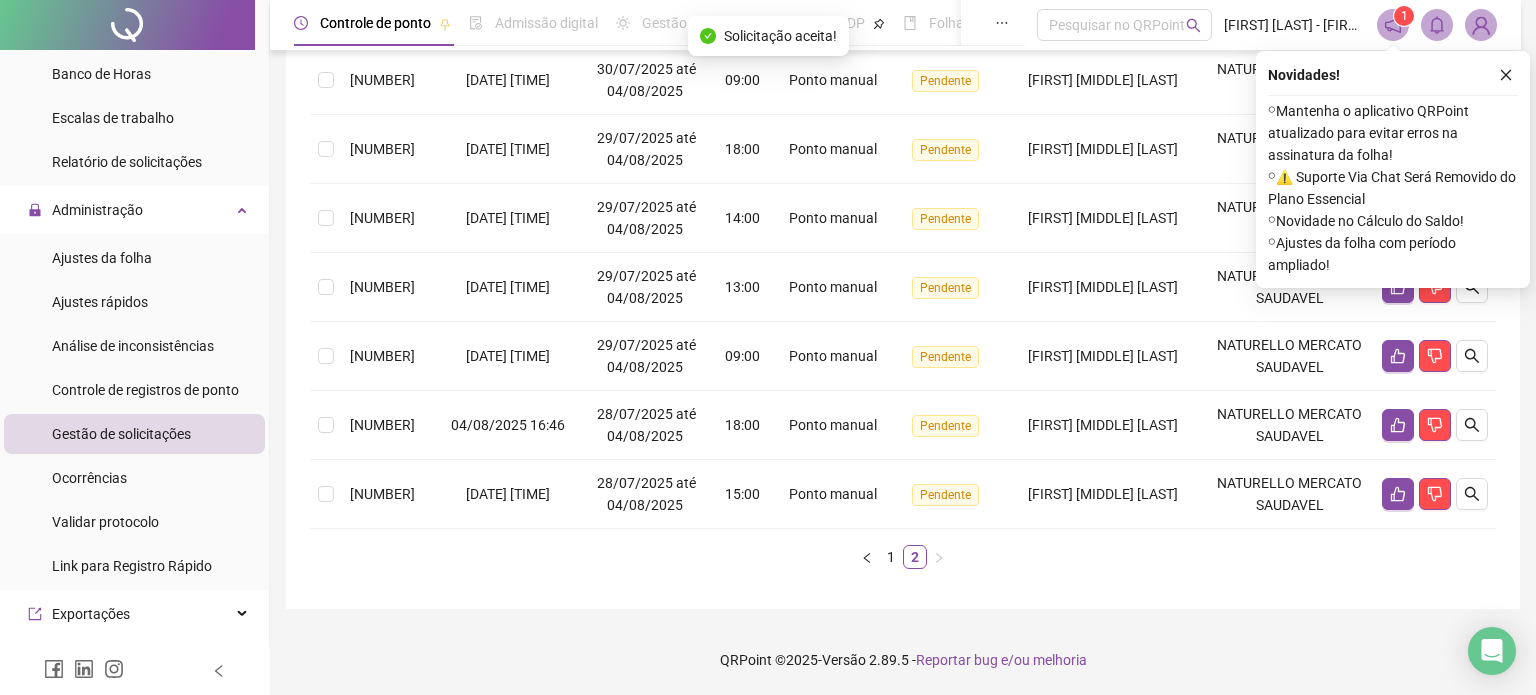 scroll, scrollTop: 548, scrollLeft: 0, axis: vertical 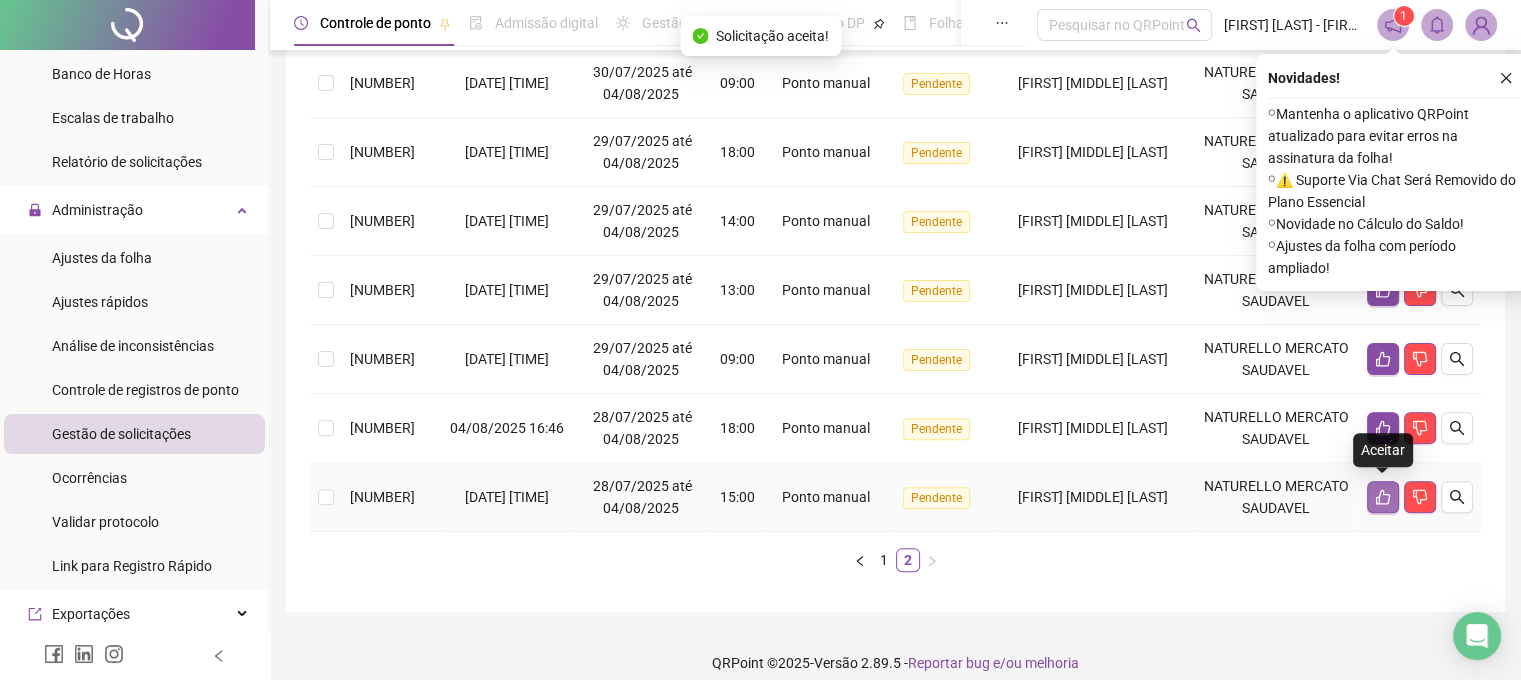 click at bounding box center (1383, 497) 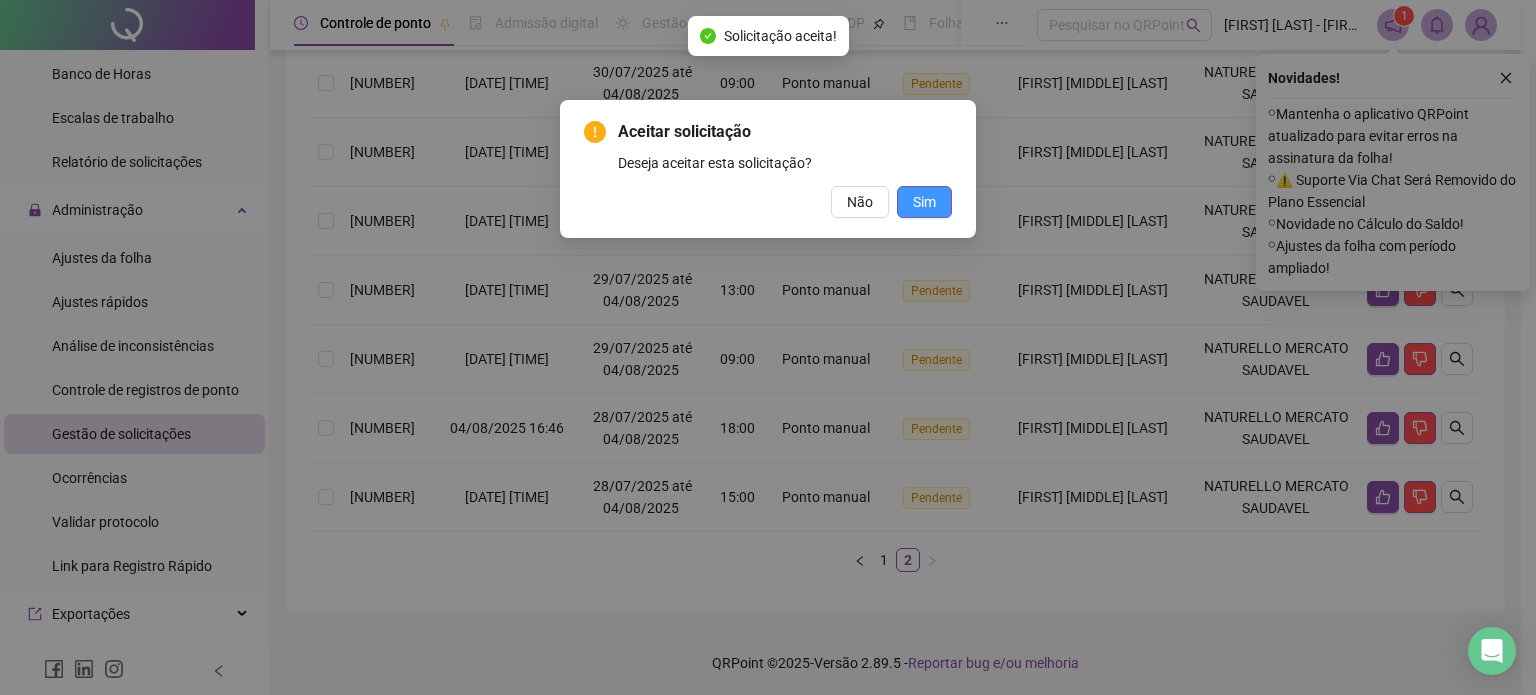 click on "Sim" at bounding box center [924, 202] 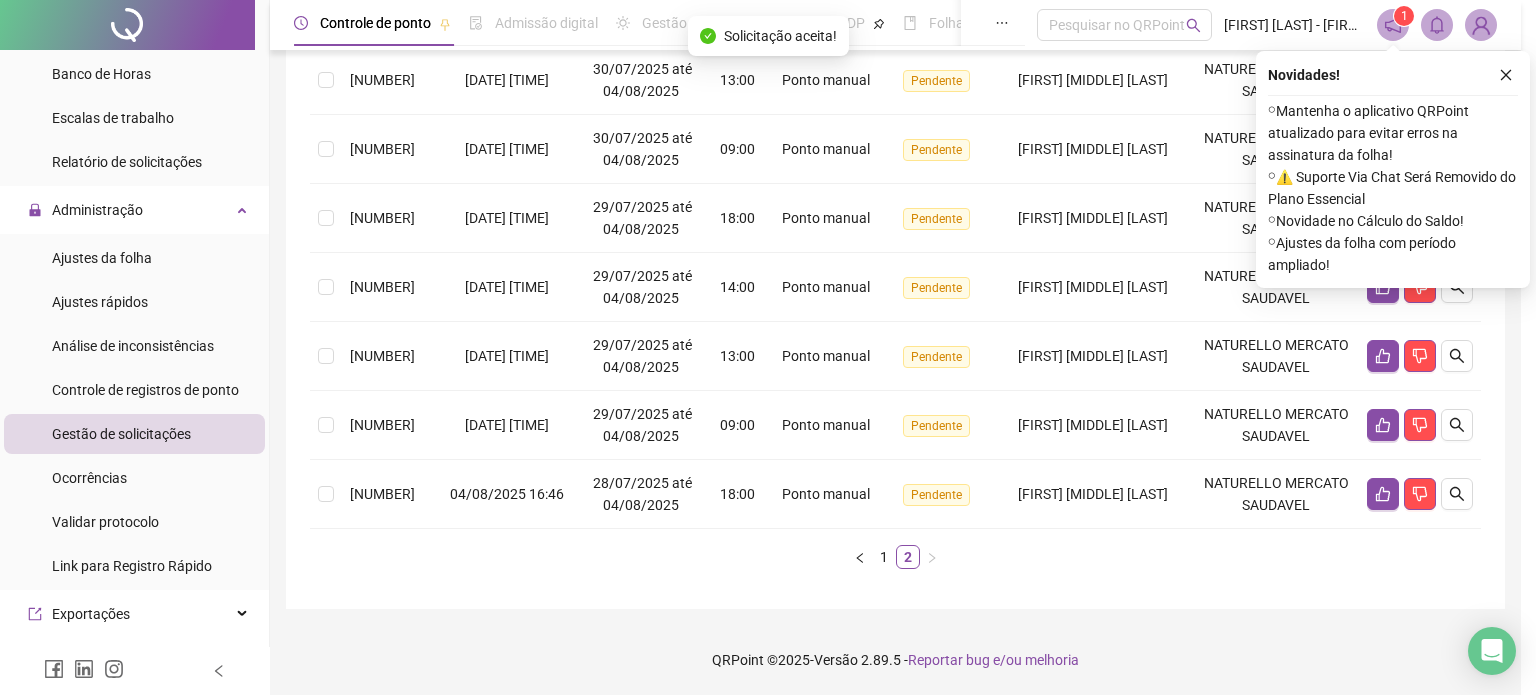 scroll, scrollTop: 480, scrollLeft: 0, axis: vertical 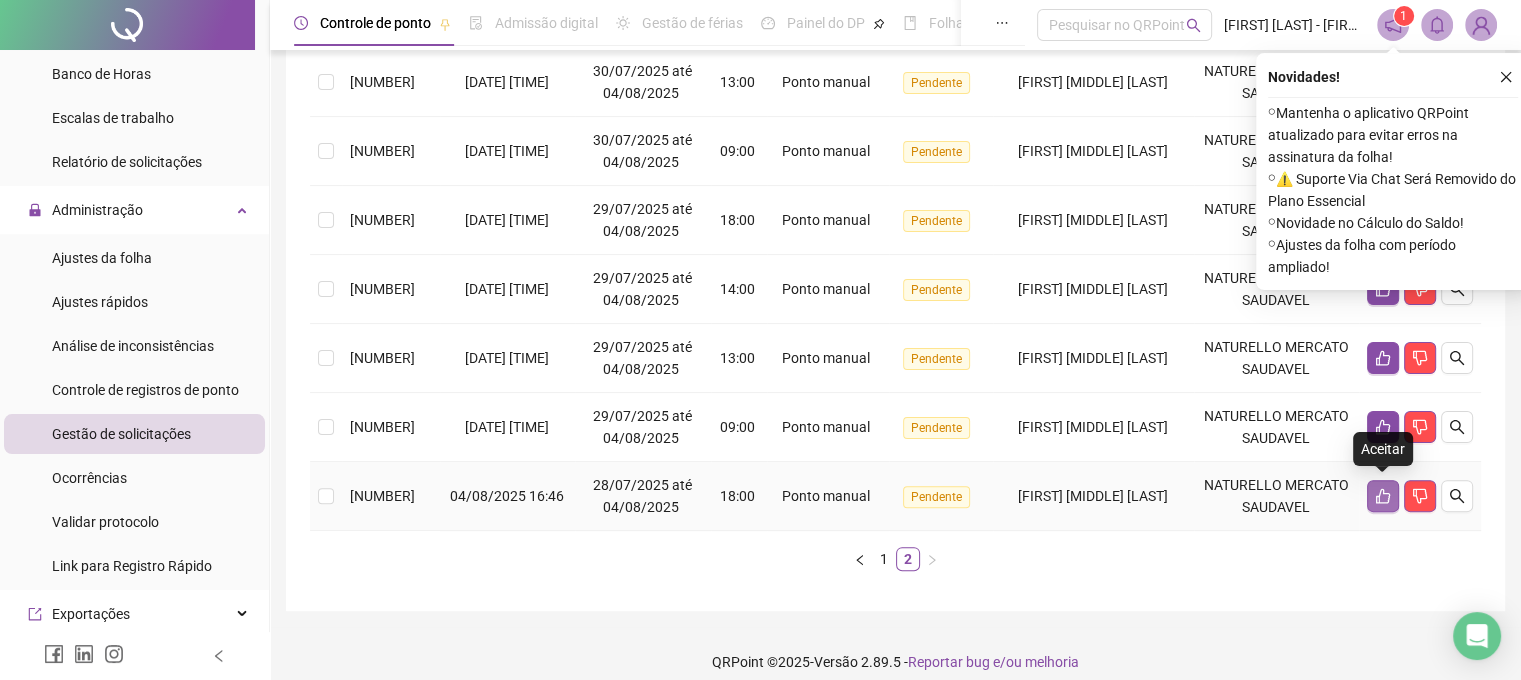 click 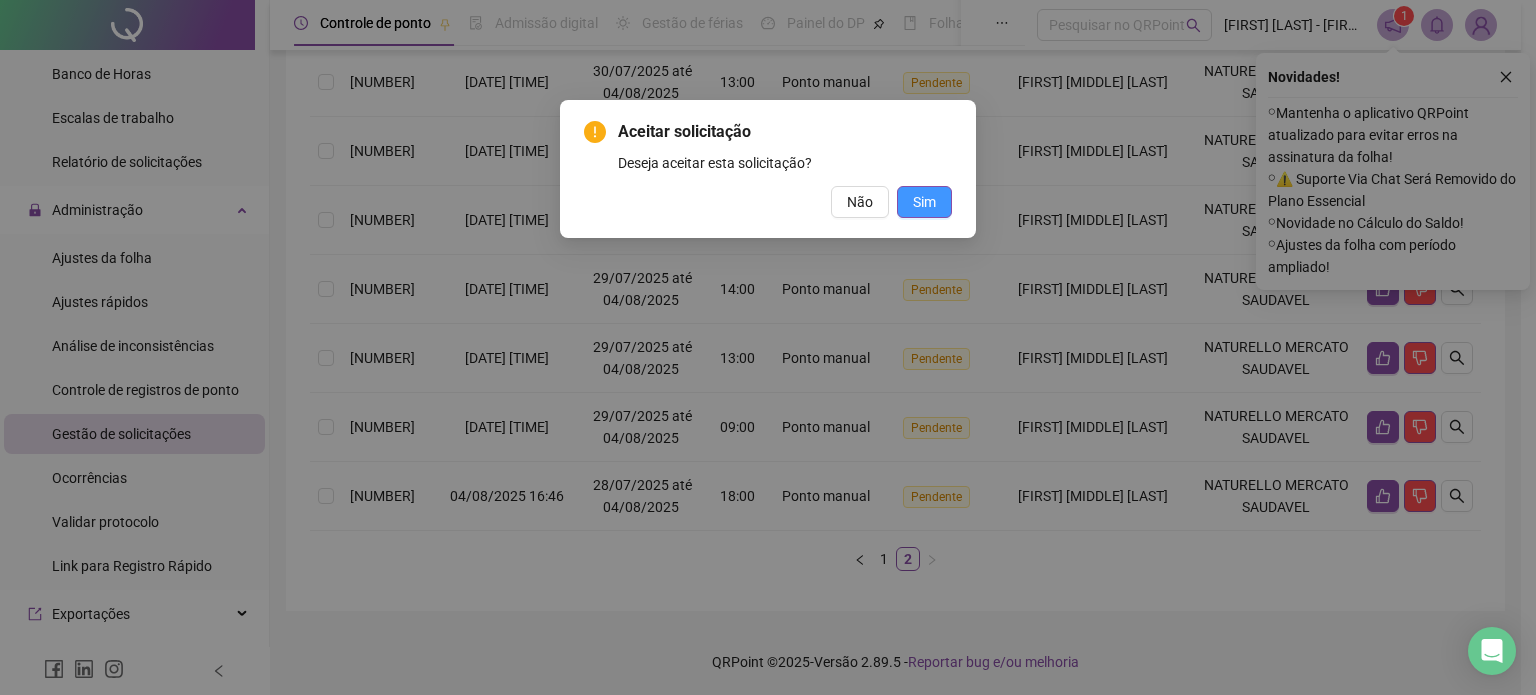 click on "Sim" at bounding box center (924, 202) 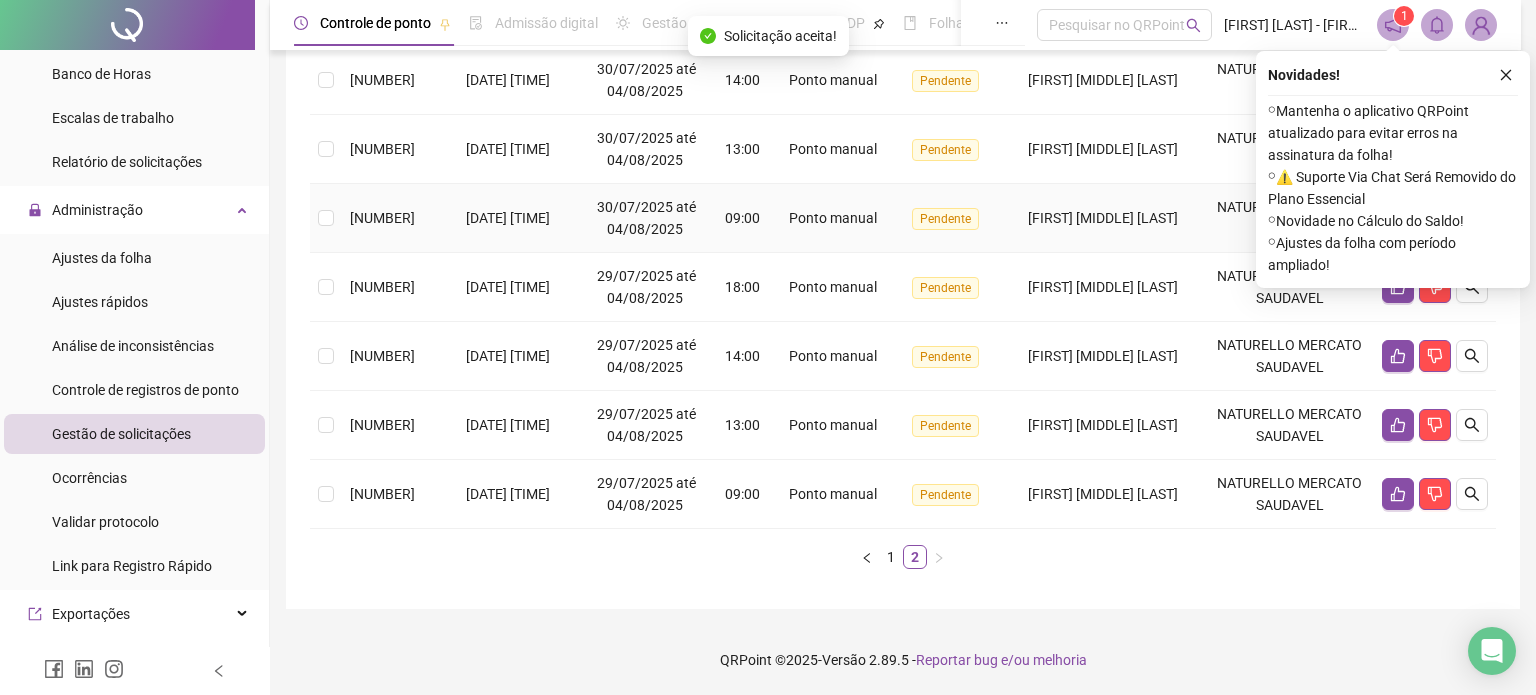 scroll, scrollTop: 411, scrollLeft: 0, axis: vertical 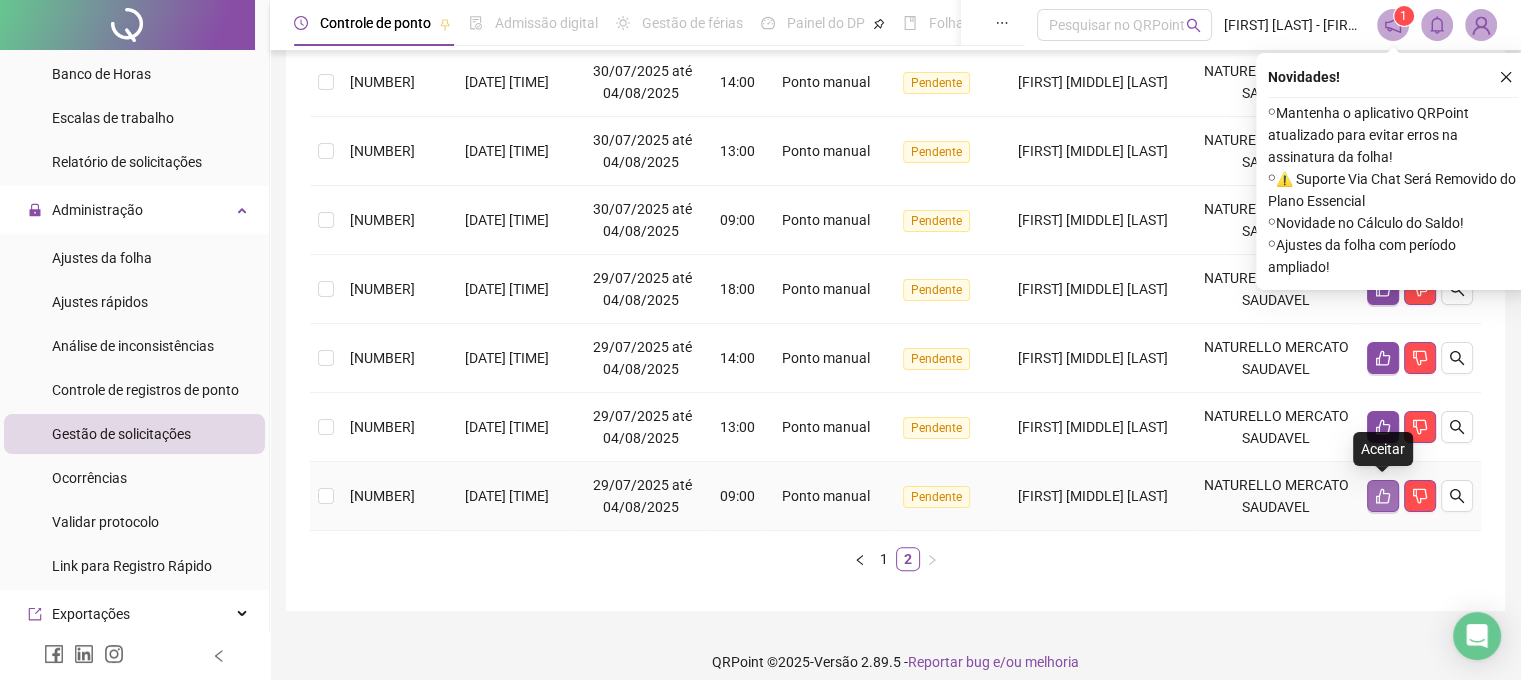 click 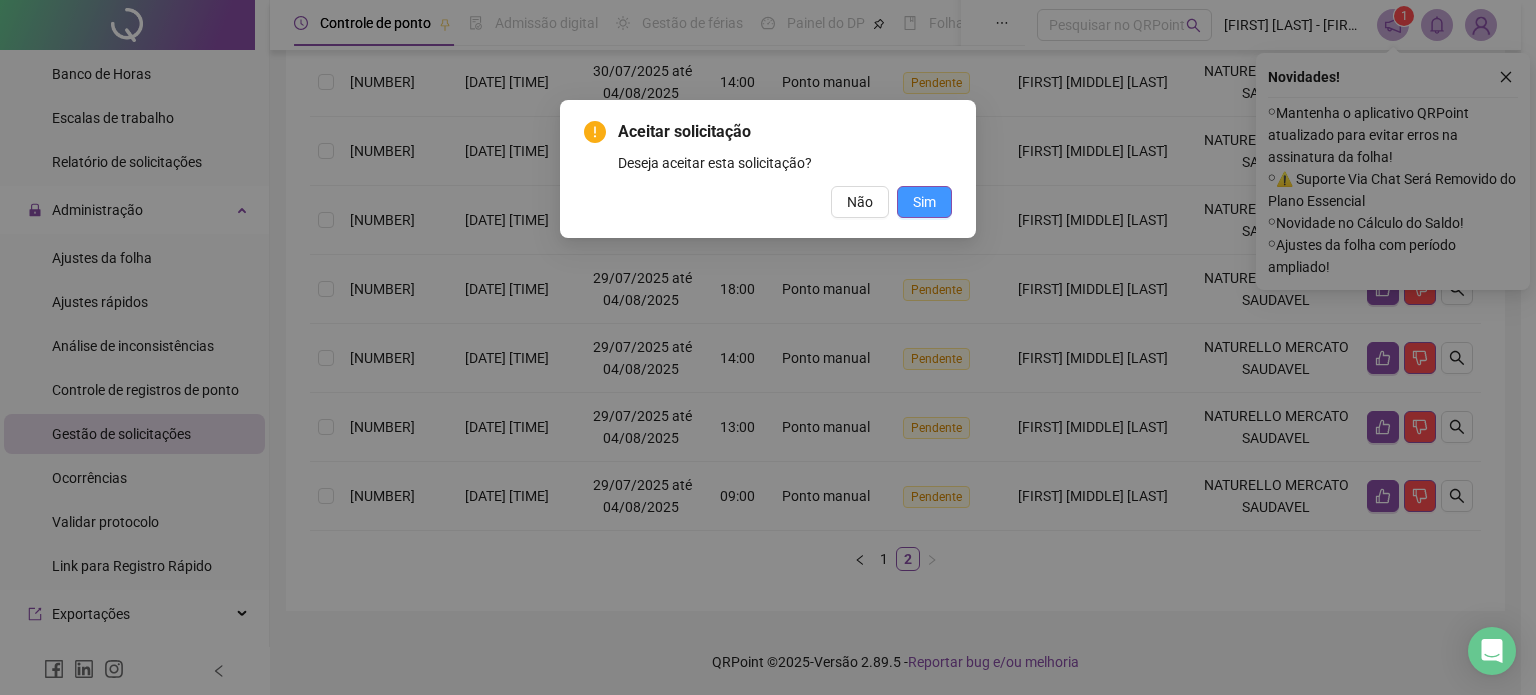 click on "Sim" at bounding box center [924, 202] 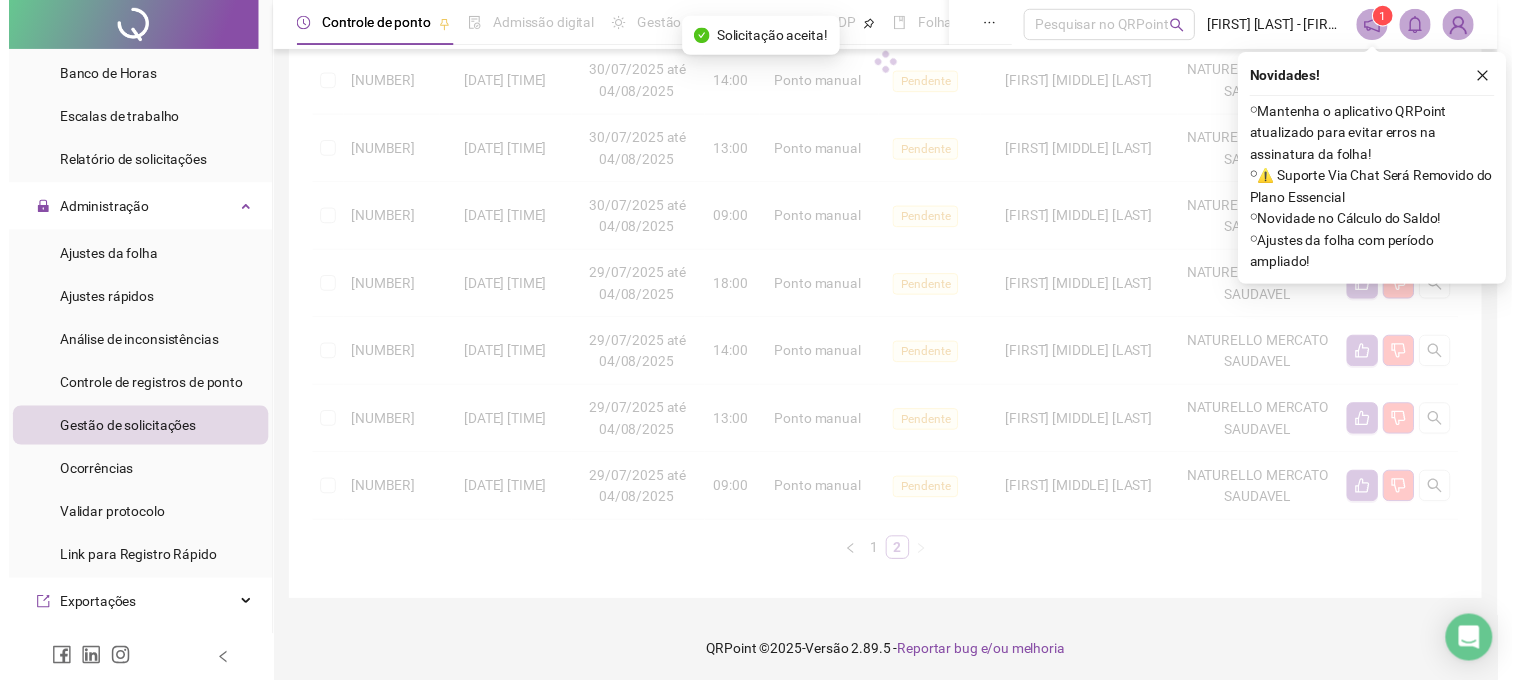 scroll, scrollTop: 342, scrollLeft: 0, axis: vertical 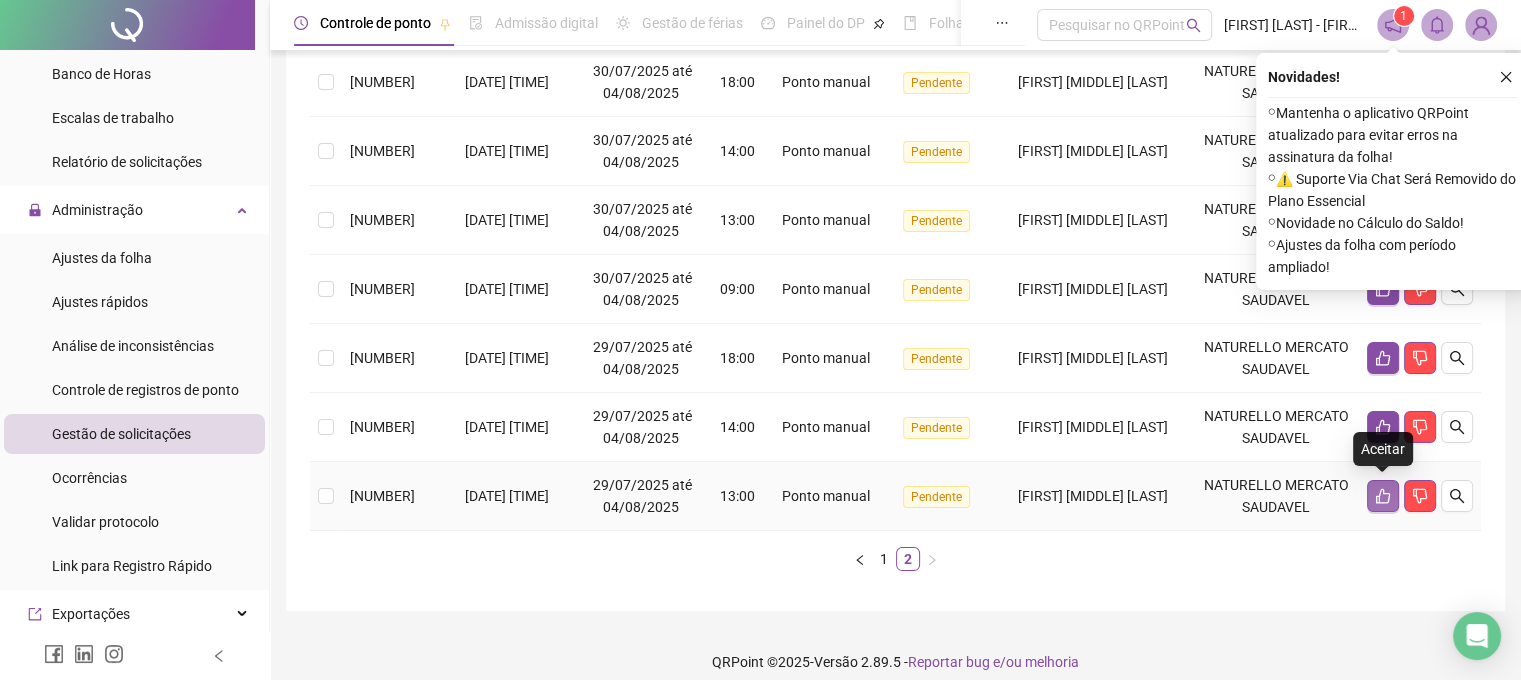 click 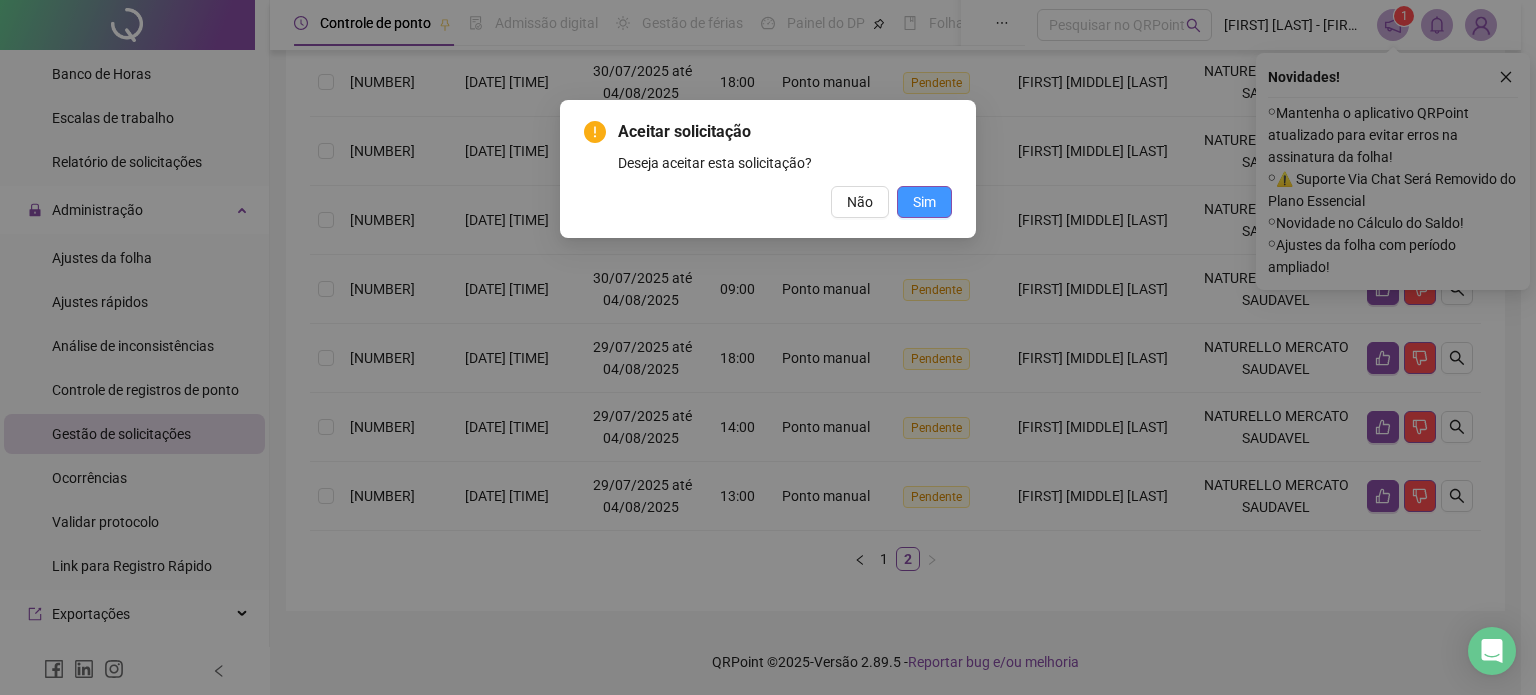 click on "Sim" at bounding box center (924, 202) 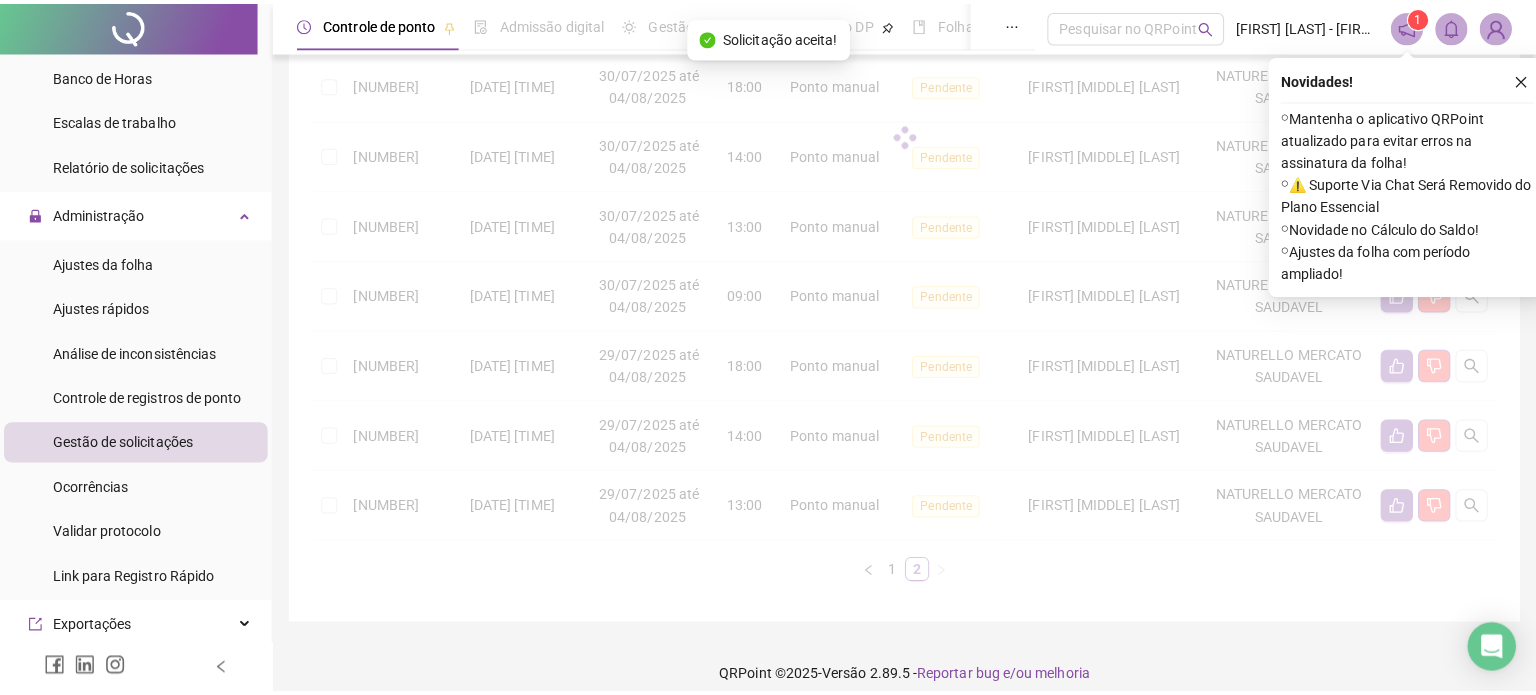 scroll, scrollTop: 273, scrollLeft: 0, axis: vertical 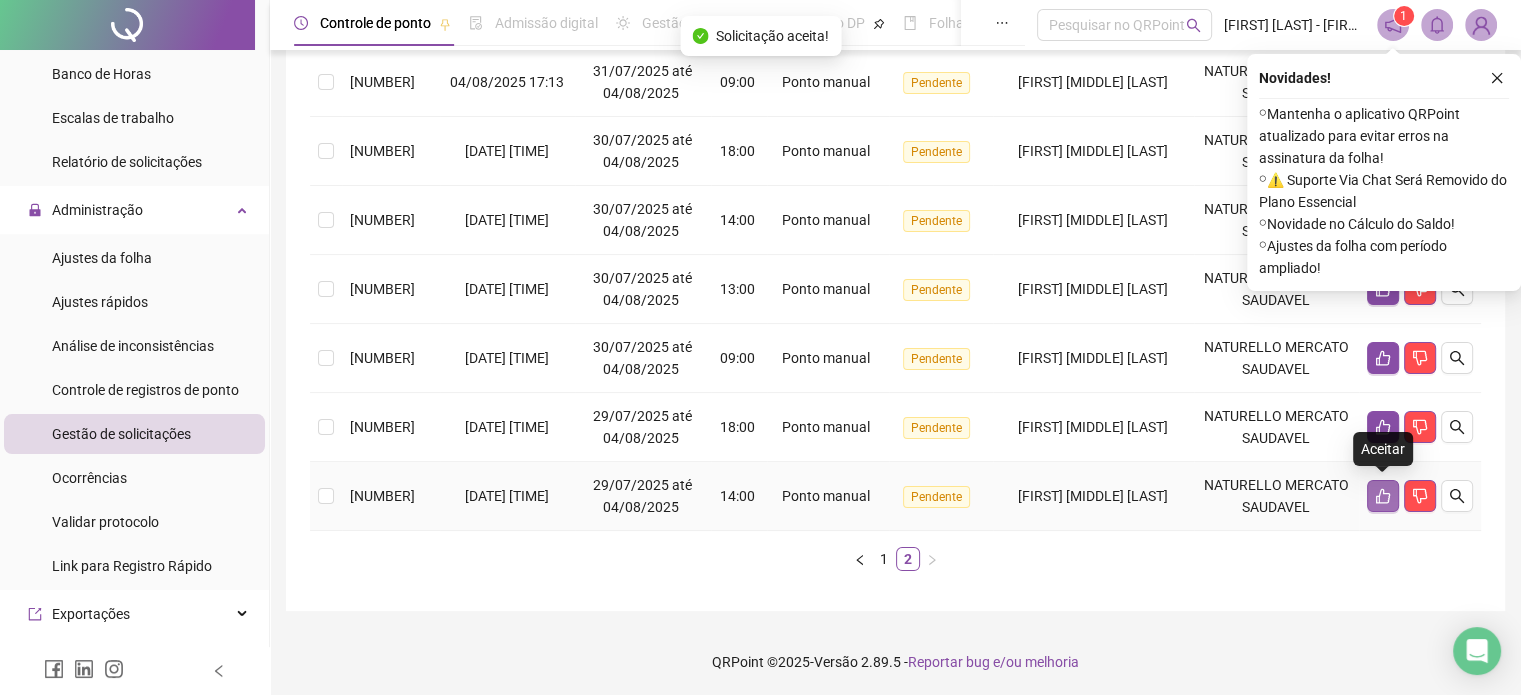 click 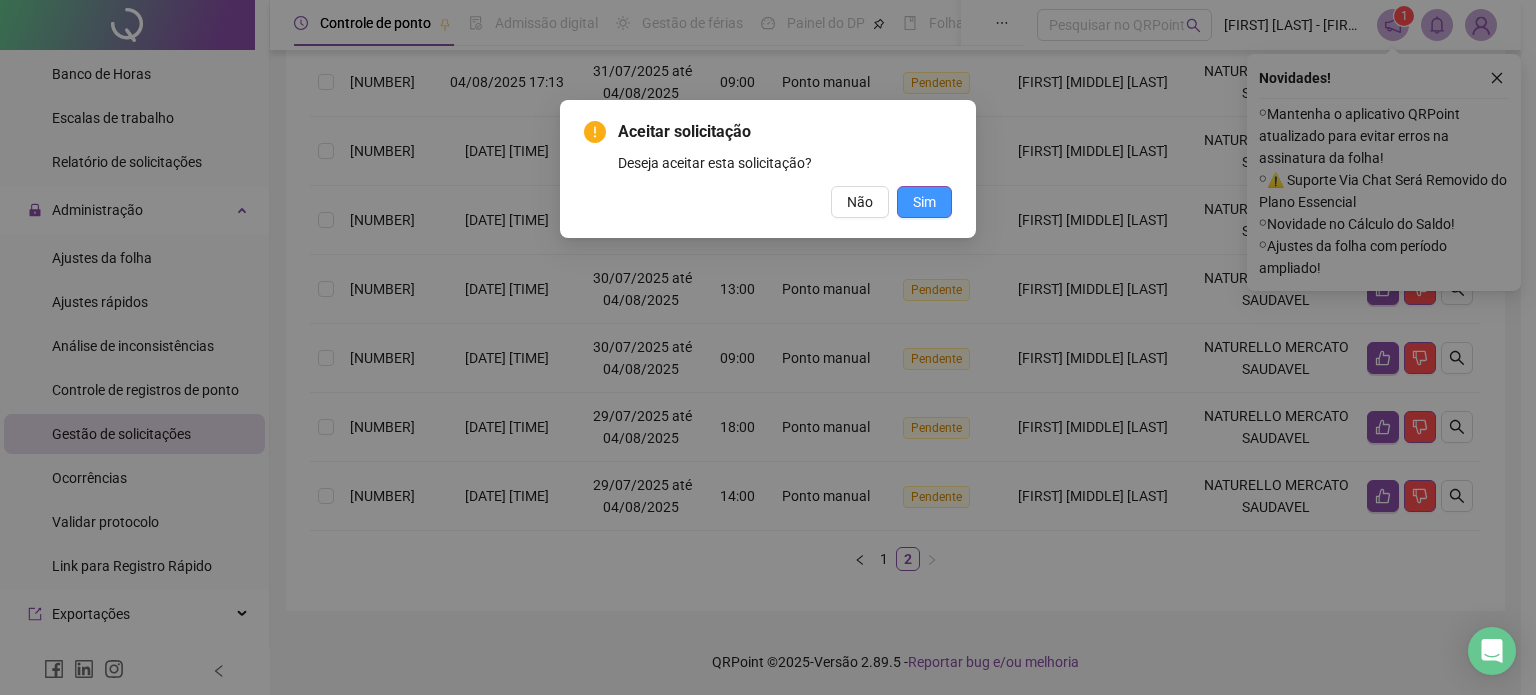 click on "Sim" at bounding box center (924, 202) 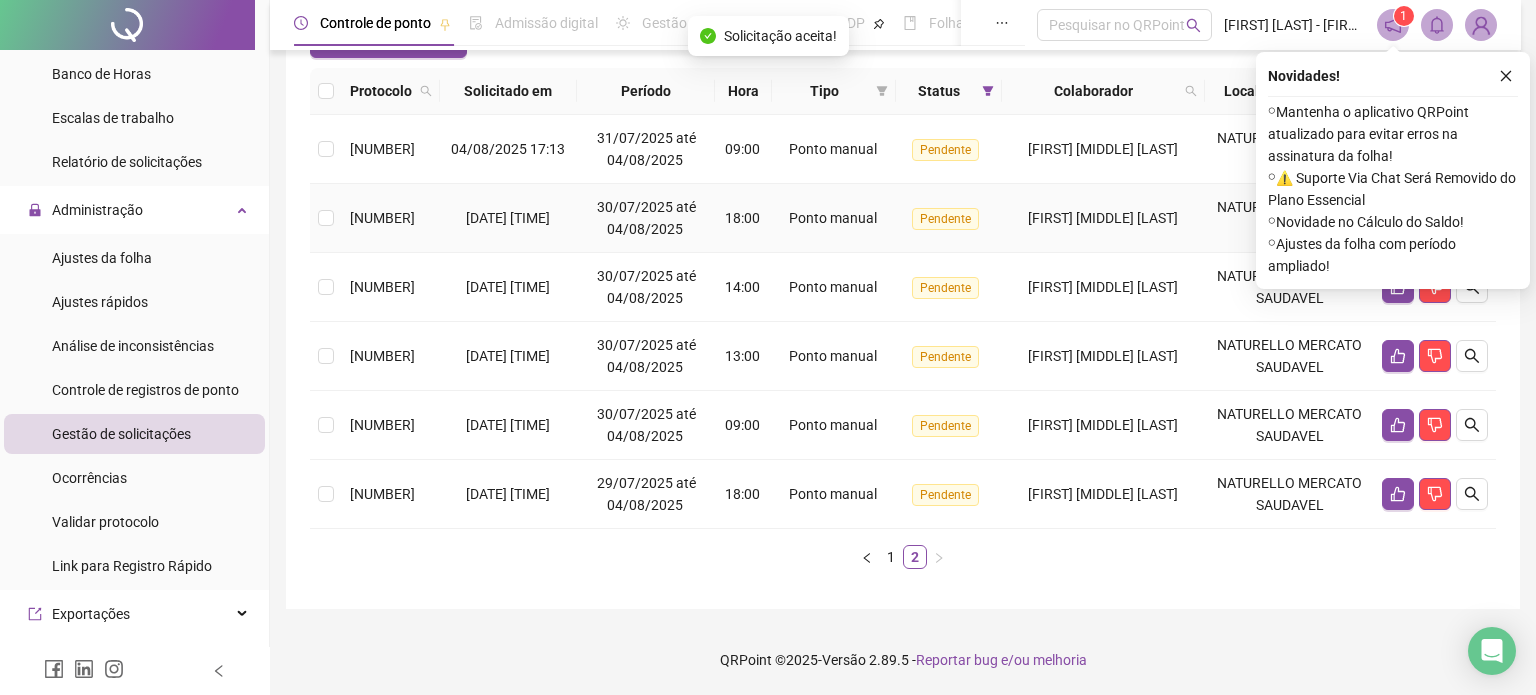 scroll, scrollTop: 204, scrollLeft: 0, axis: vertical 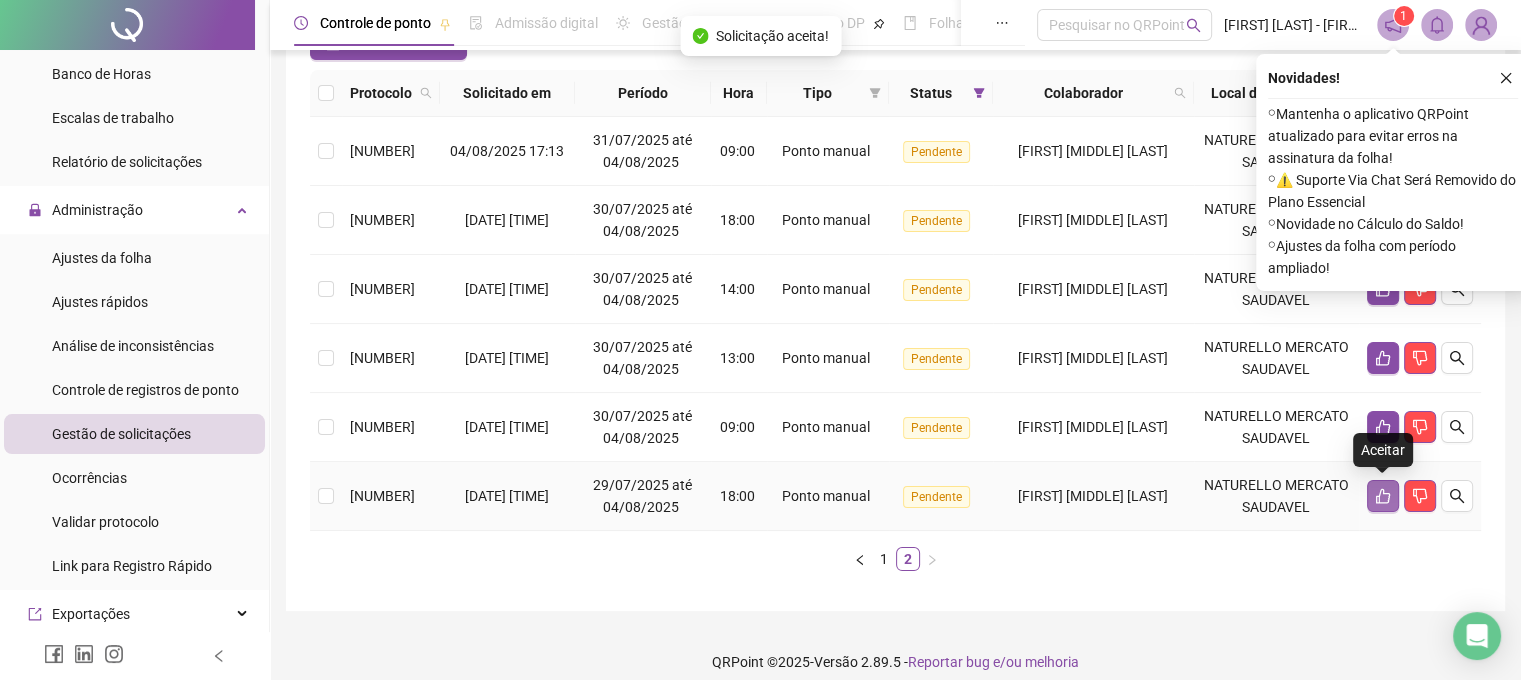 click 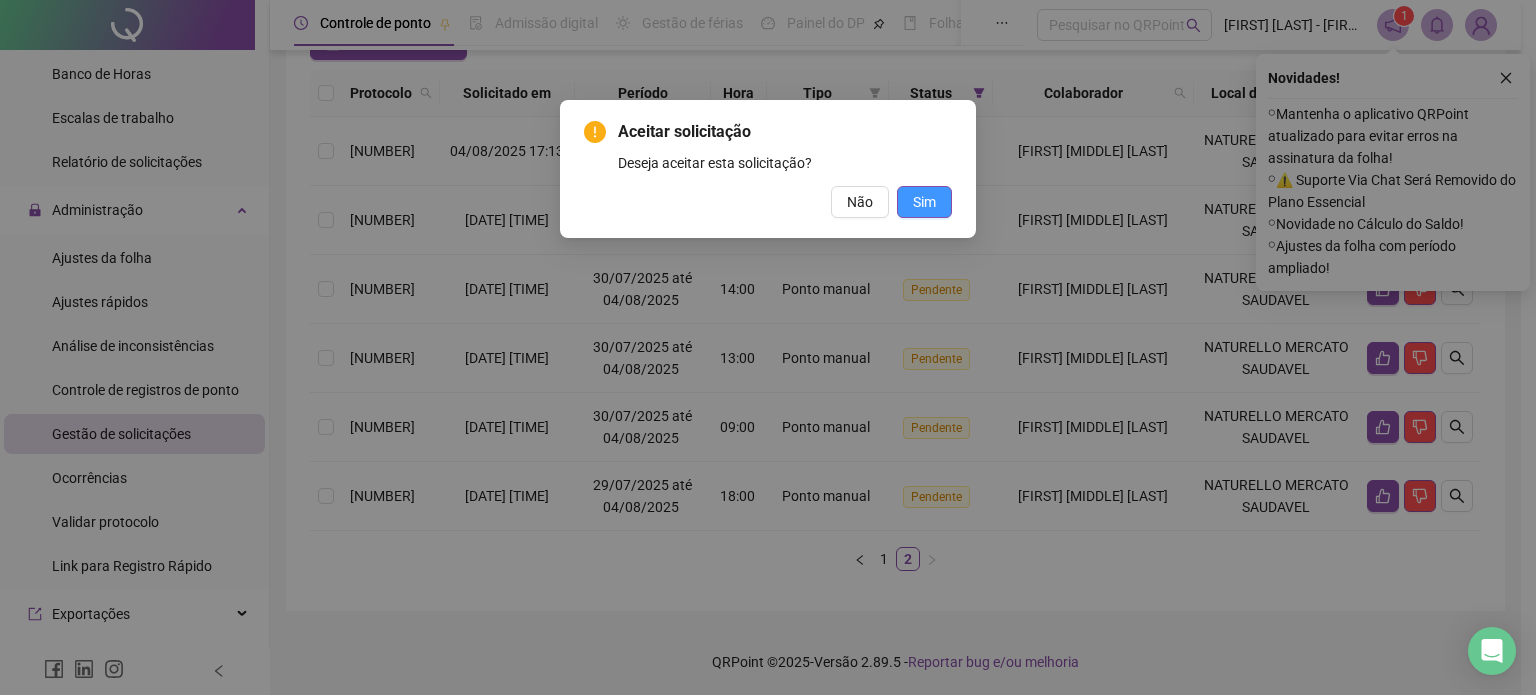 click on "Sim" at bounding box center (924, 202) 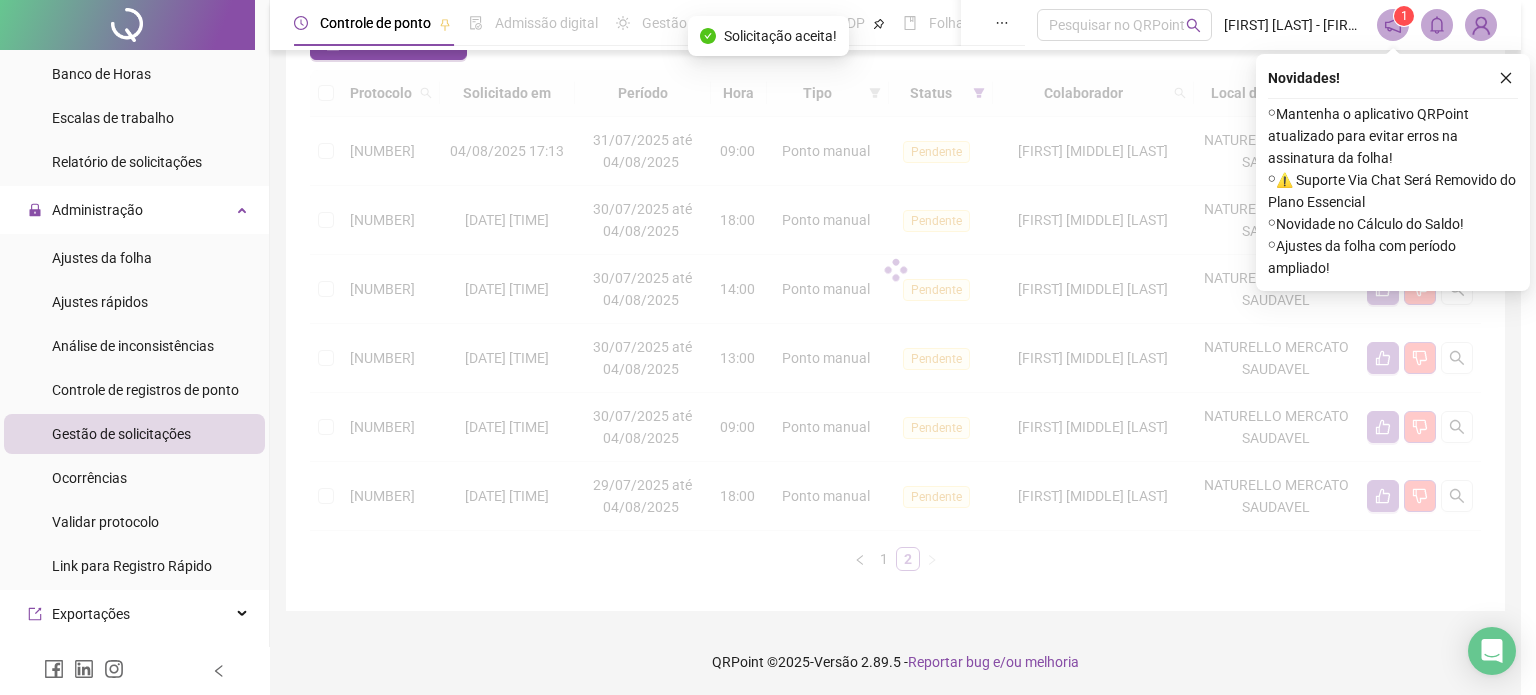 scroll, scrollTop: 136, scrollLeft: 0, axis: vertical 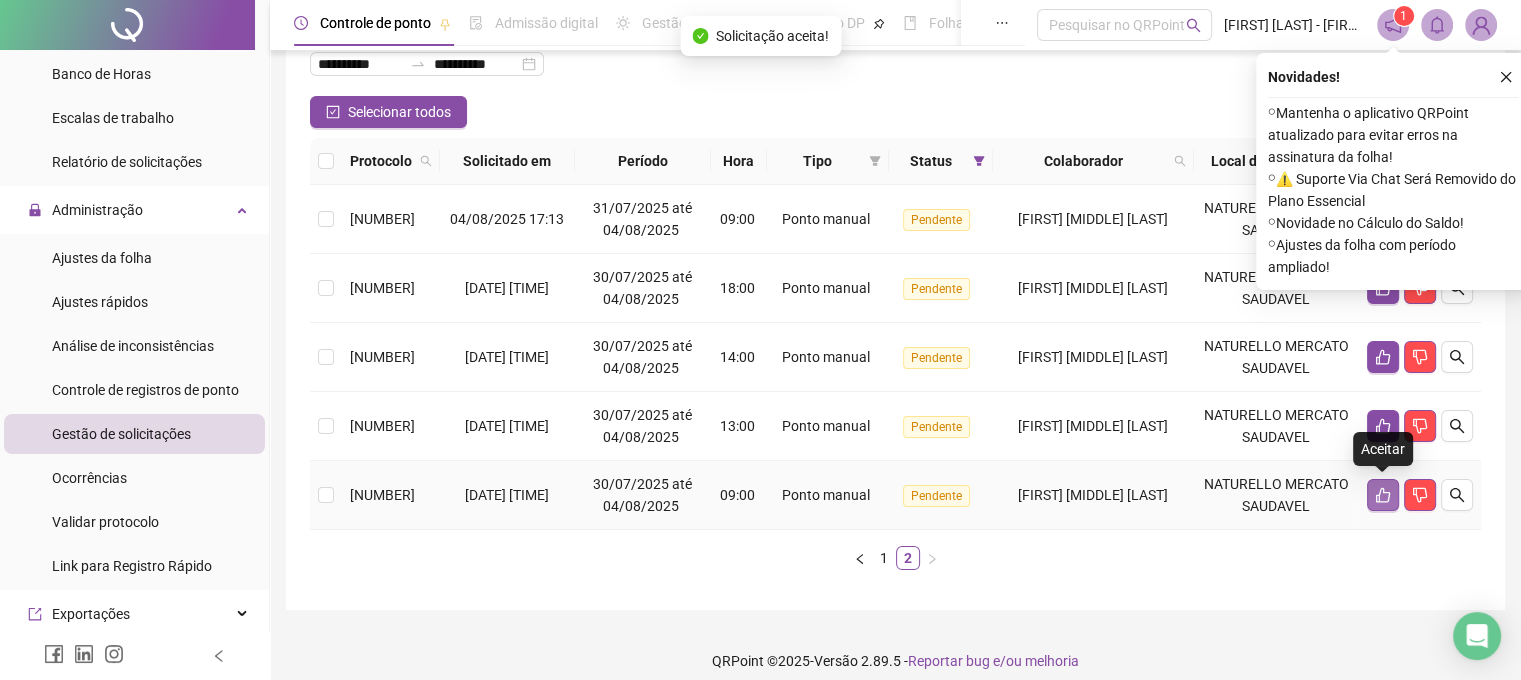 click 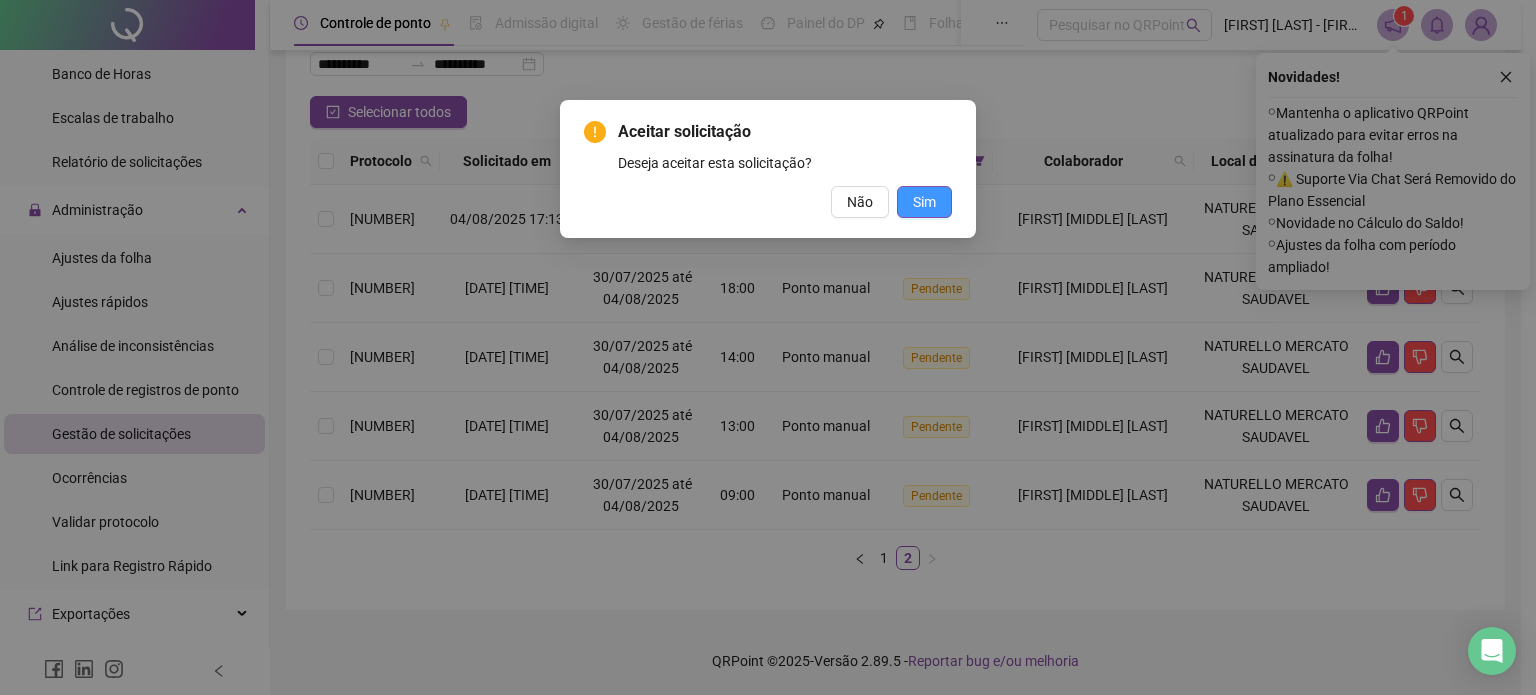 click on "Sim" at bounding box center [924, 202] 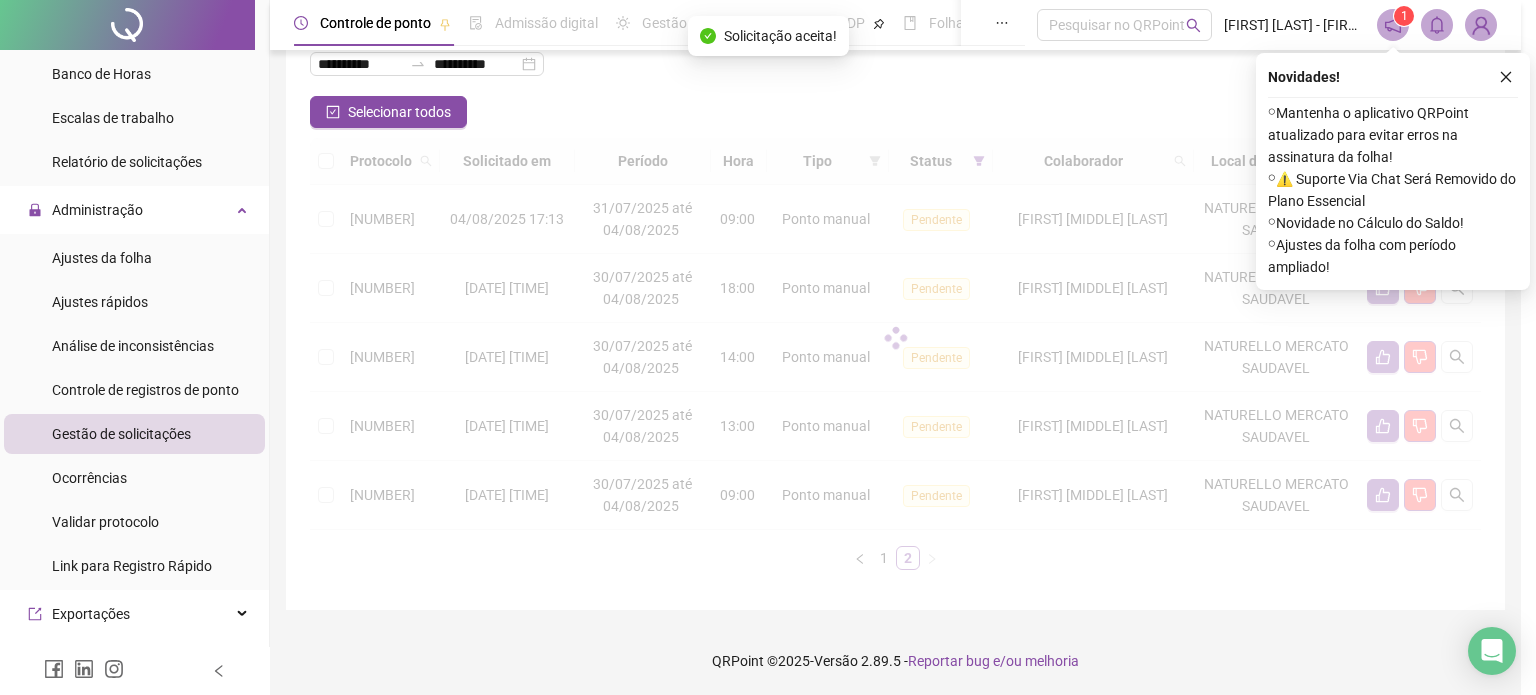 scroll, scrollTop: 67, scrollLeft: 0, axis: vertical 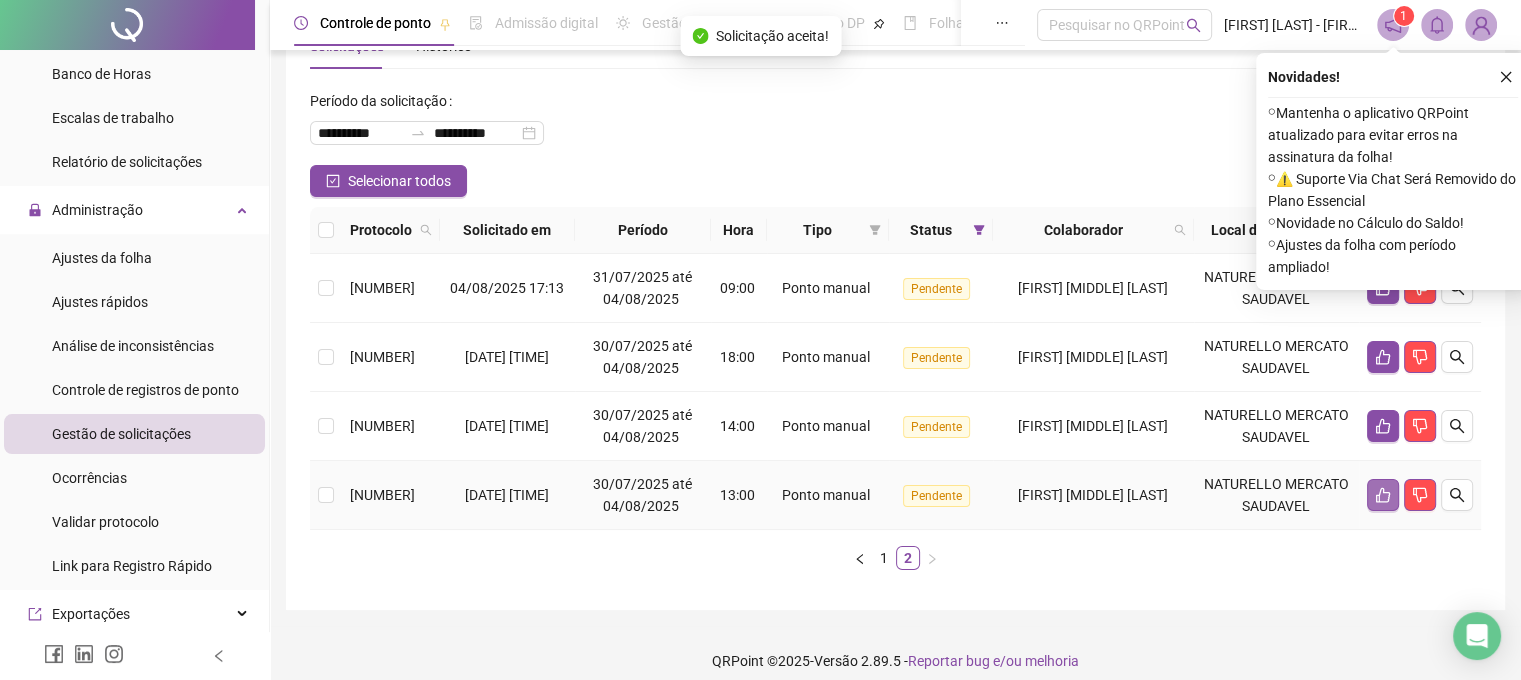 click 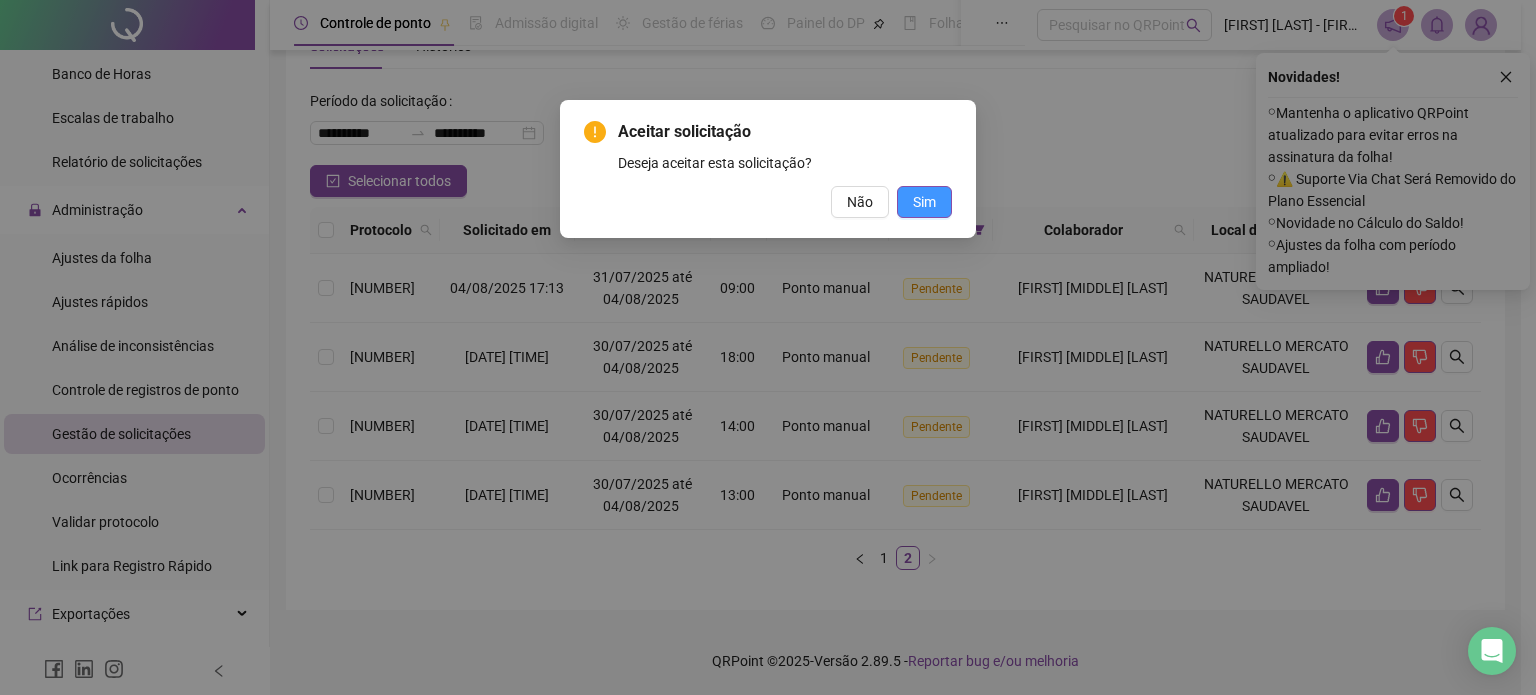 click on "Sim" at bounding box center (924, 202) 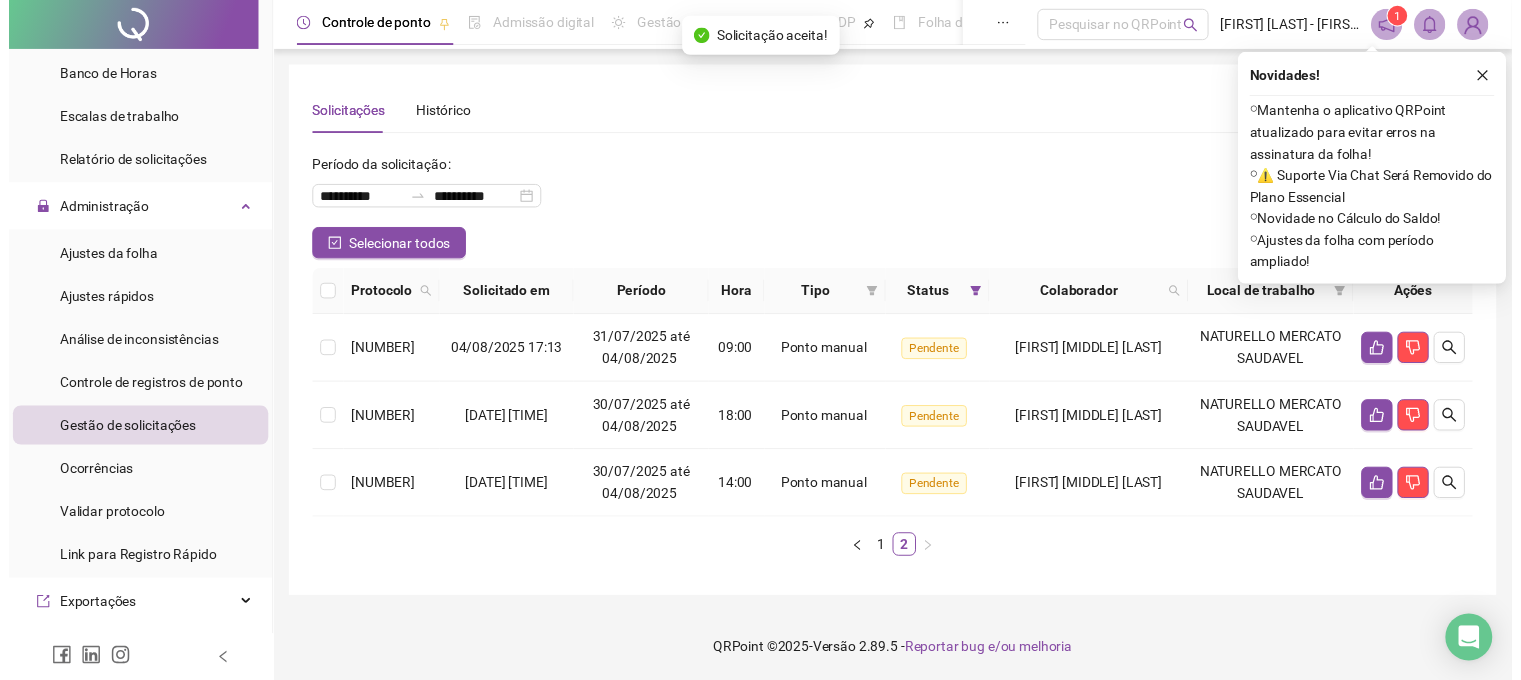 scroll, scrollTop: 0, scrollLeft: 0, axis: both 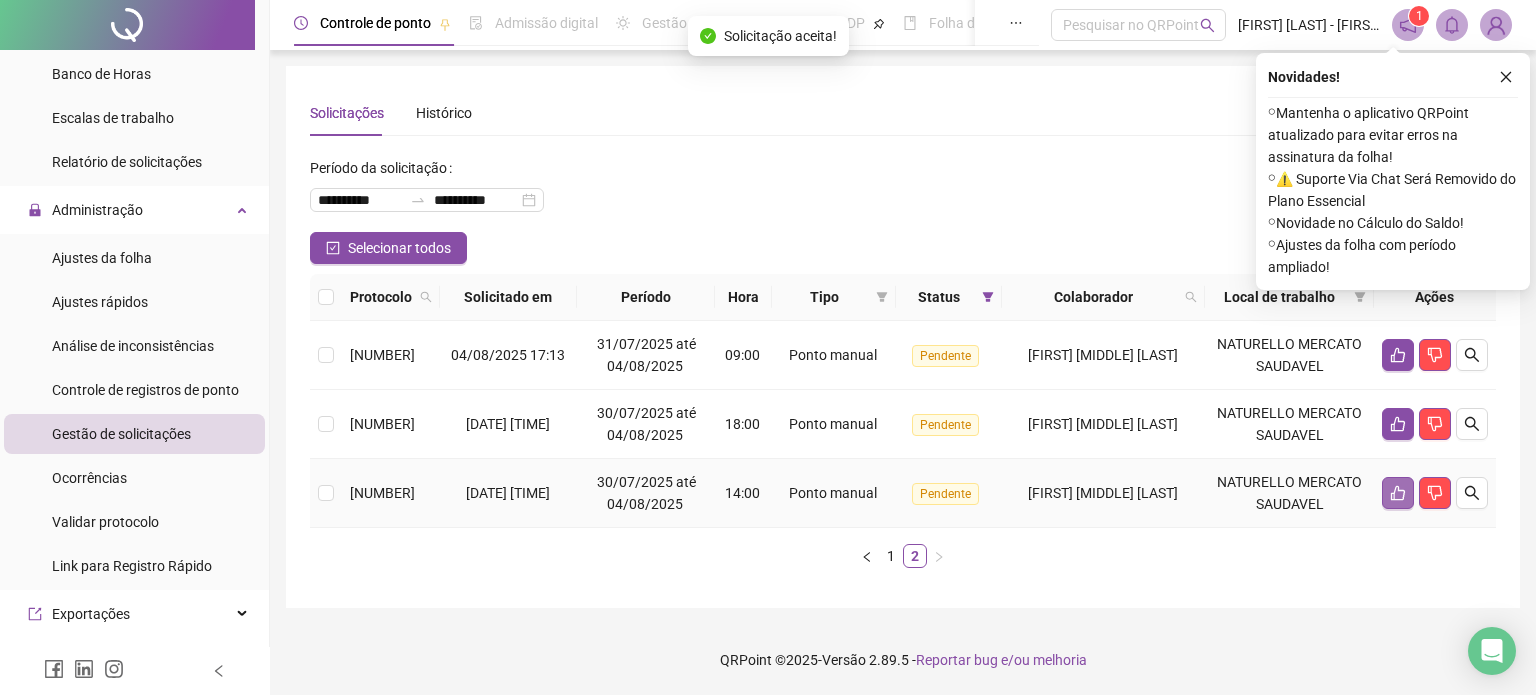 click at bounding box center [1398, 493] 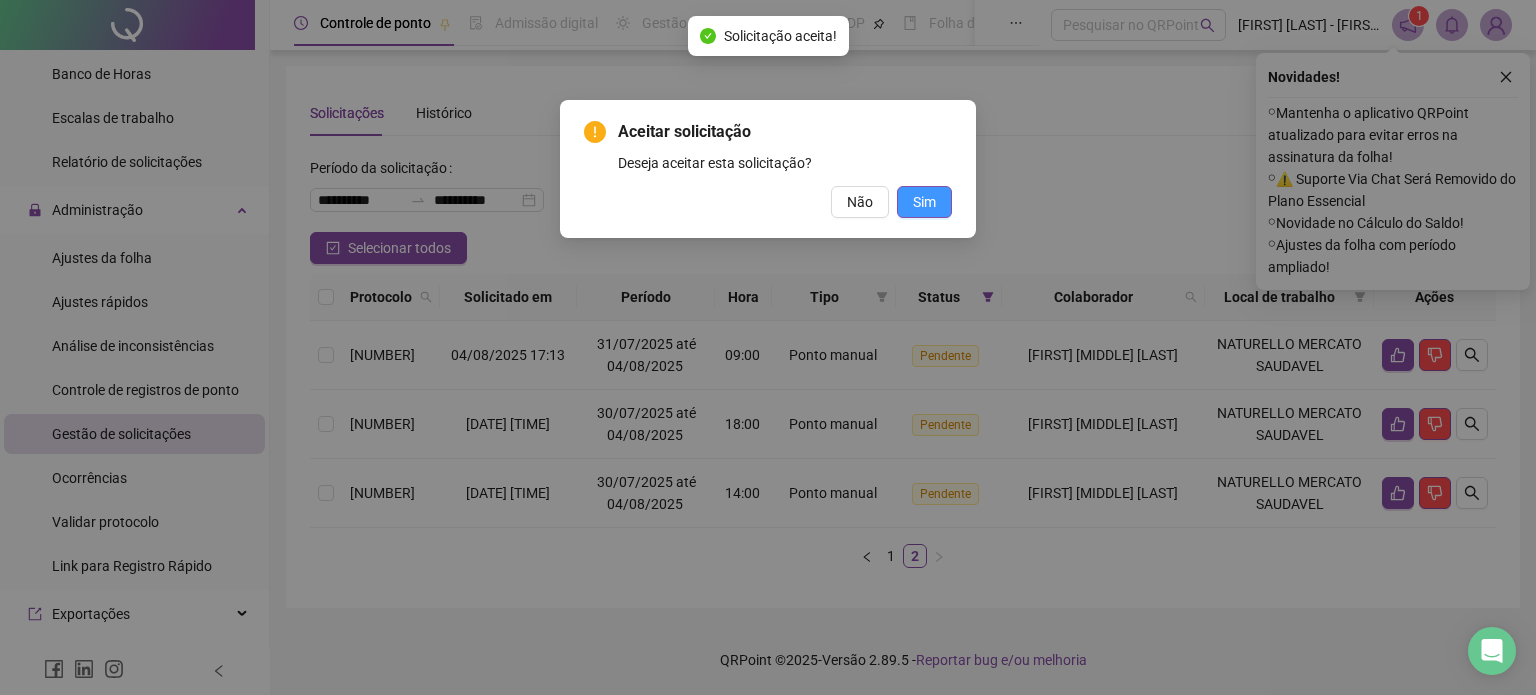 click on "Sim" at bounding box center (924, 202) 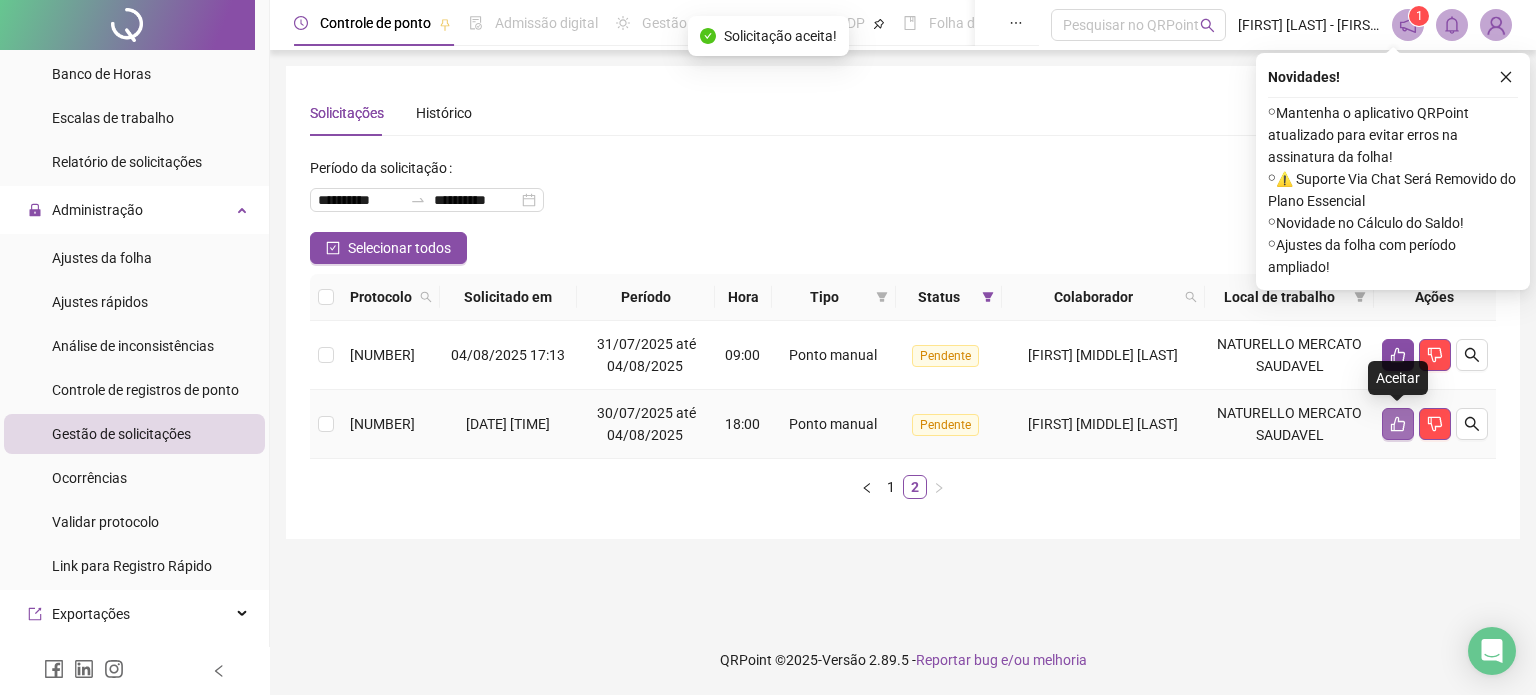 click 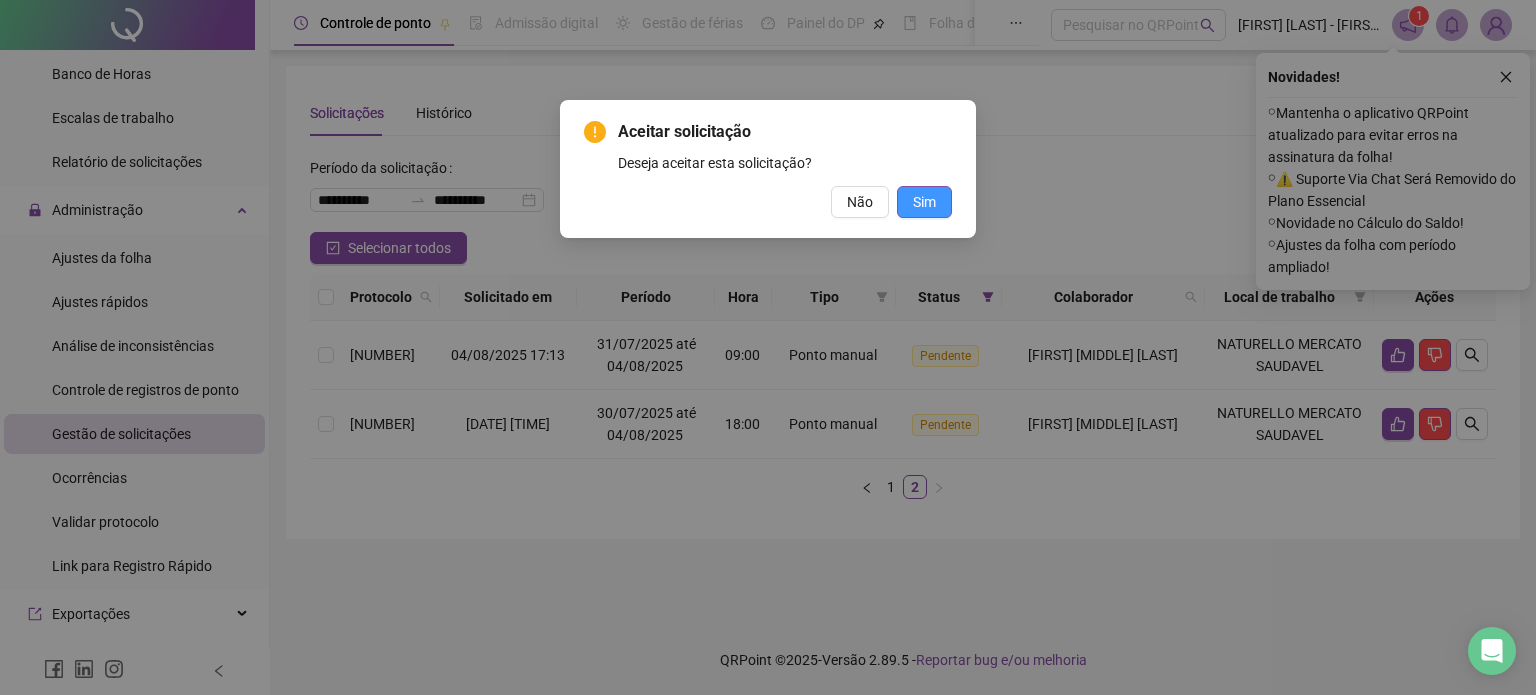 click on "Sim" at bounding box center [924, 202] 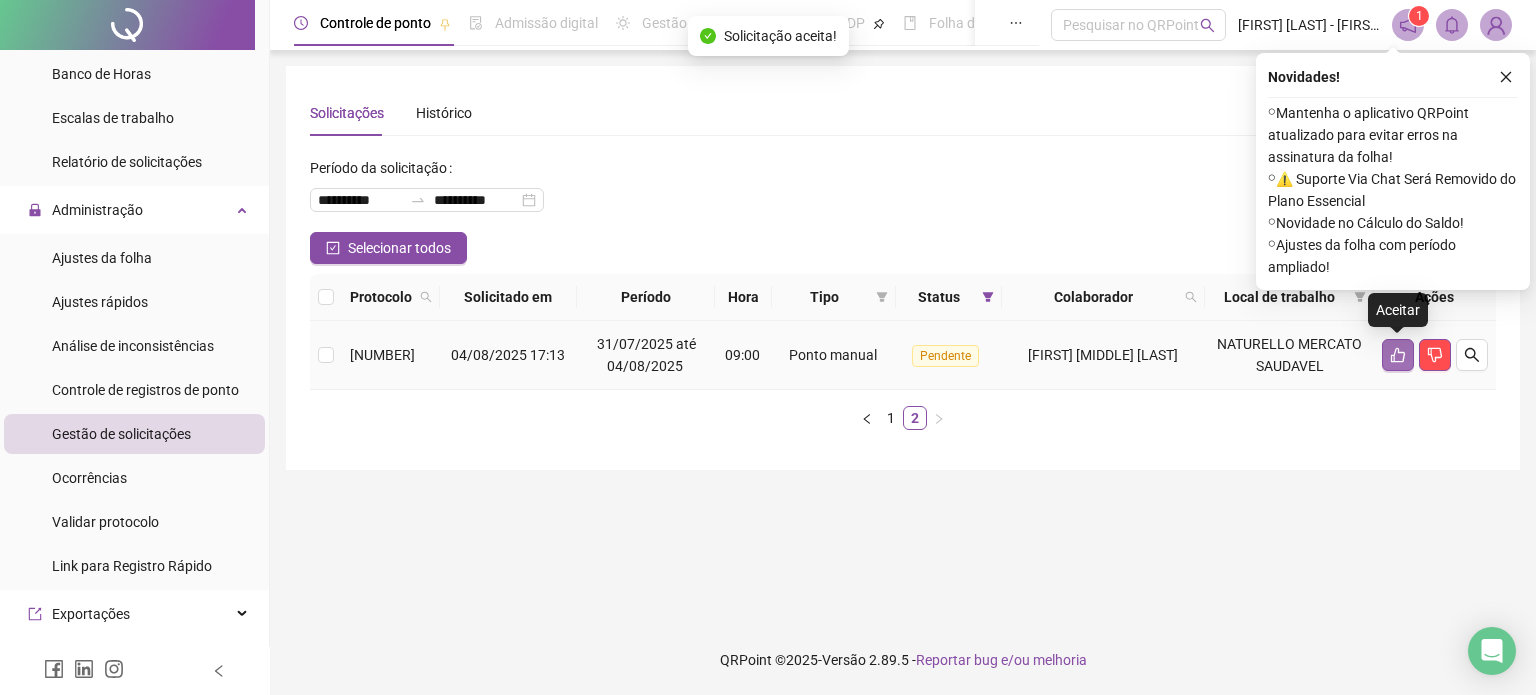 click 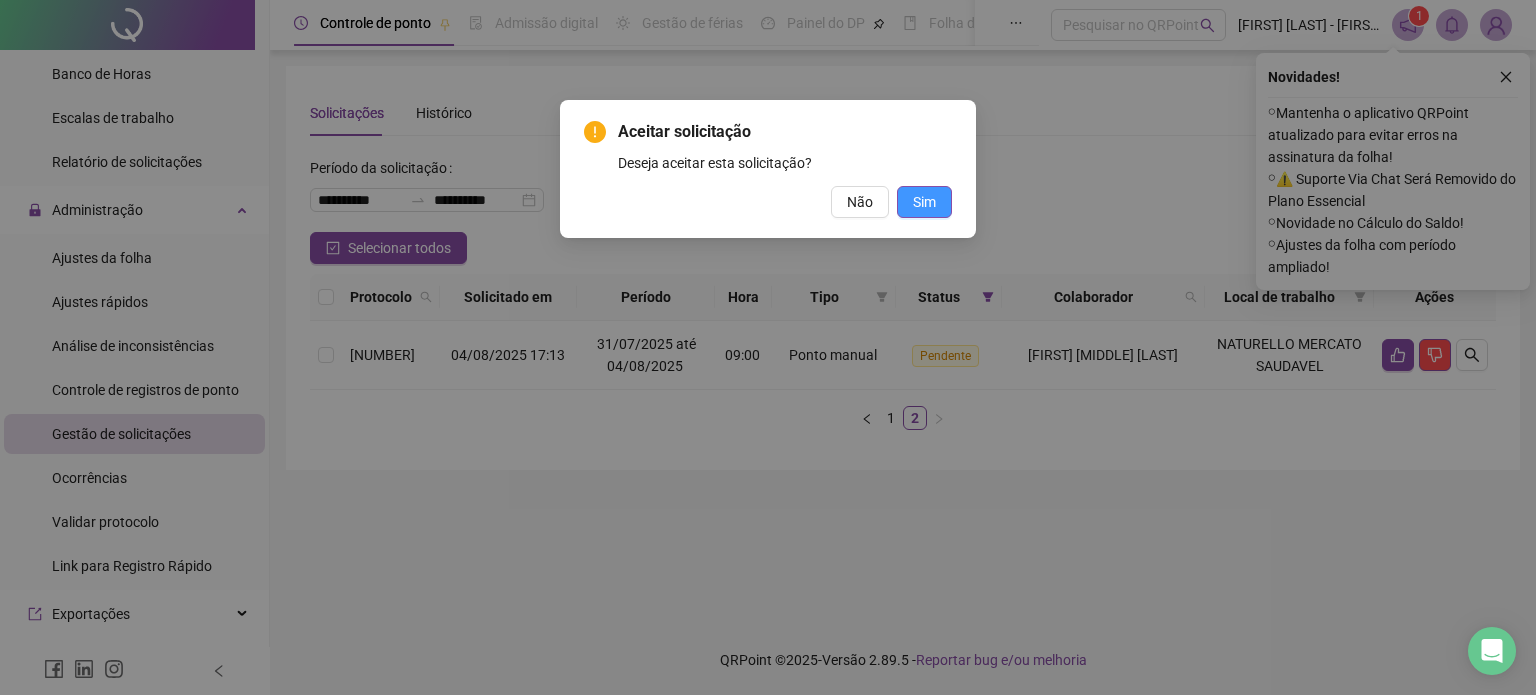 click on "Sim" at bounding box center (924, 202) 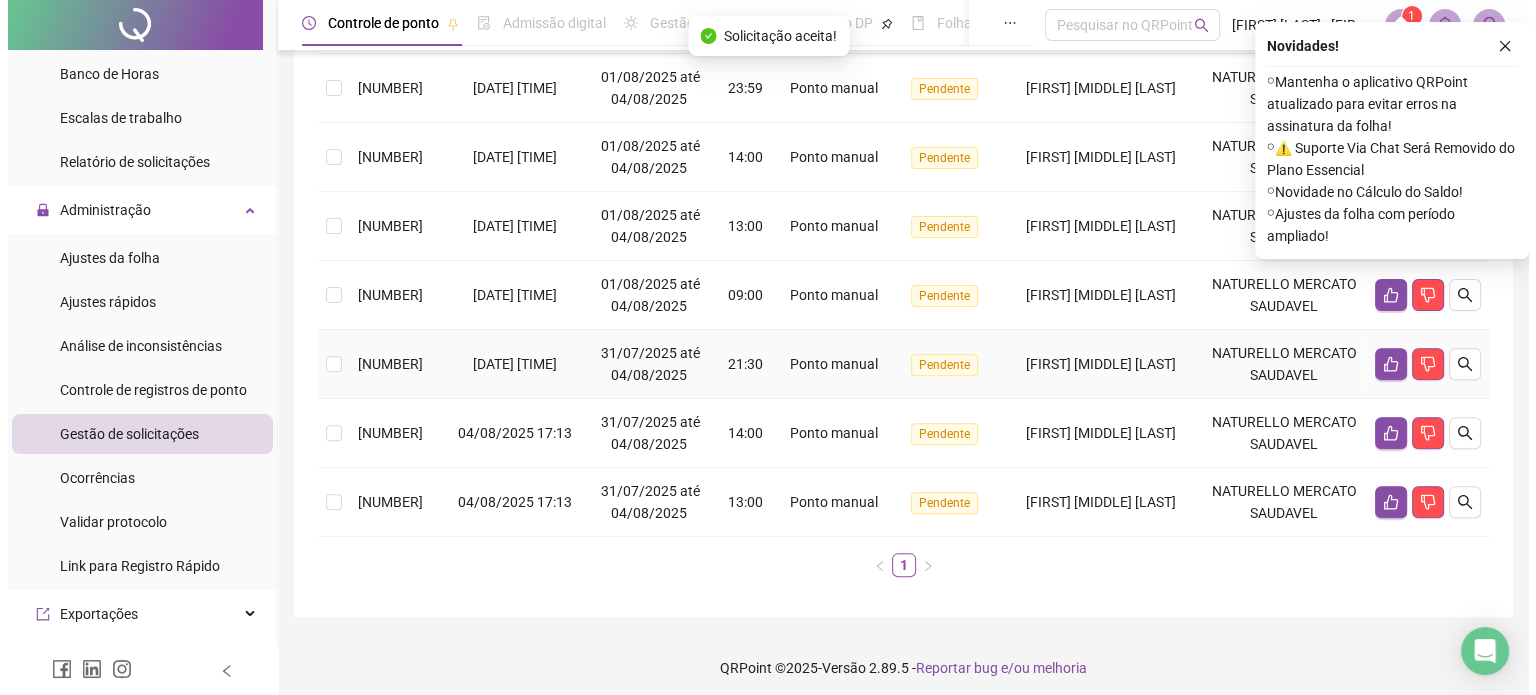 scroll, scrollTop: 617, scrollLeft: 0, axis: vertical 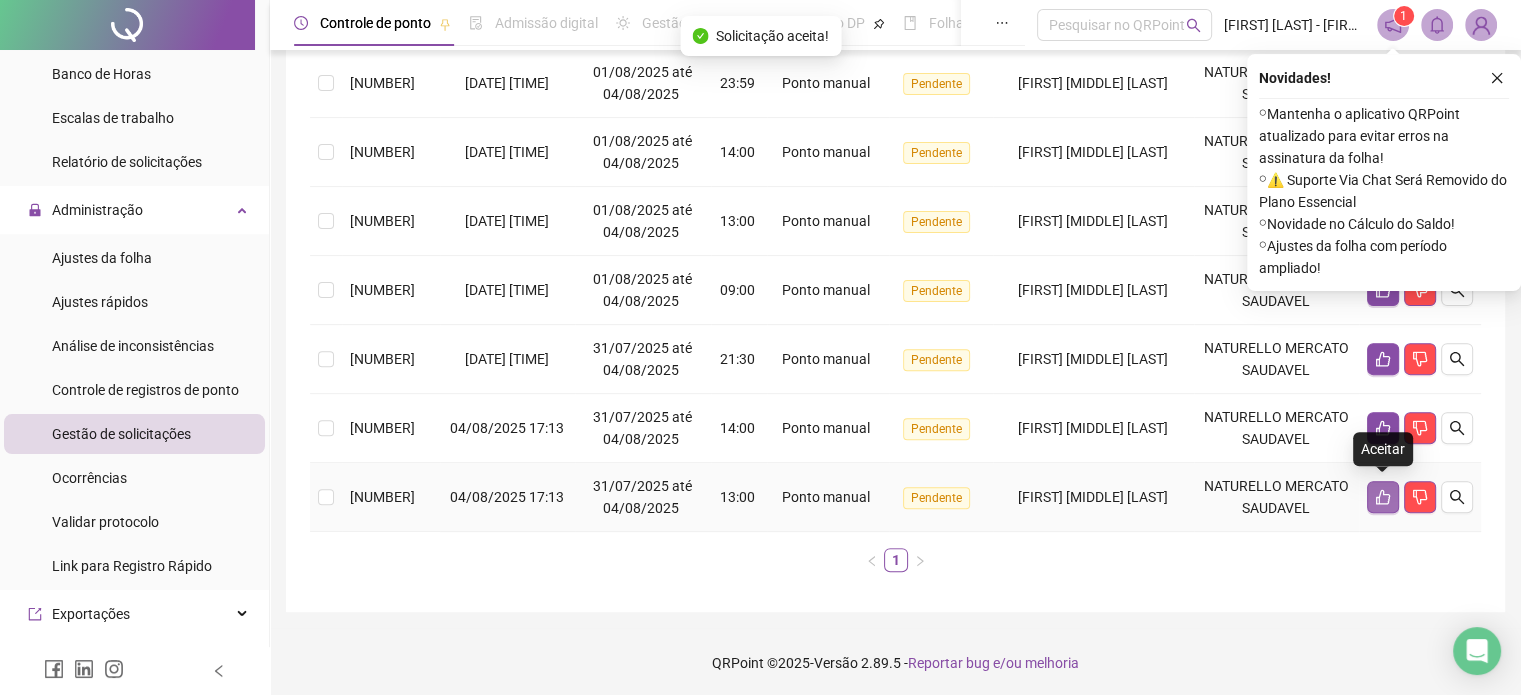 click at bounding box center [1383, 497] 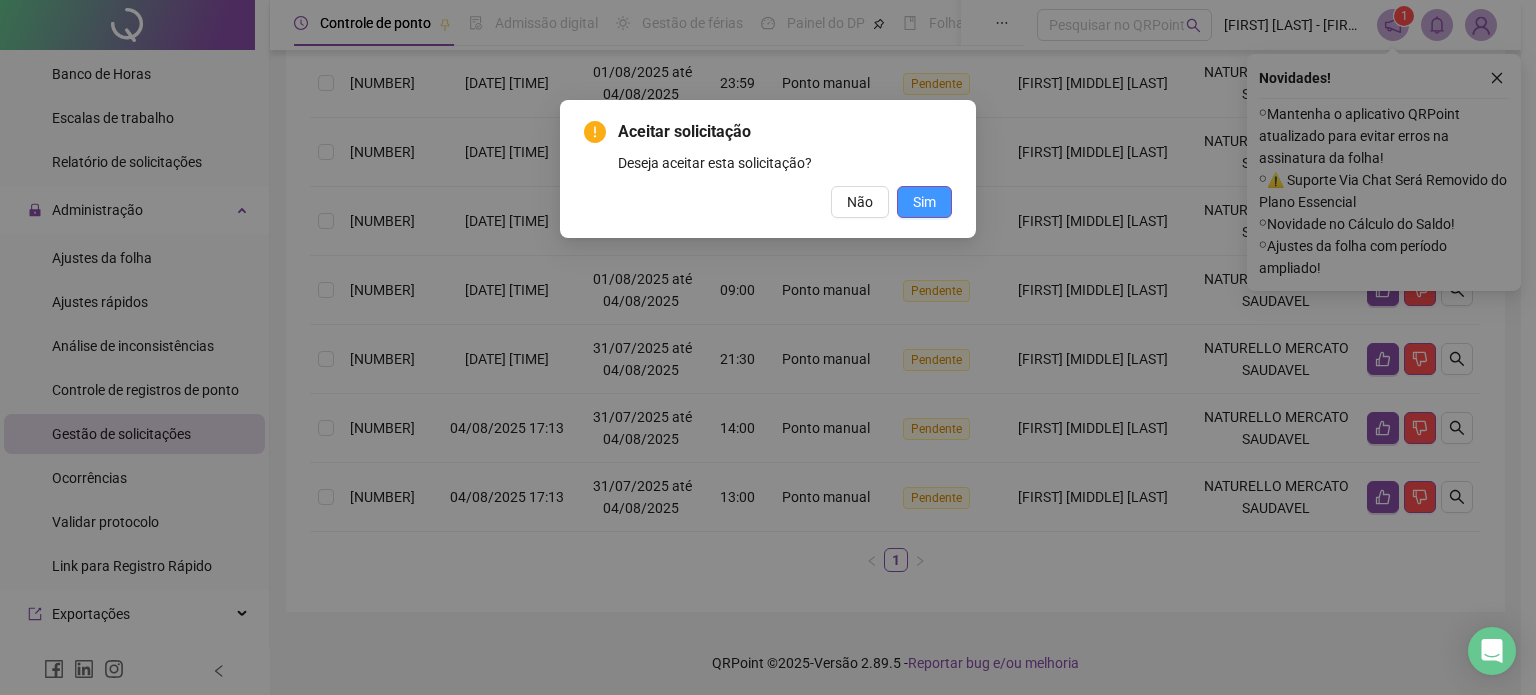 click on "Sim" at bounding box center (924, 202) 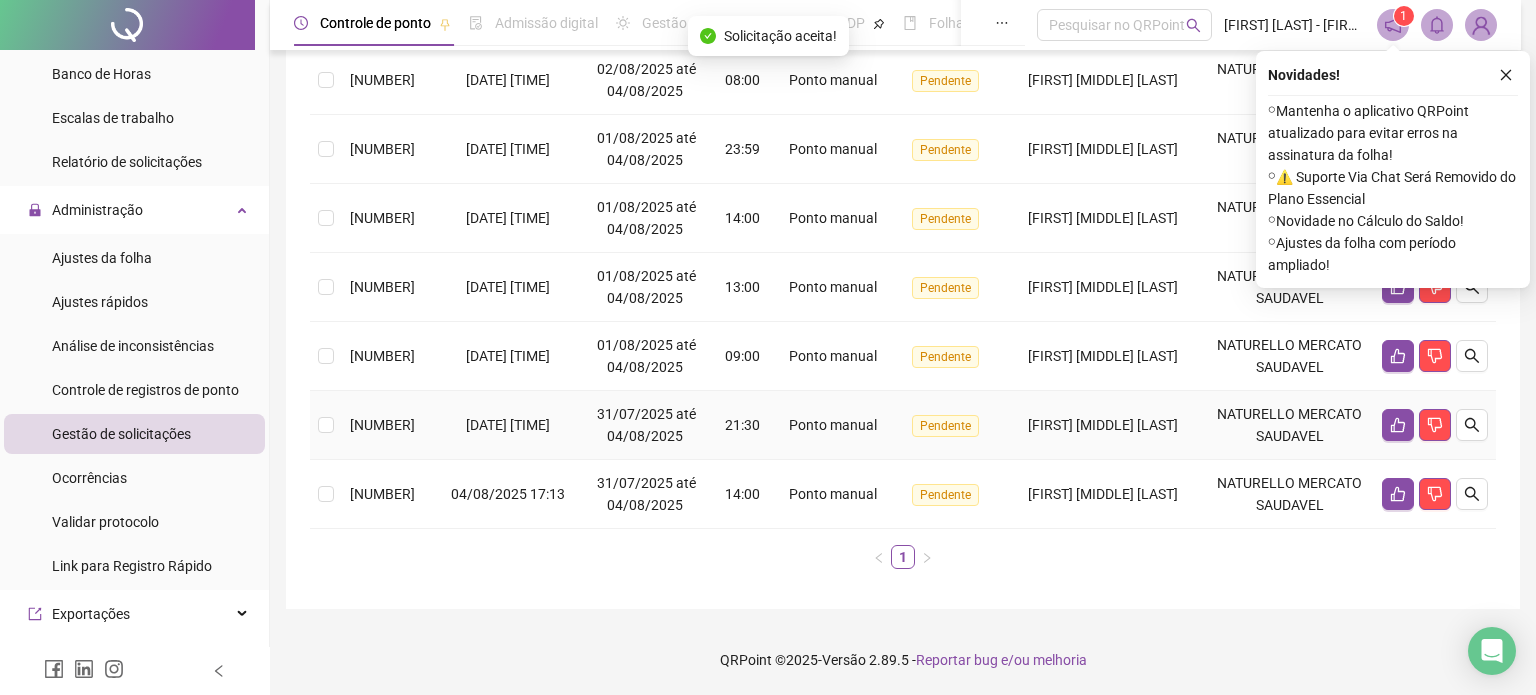 scroll, scrollTop: 548, scrollLeft: 0, axis: vertical 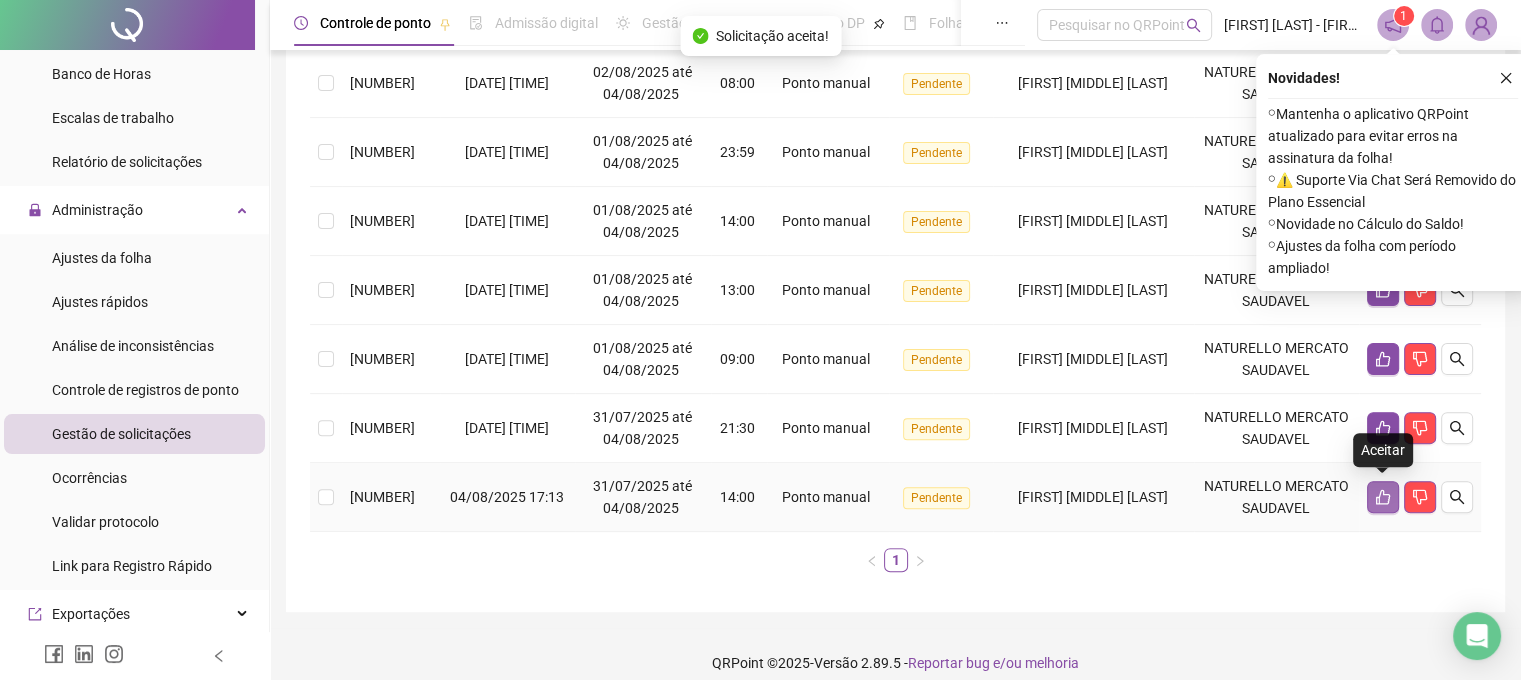 click 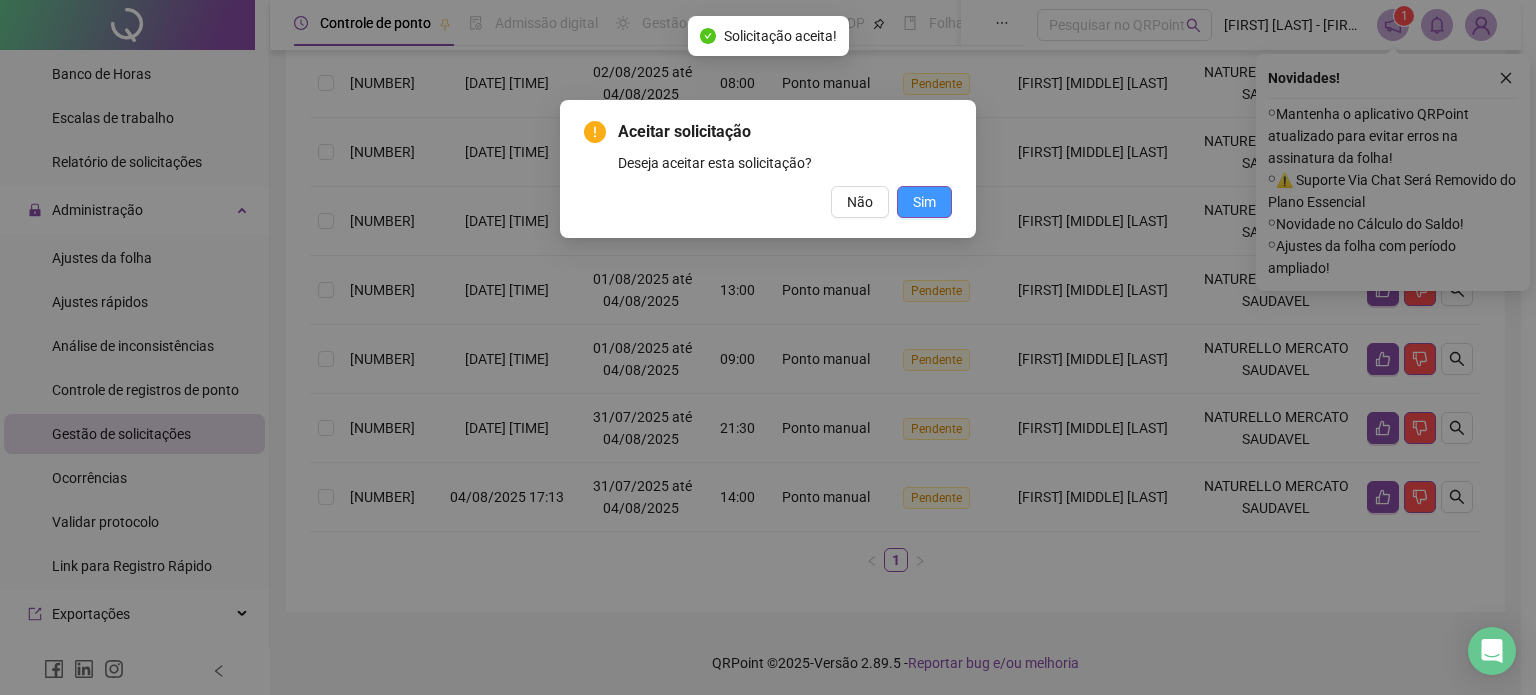 click on "Sim" at bounding box center (924, 202) 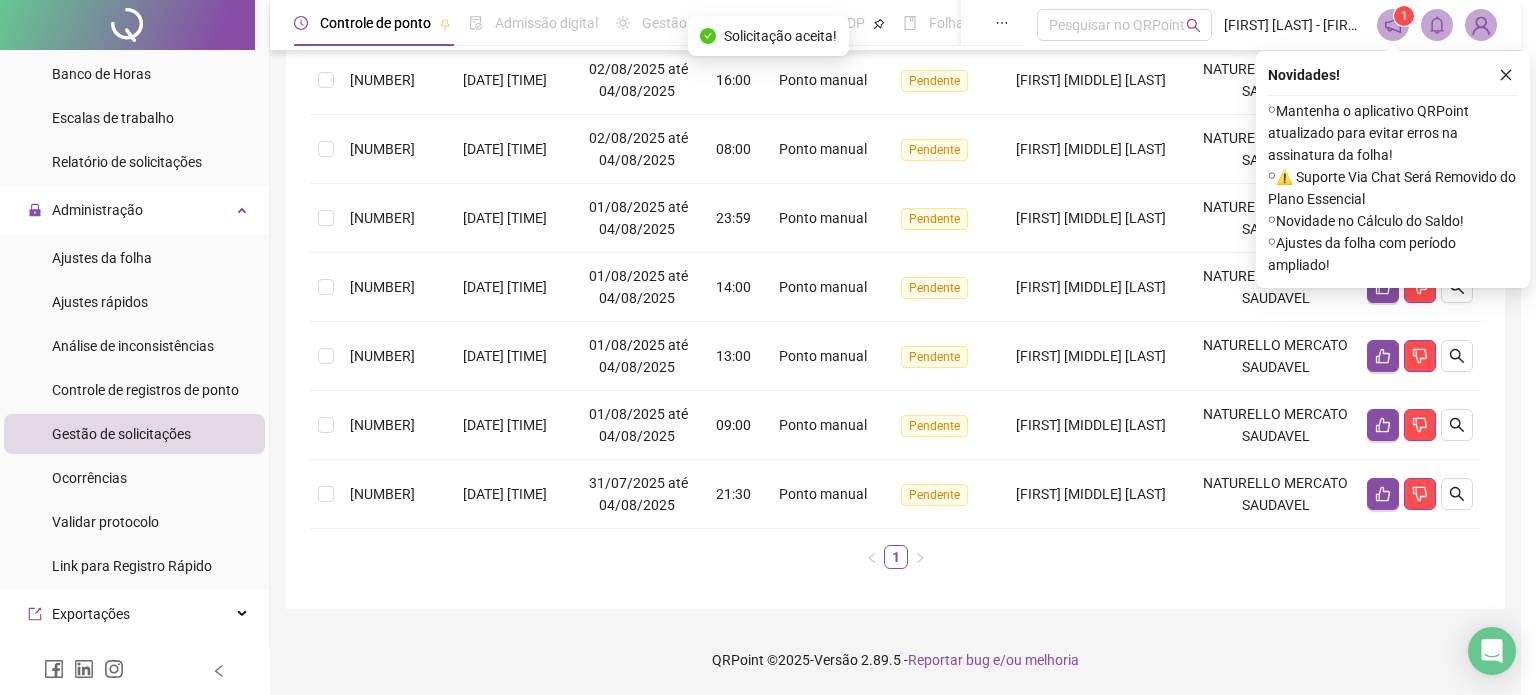 scroll, scrollTop: 480, scrollLeft: 0, axis: vertical 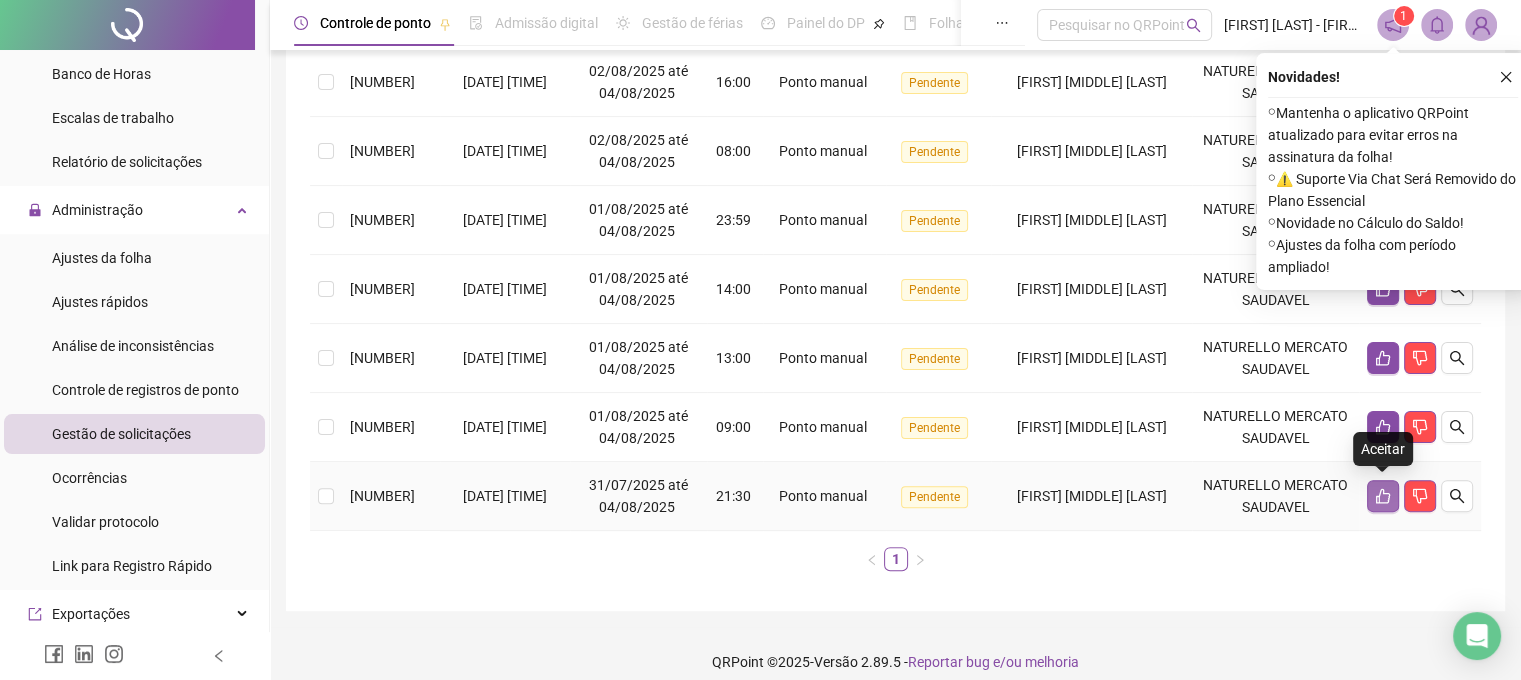 click 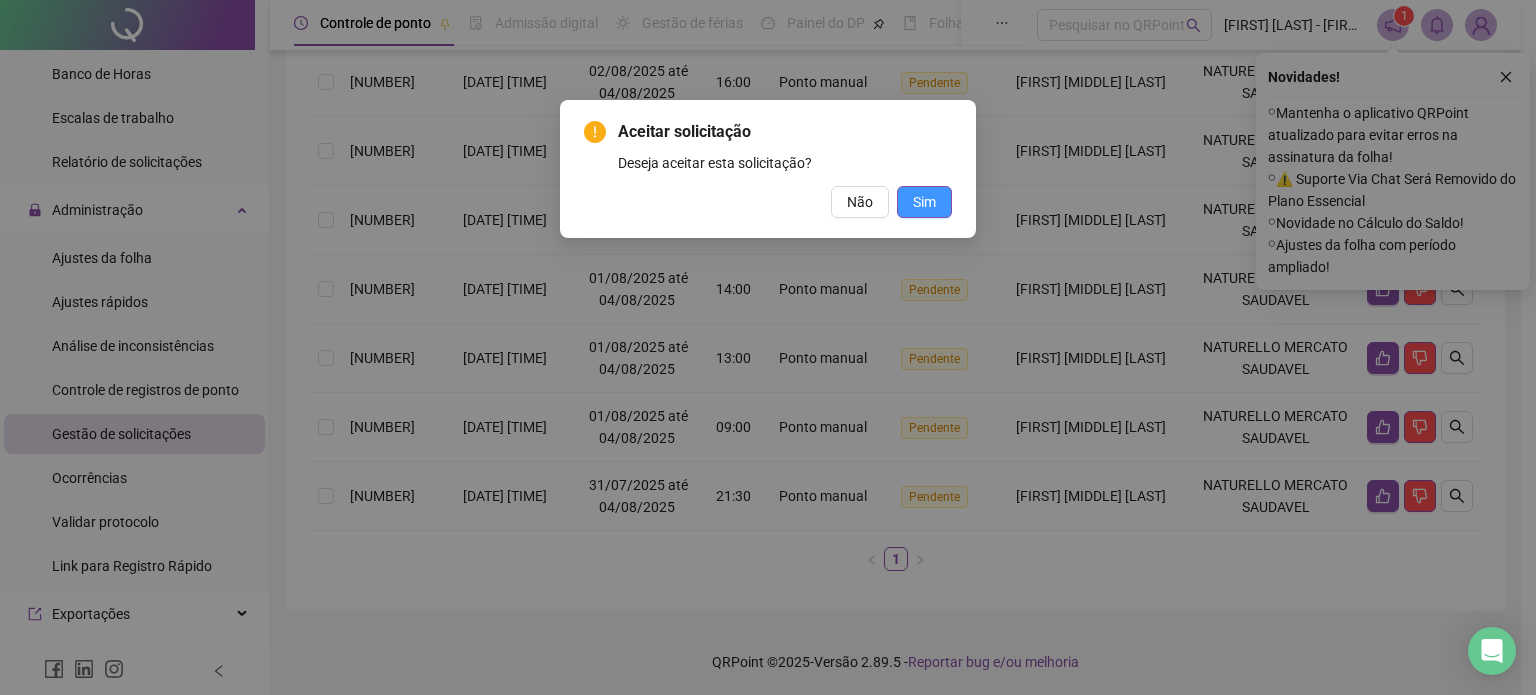 click on "Sim" at bounding box center (924, 202) 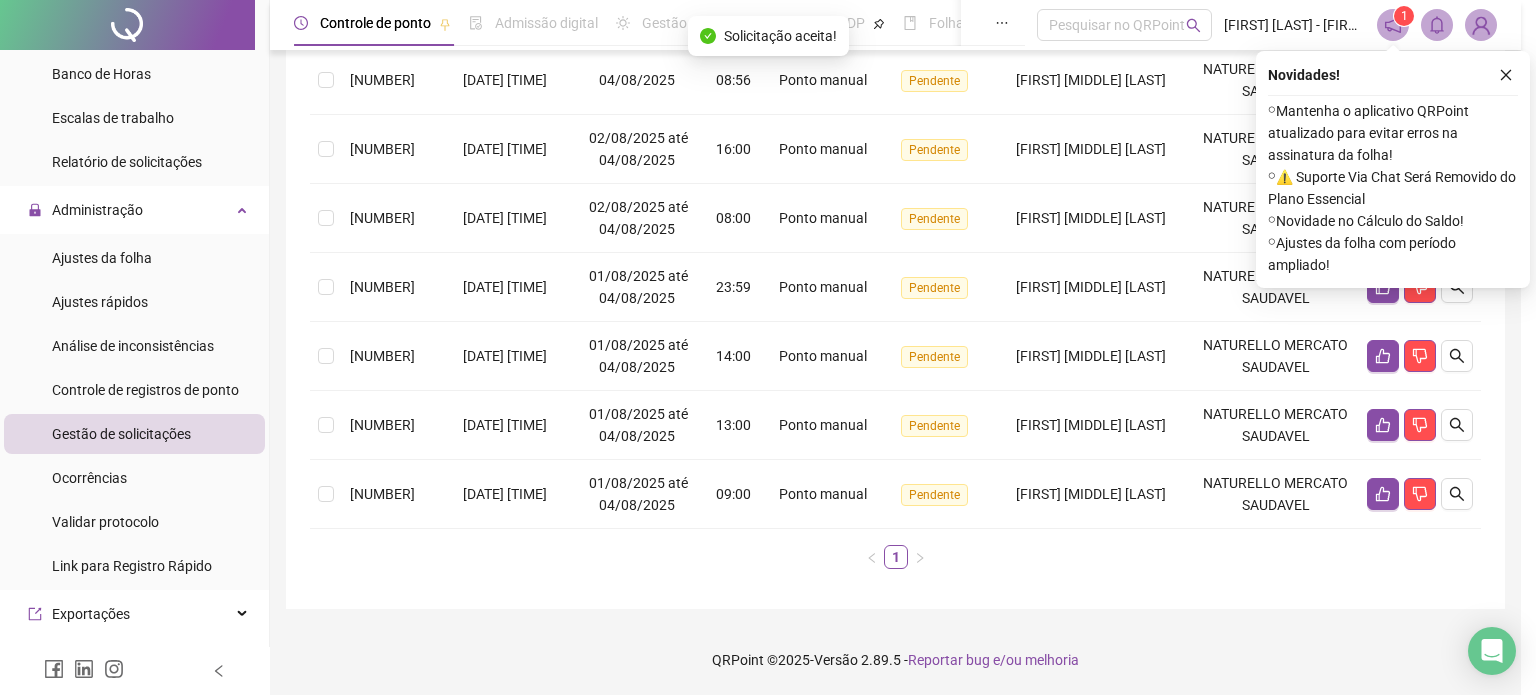 scroll, scrollTop: 411, scrollLeft: 0, axis: vertical 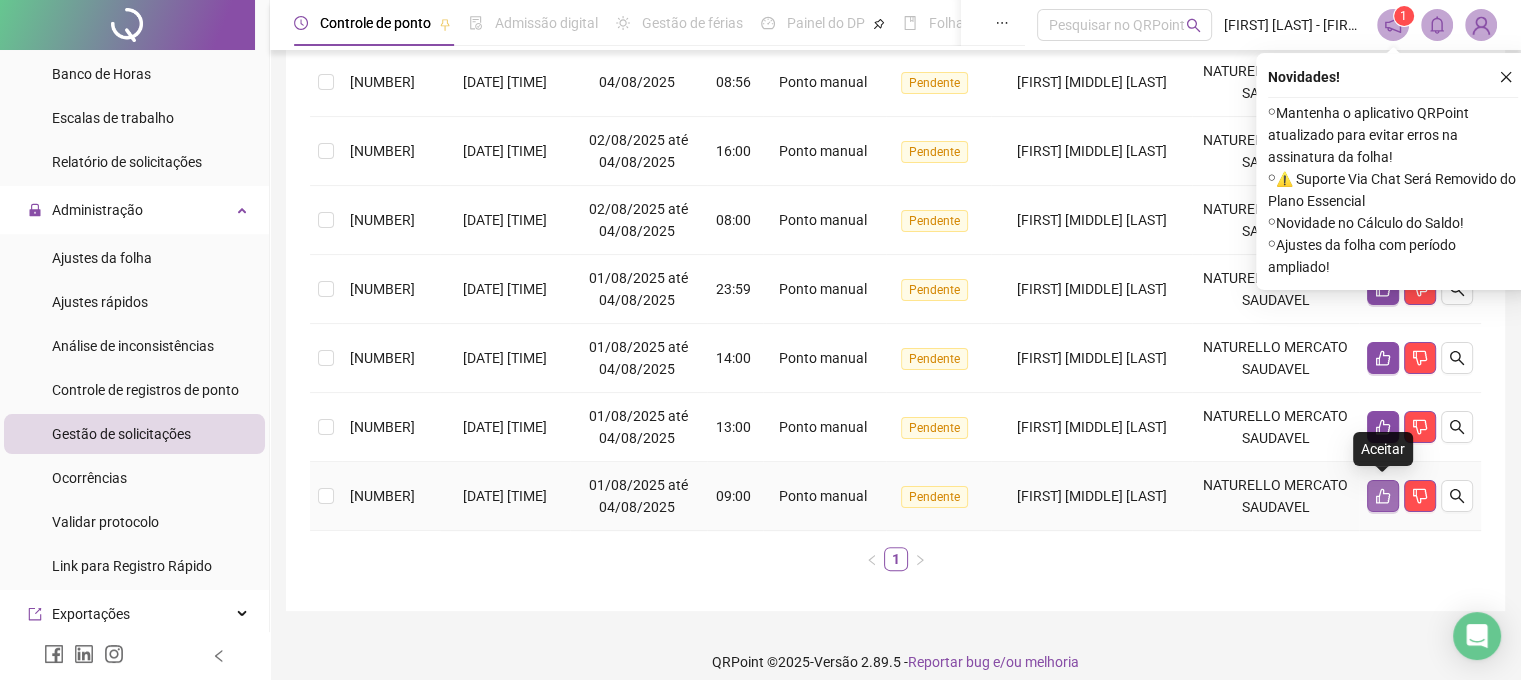 click 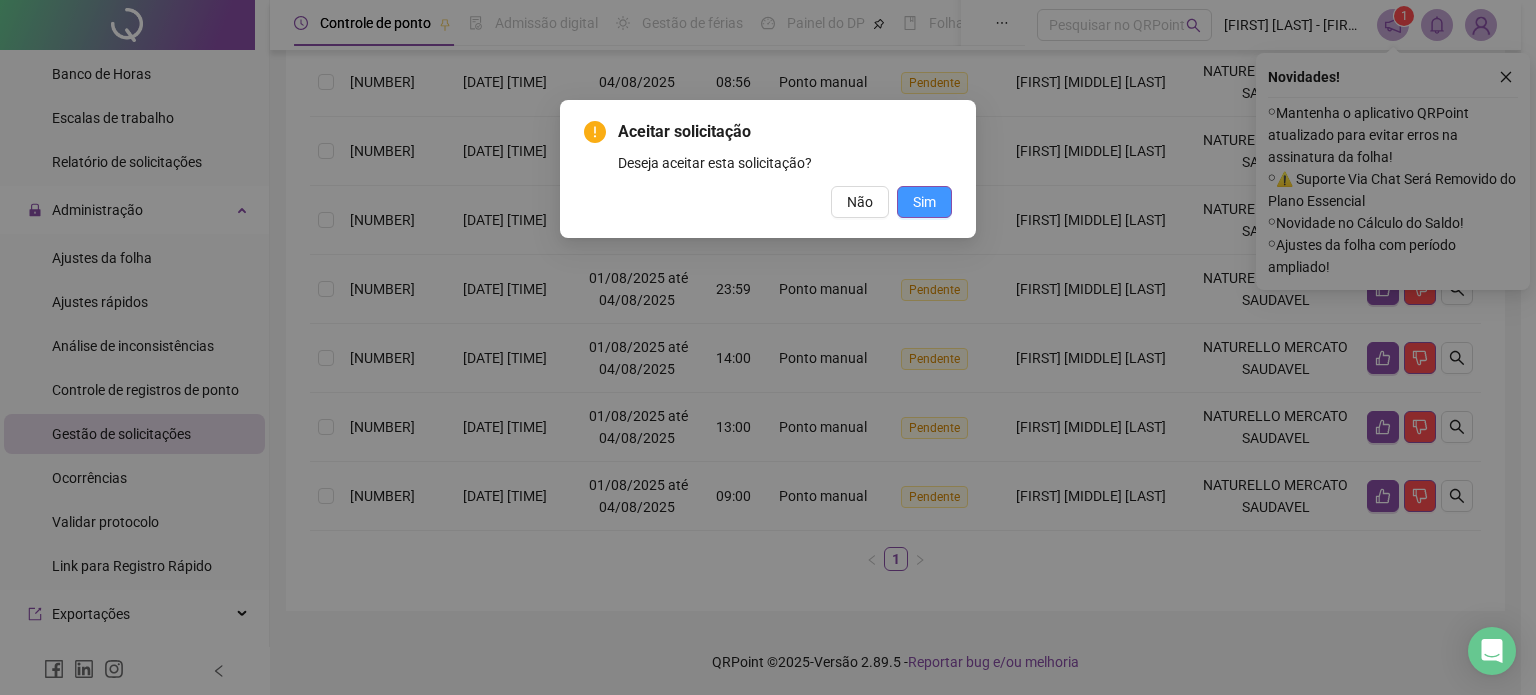 click on "Sim" at bounding box center [924, 202] 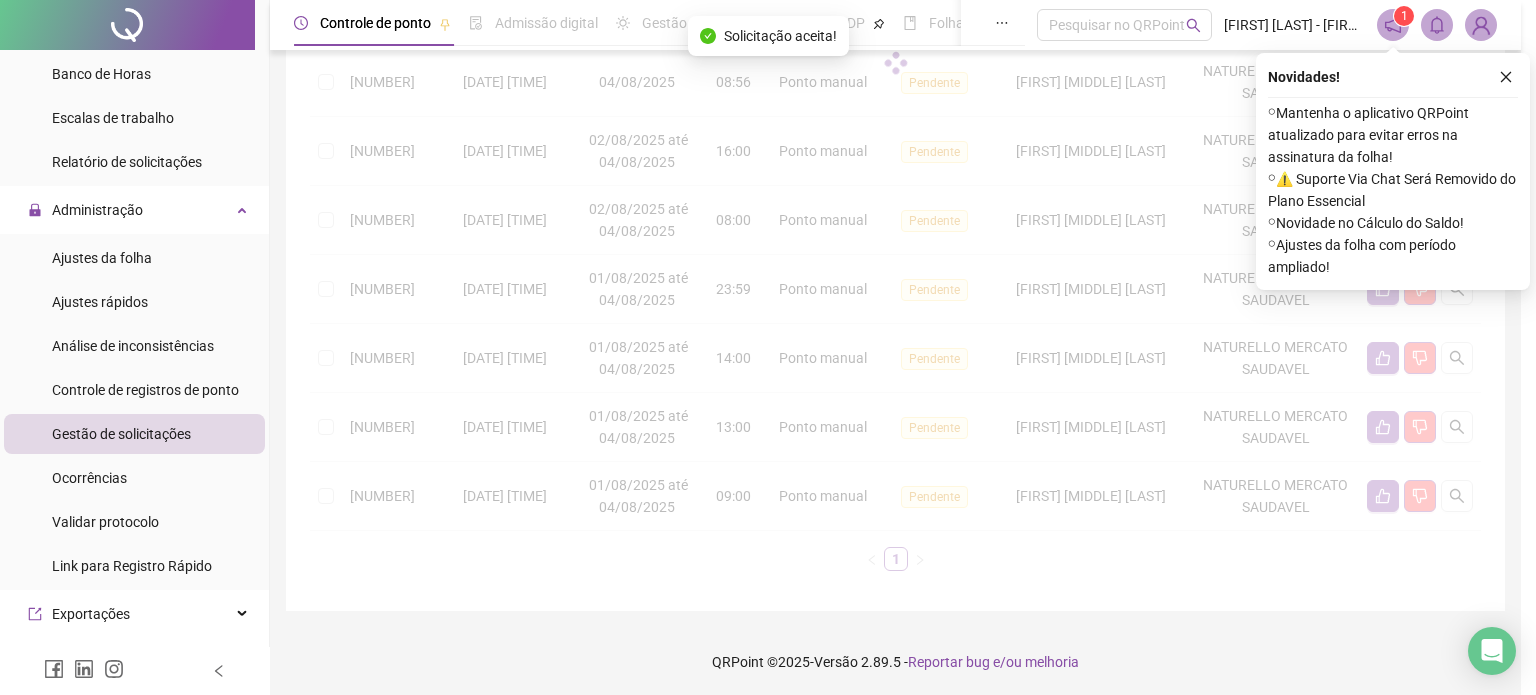 scroll, scrollTop: 342, scrollLeft: 0, axis: vertical 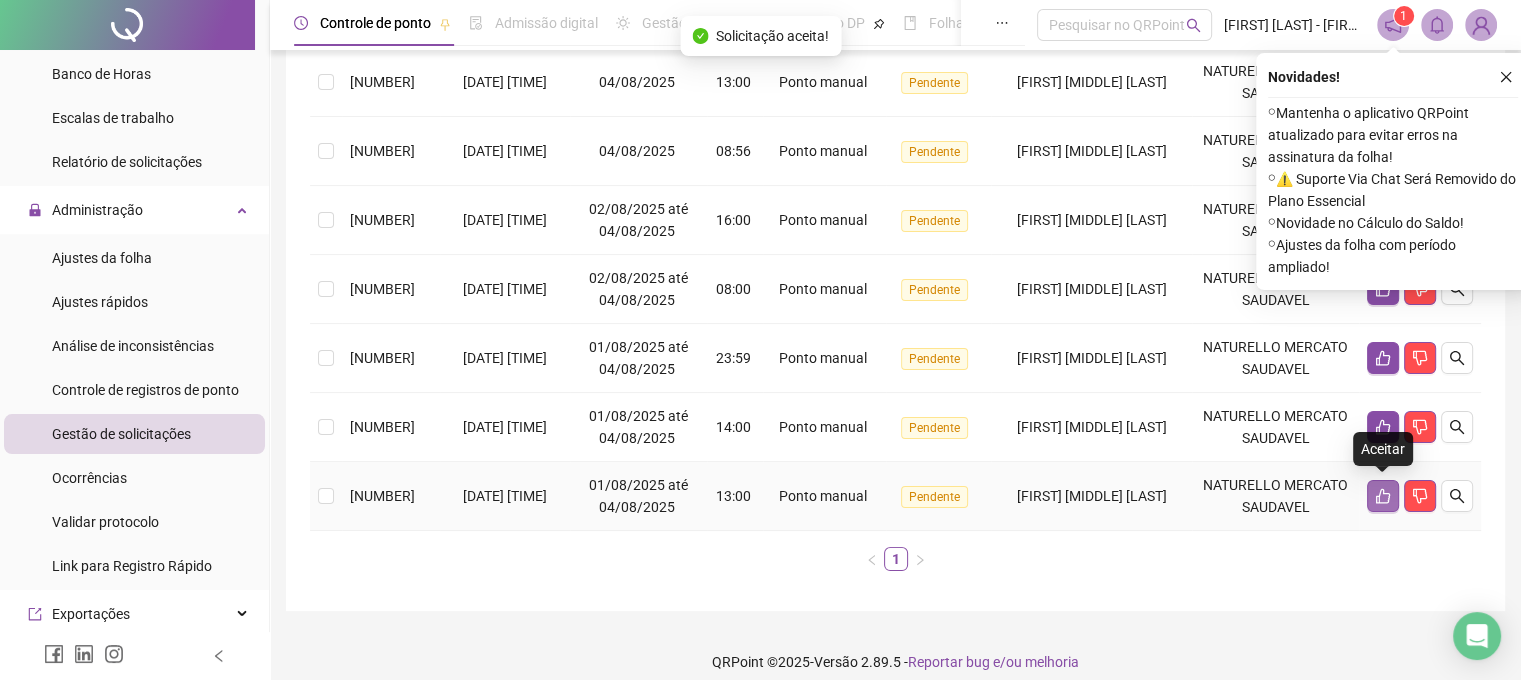 click 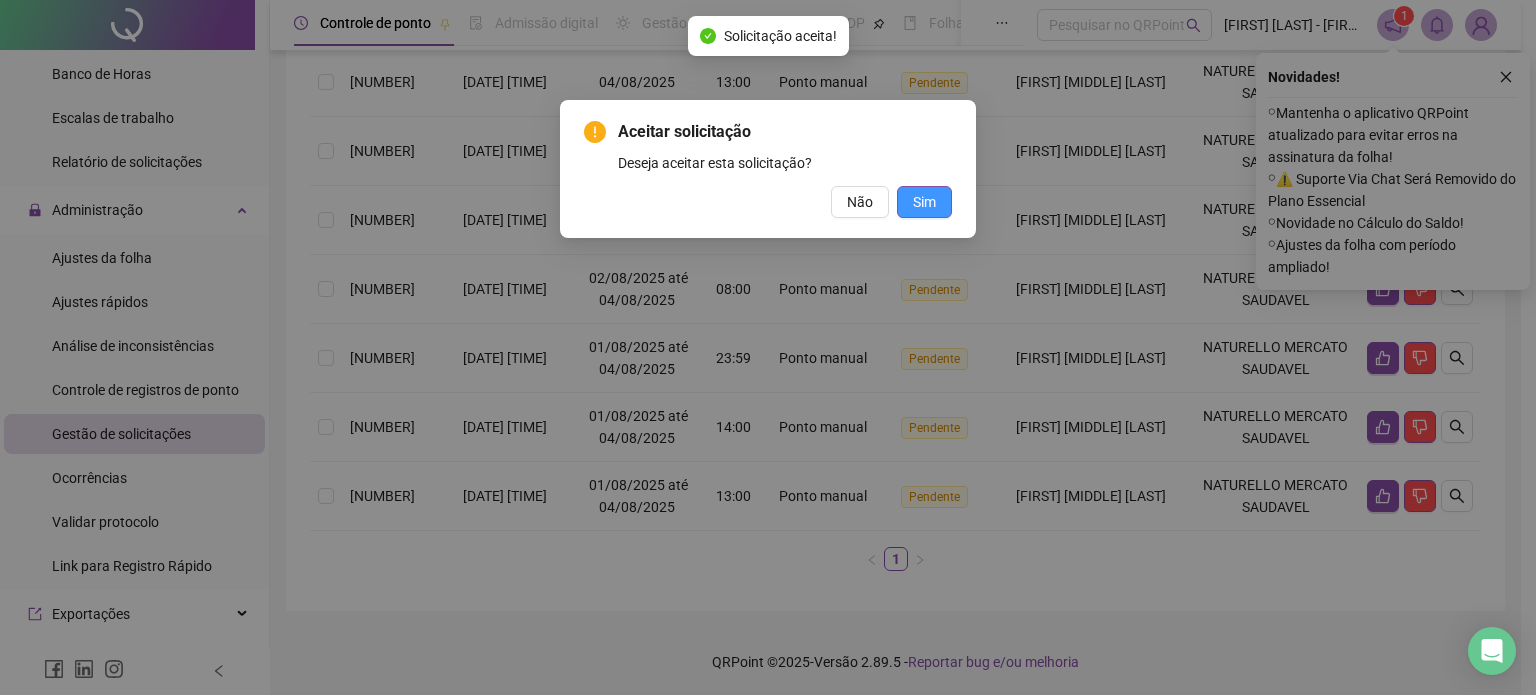 click on "Sim" at bounding box center (924, 202) 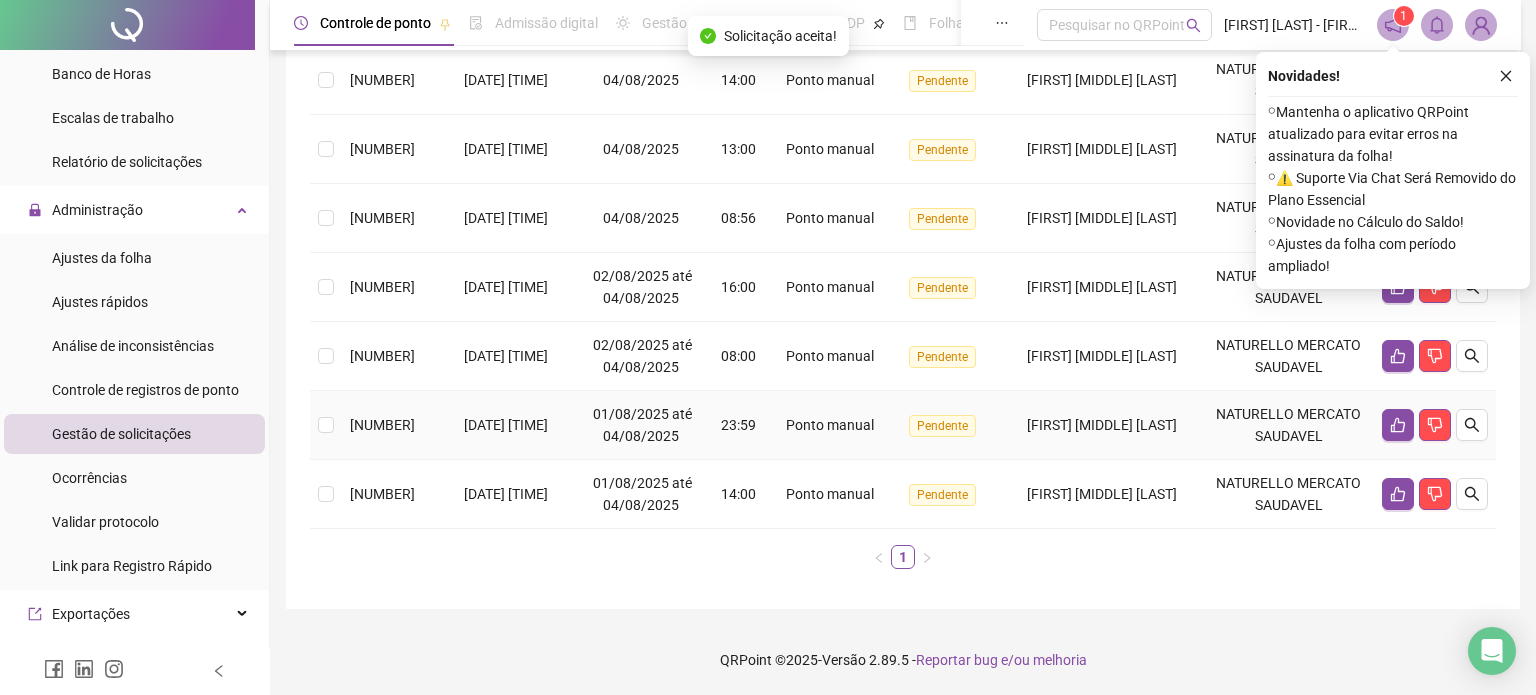 scroll, scrollTop: 273, scrollLeft: 0, axis: vertical 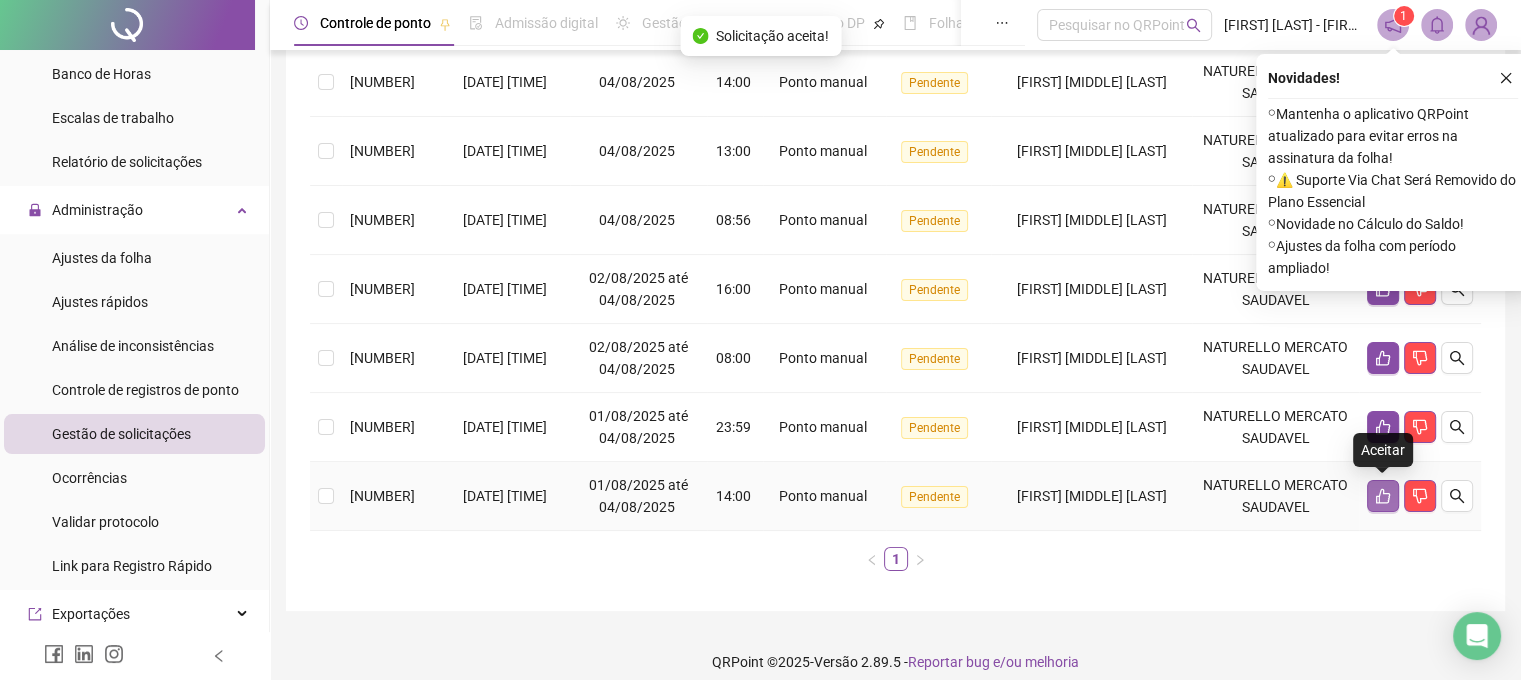 click 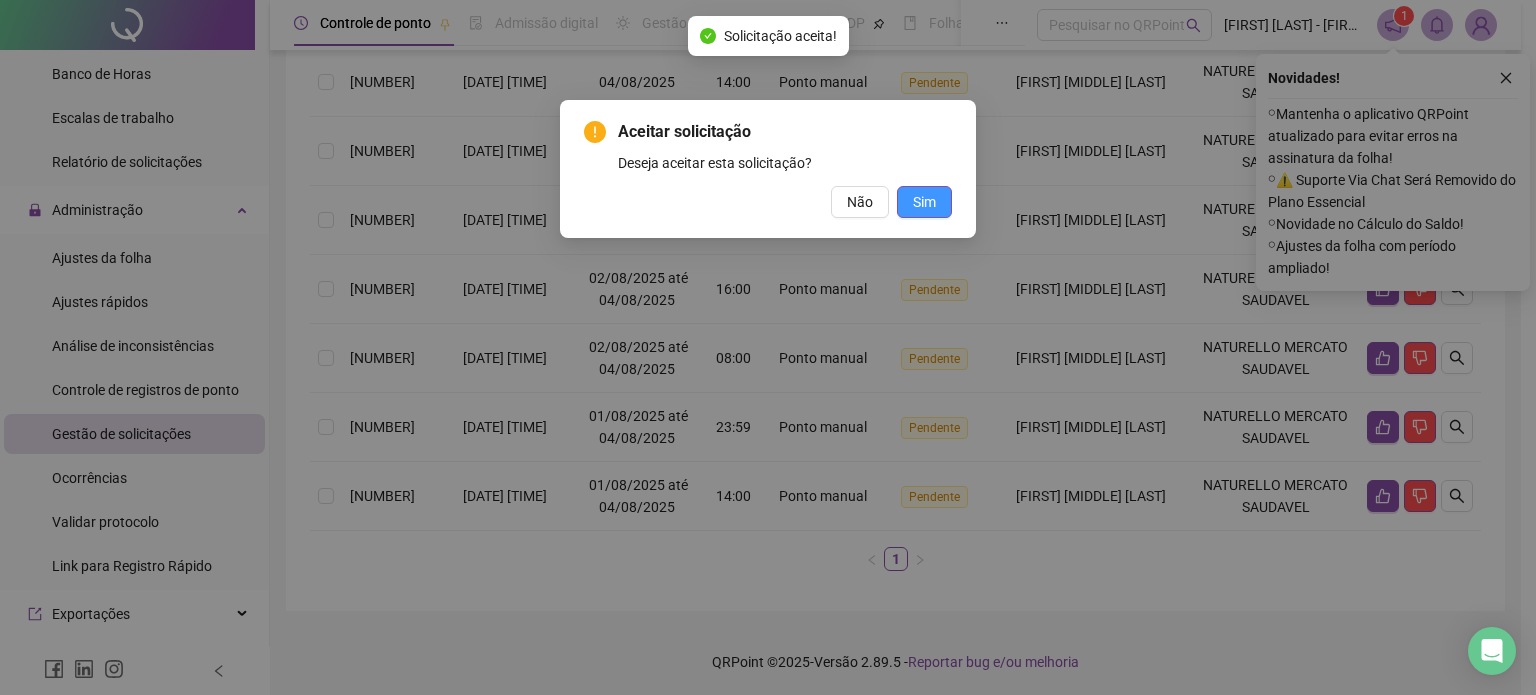 click on "Sim" at bounding box center (924, 202) 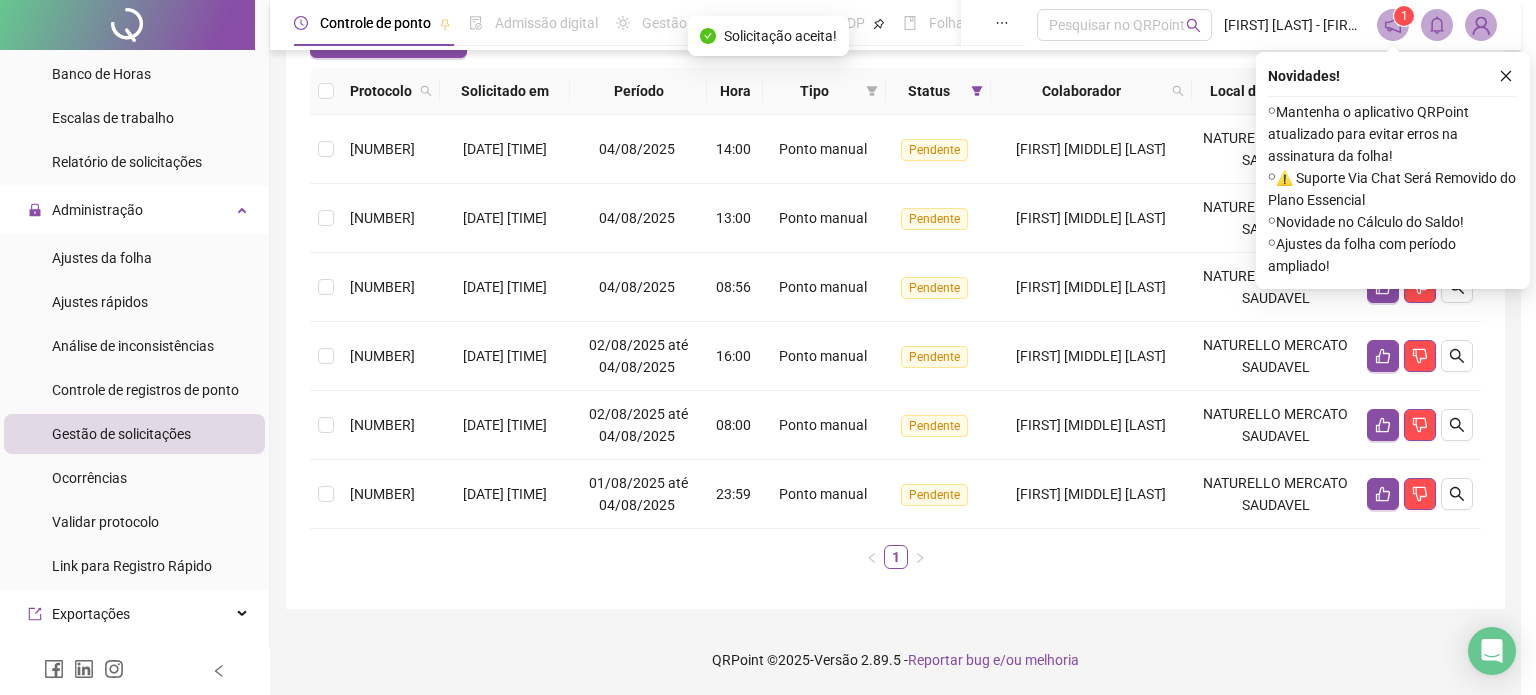 scroll, scrollTop: 204, scrollLeft: 0, axis: vertical 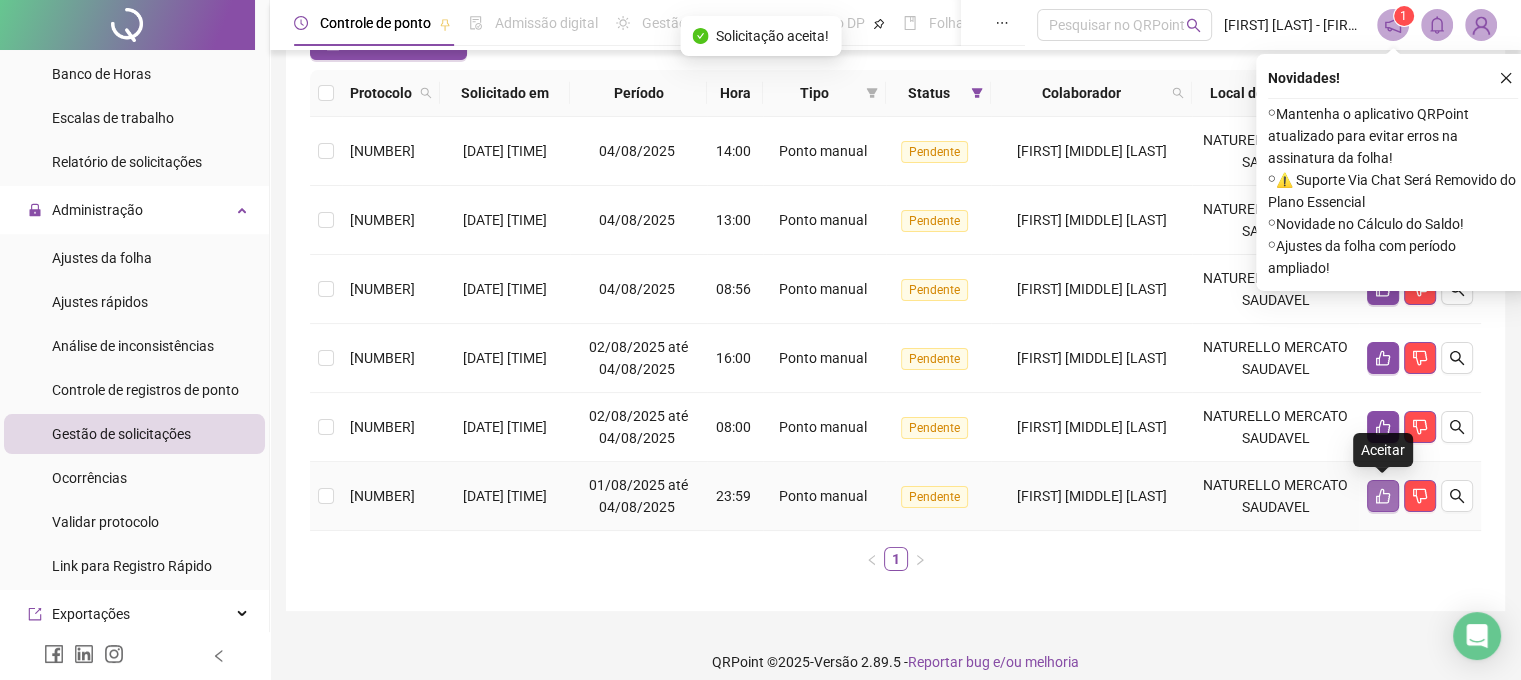 click at bounding box center (1383, 496) 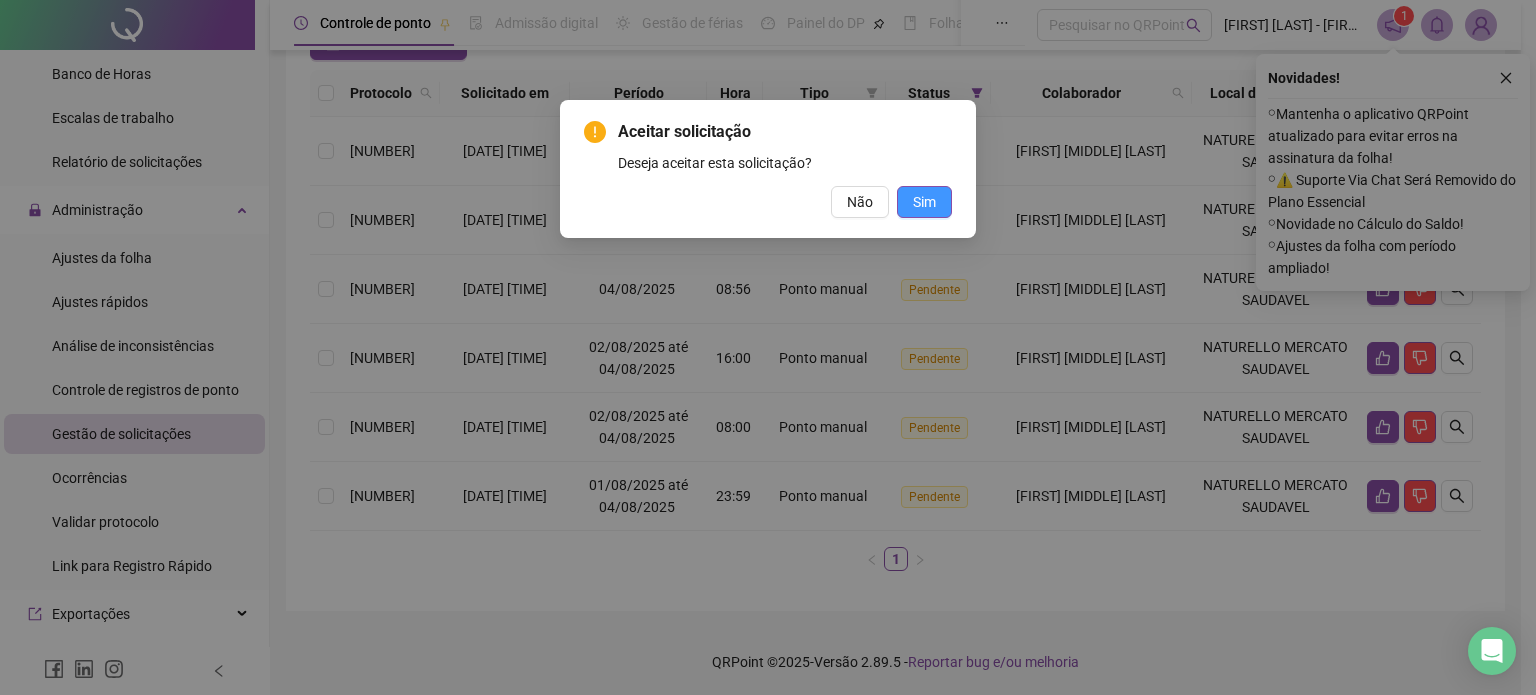 click on "Sim" at bounding box center (924, 202) 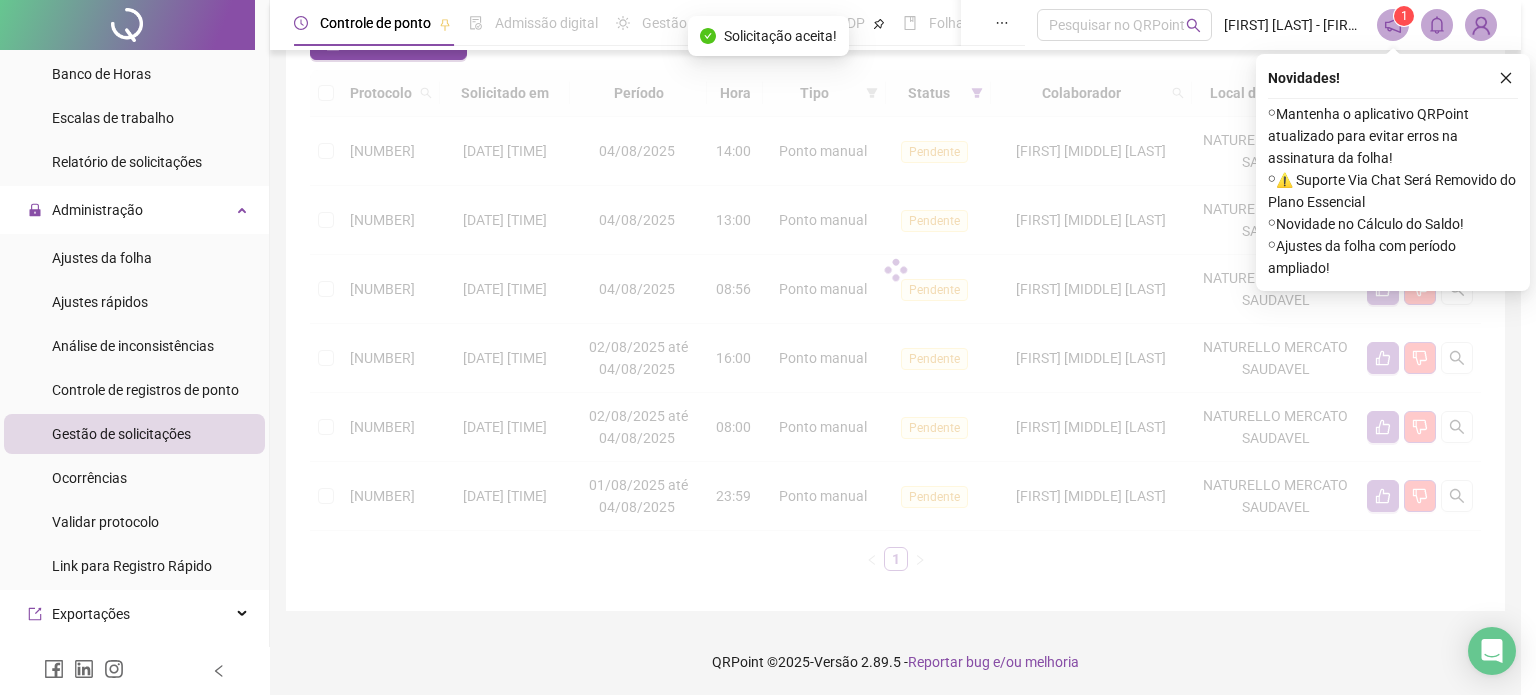 scroll, scrollTop: 136, scrollLeft: 0, axis: vertical 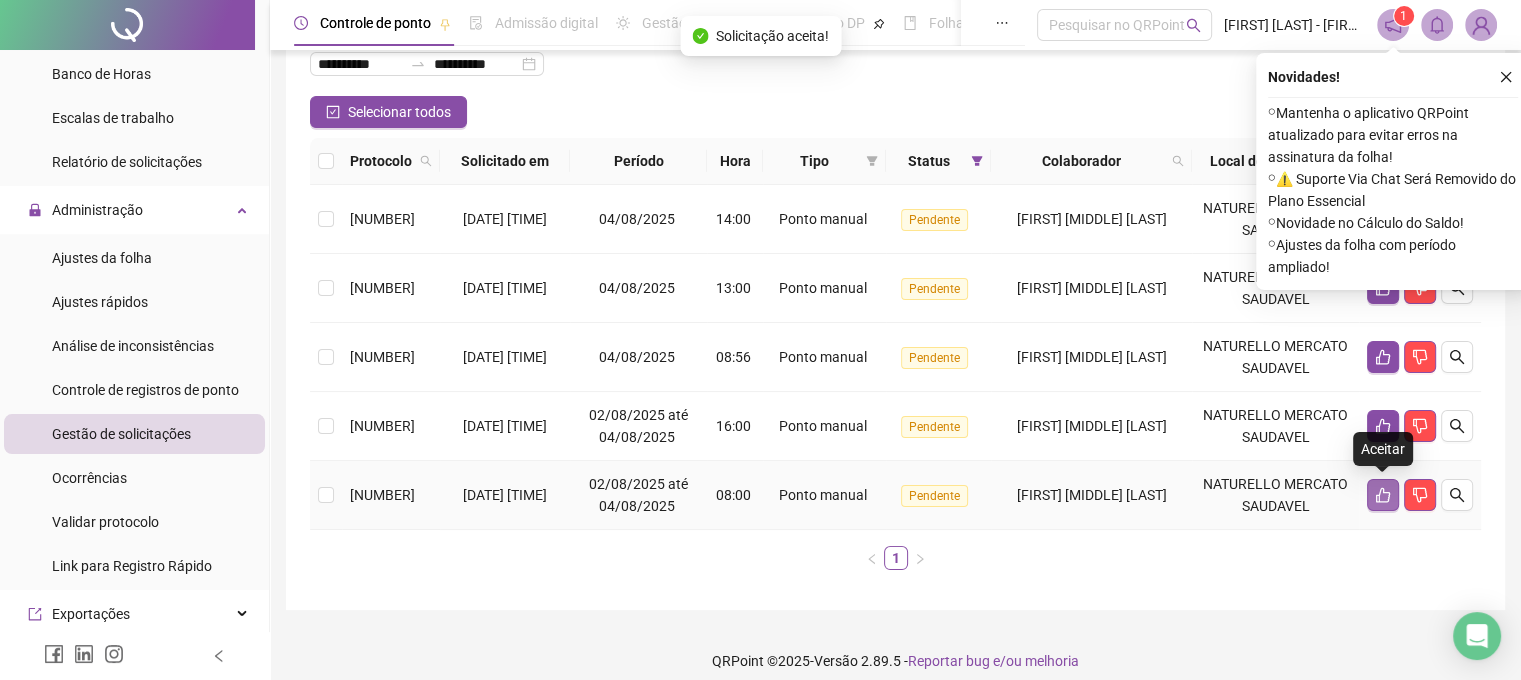 click 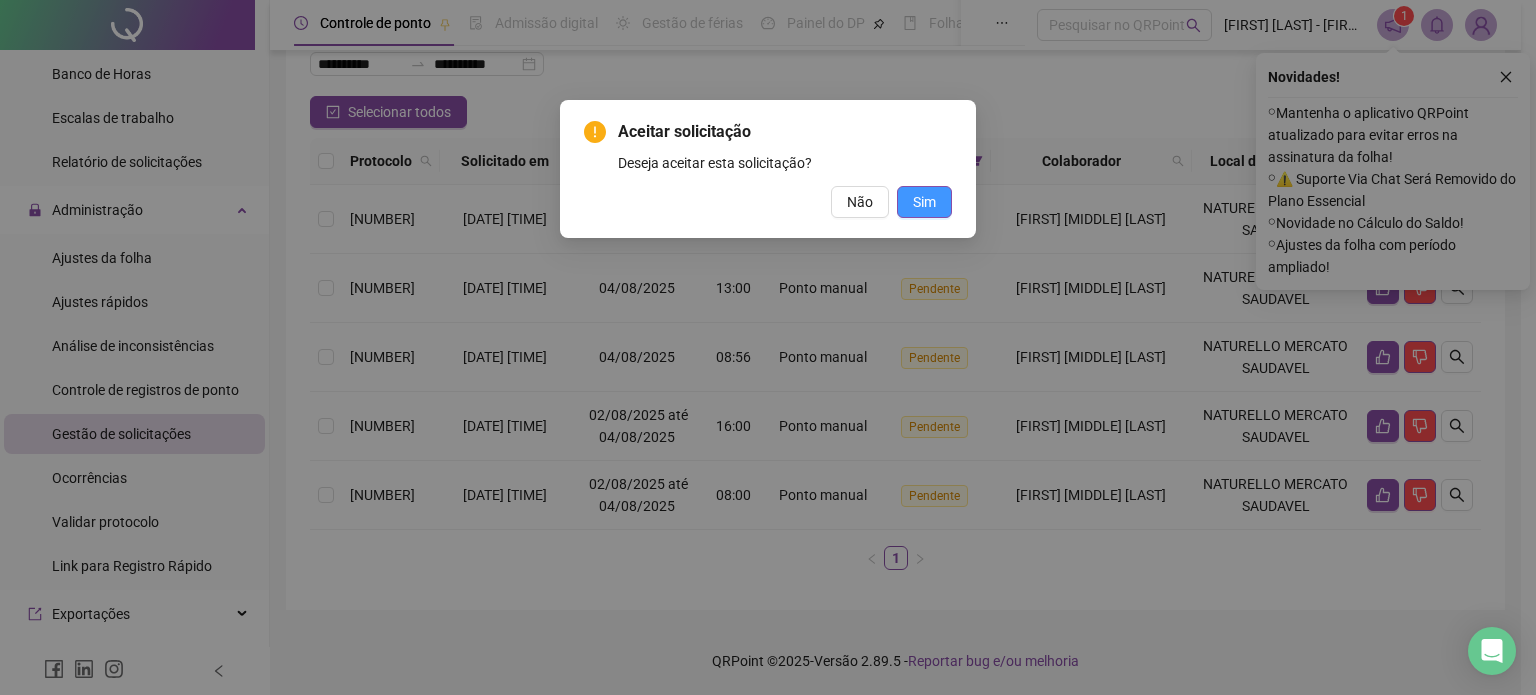 click on "Sim" at bounding box center (924, 202) 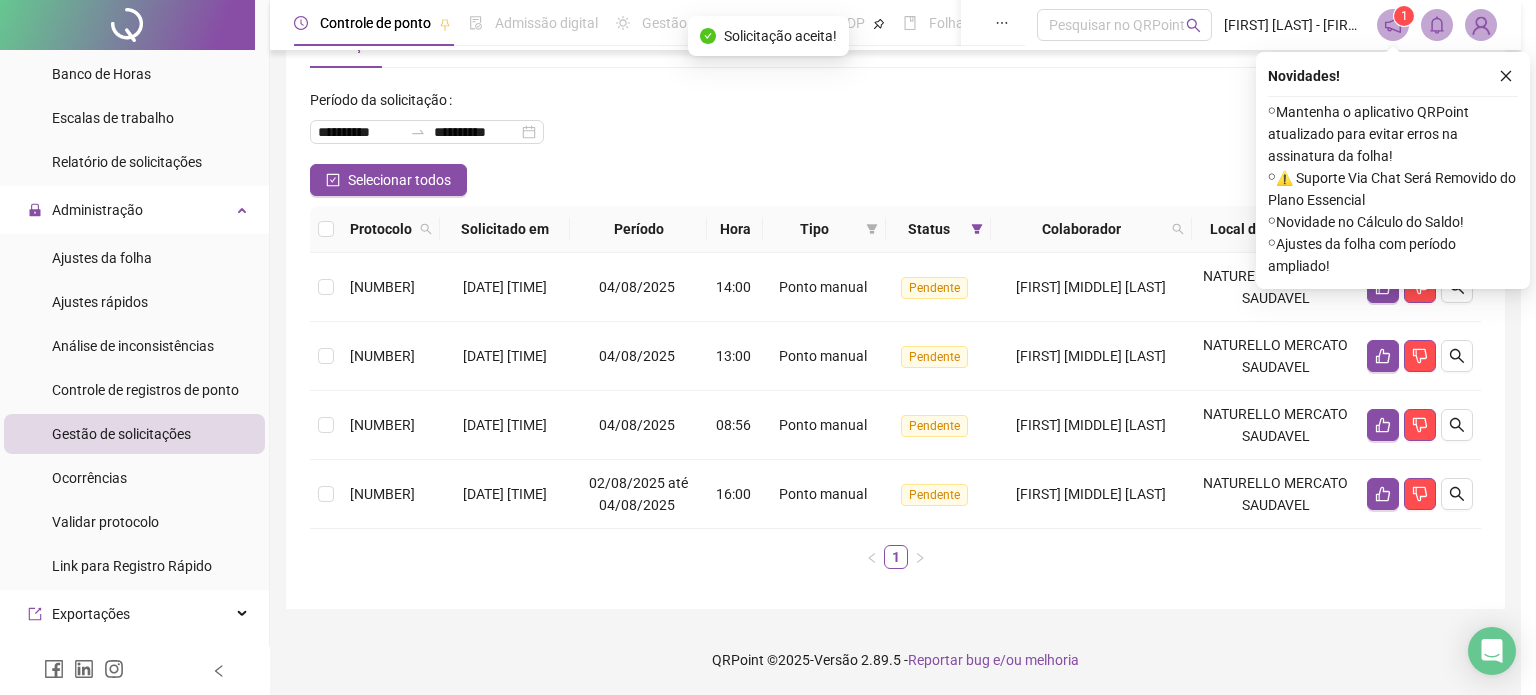 scroll, scrollTop: 67, scrollLeft: 0, axis: vertical 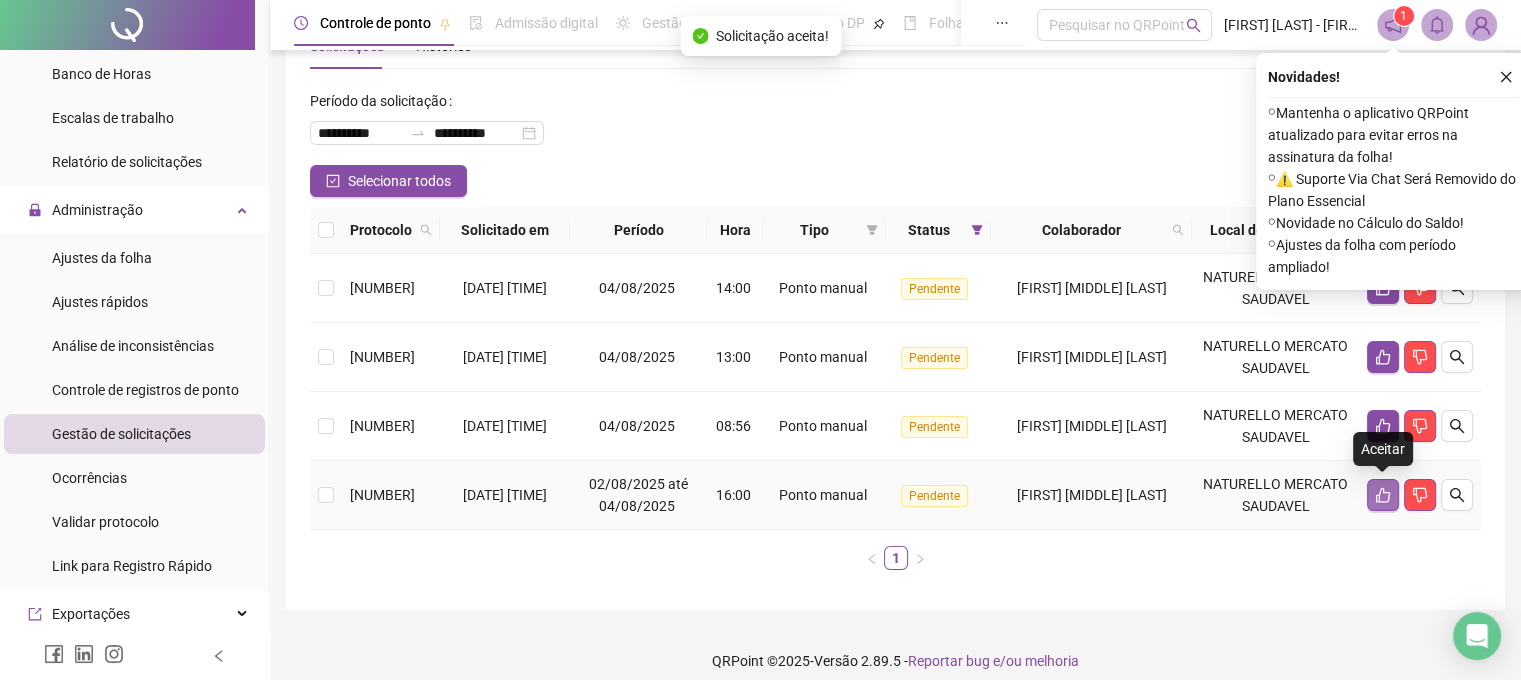 click at bounding box center (1383, 495) 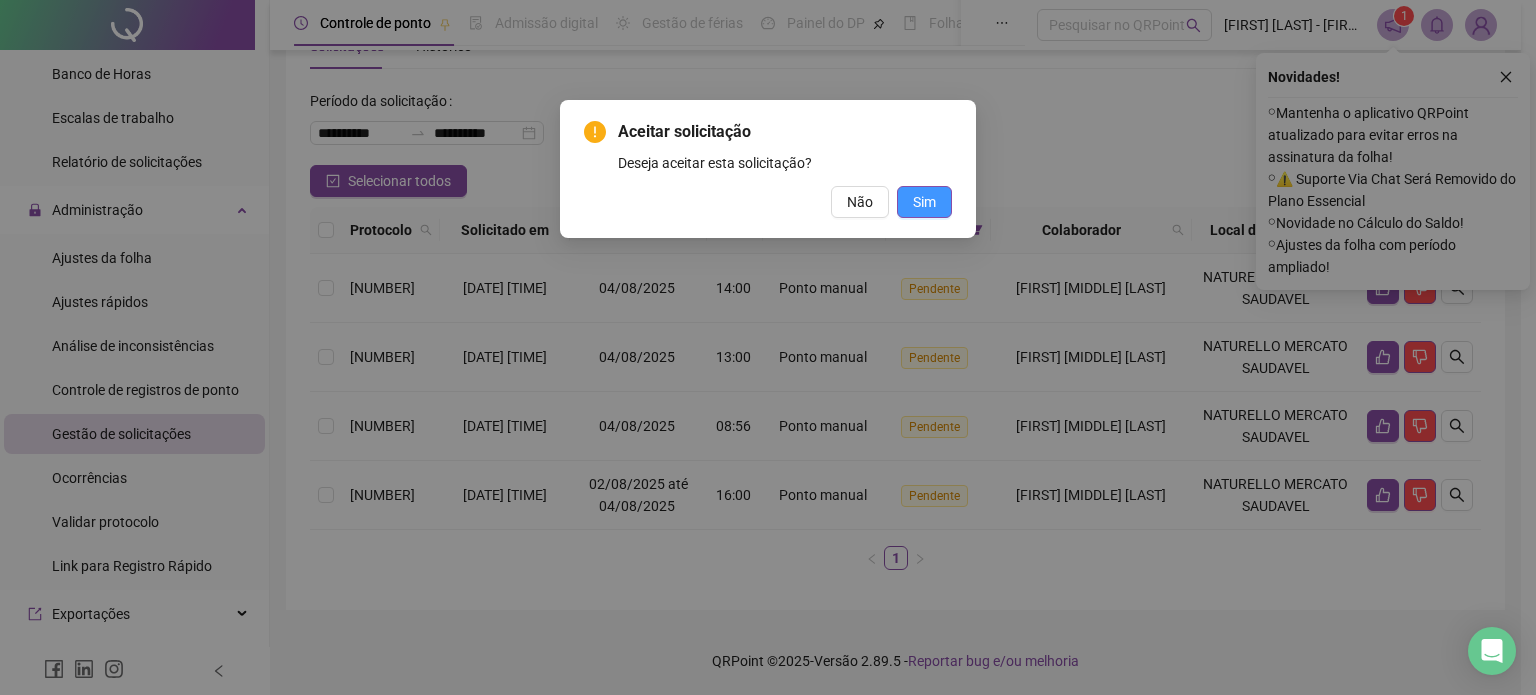 click on "Sim" at bounding box center [924, 202] 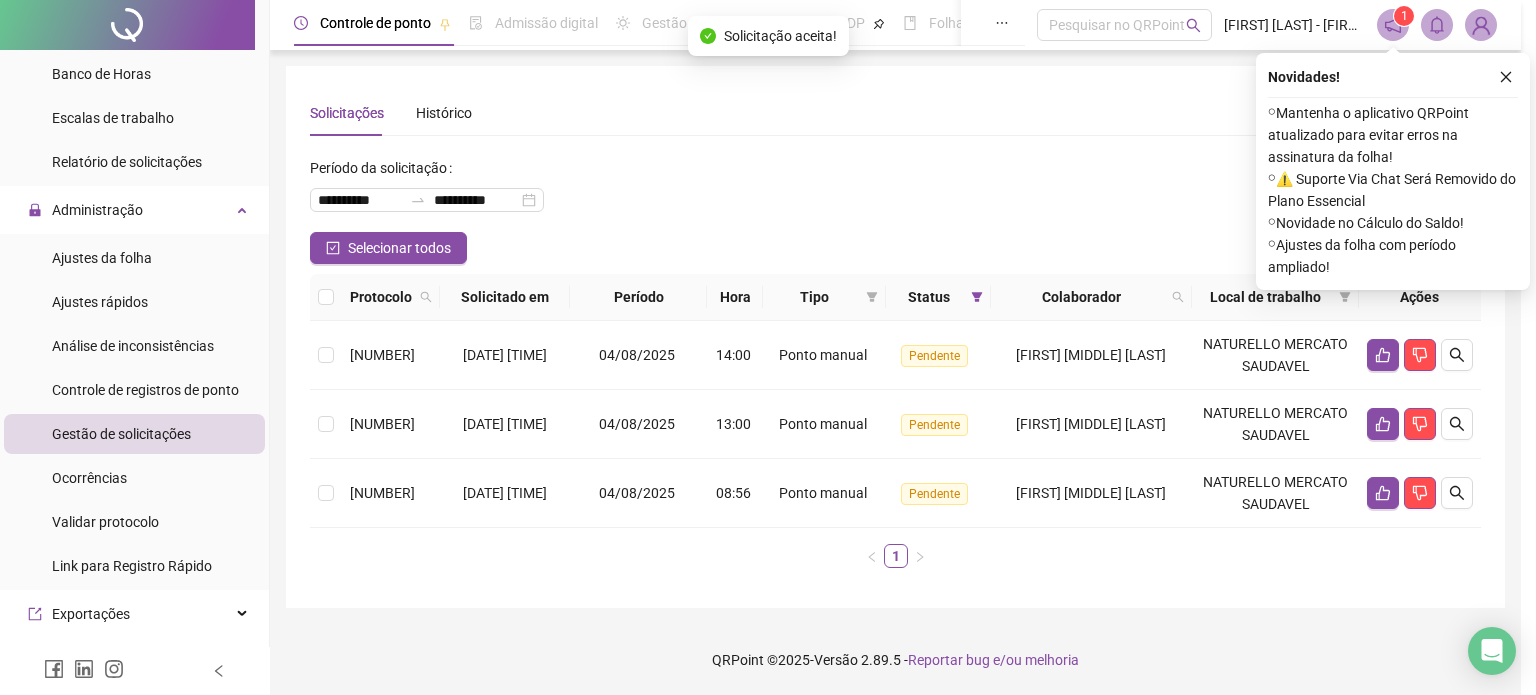 scroll, scrollTop: 0, scrollLeft: 0, axis: both 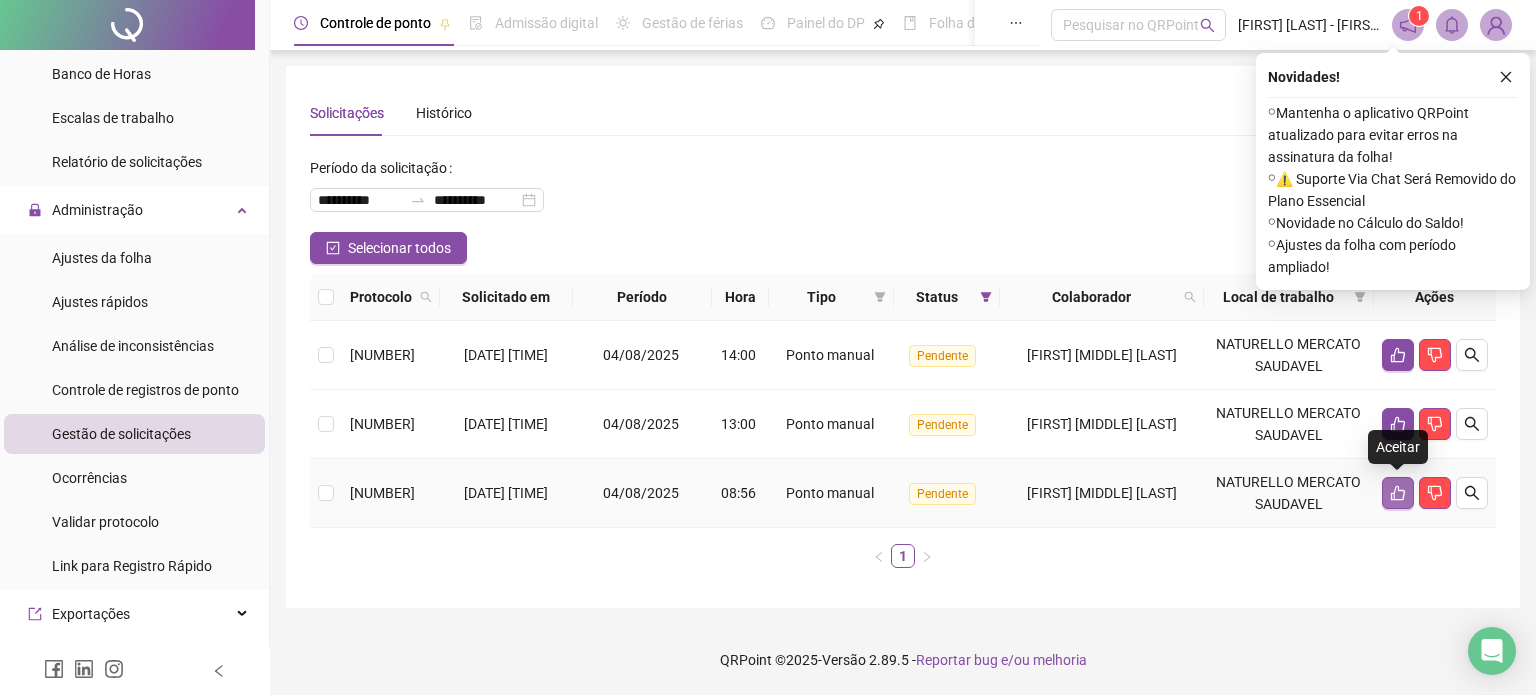 click 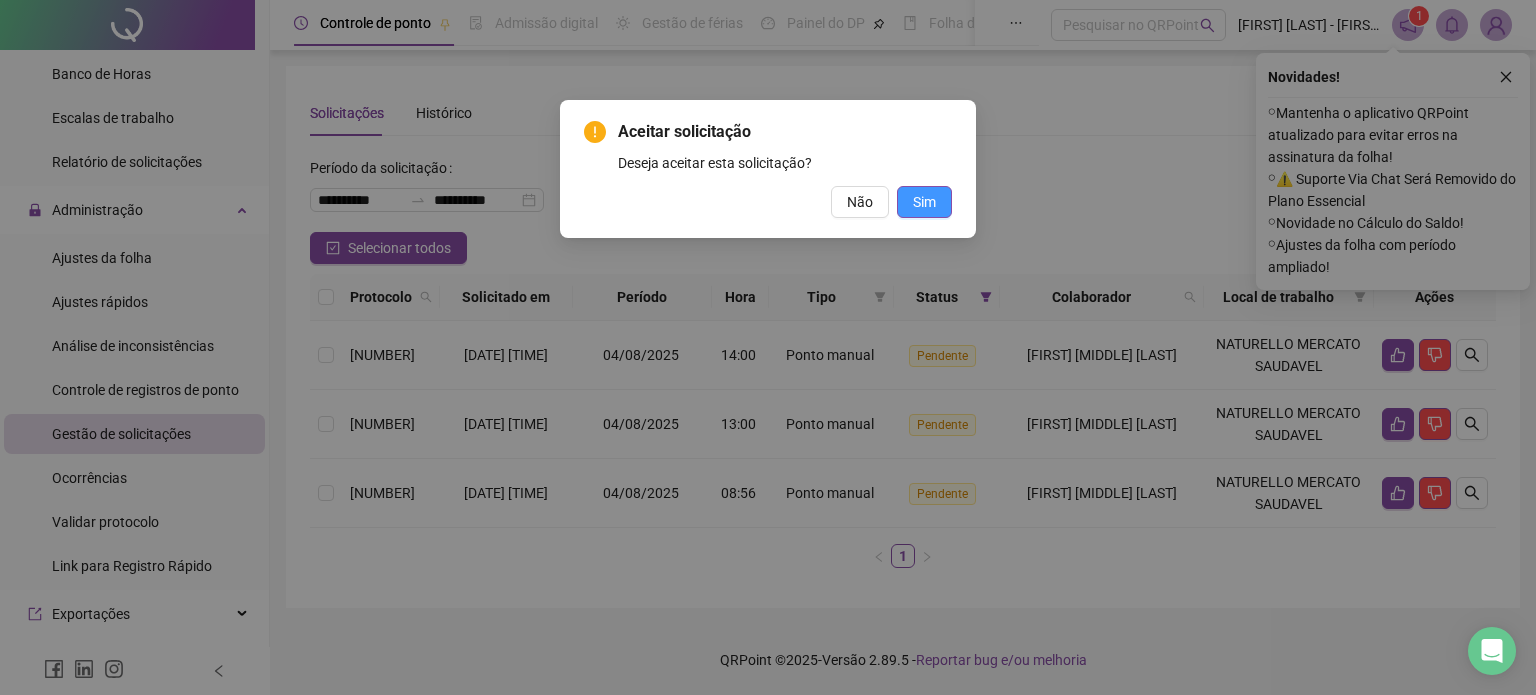 click on "Sim" at bounding box center (924, 202) 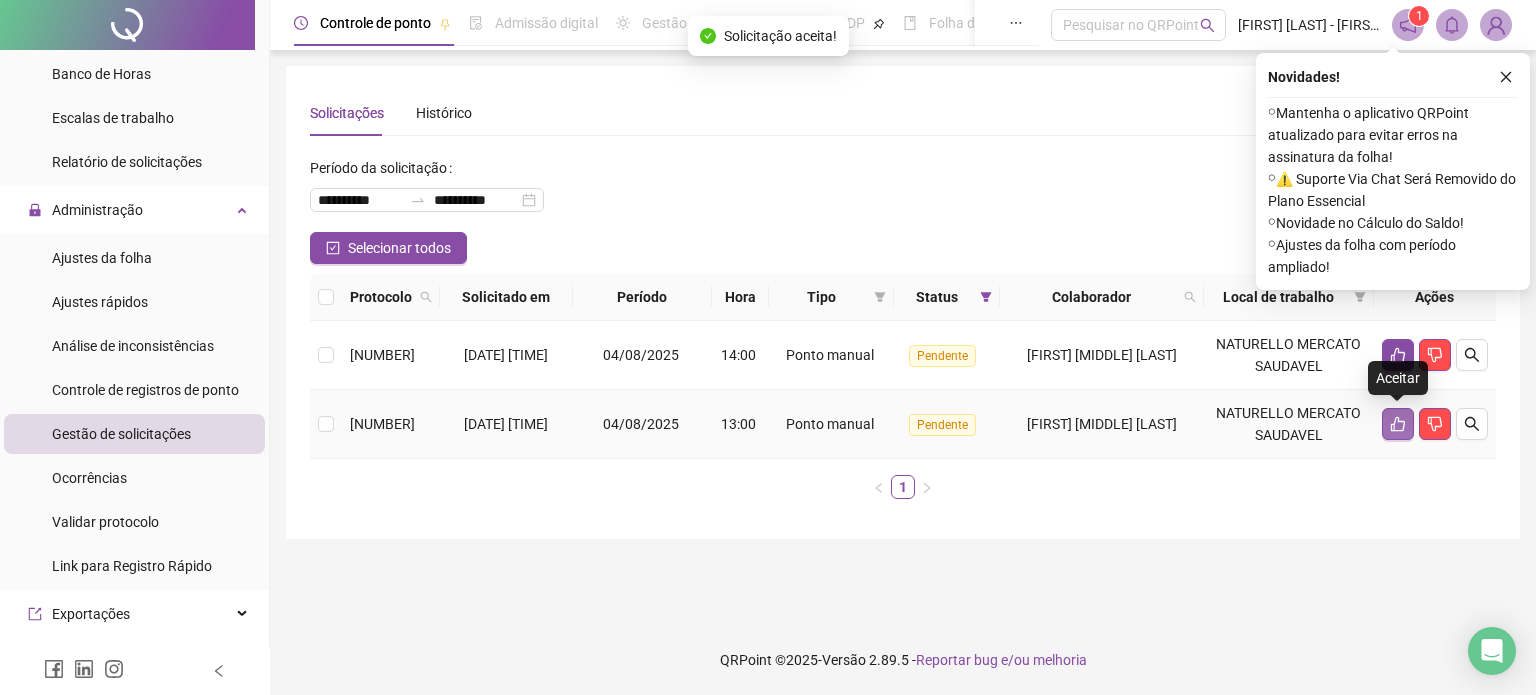 click 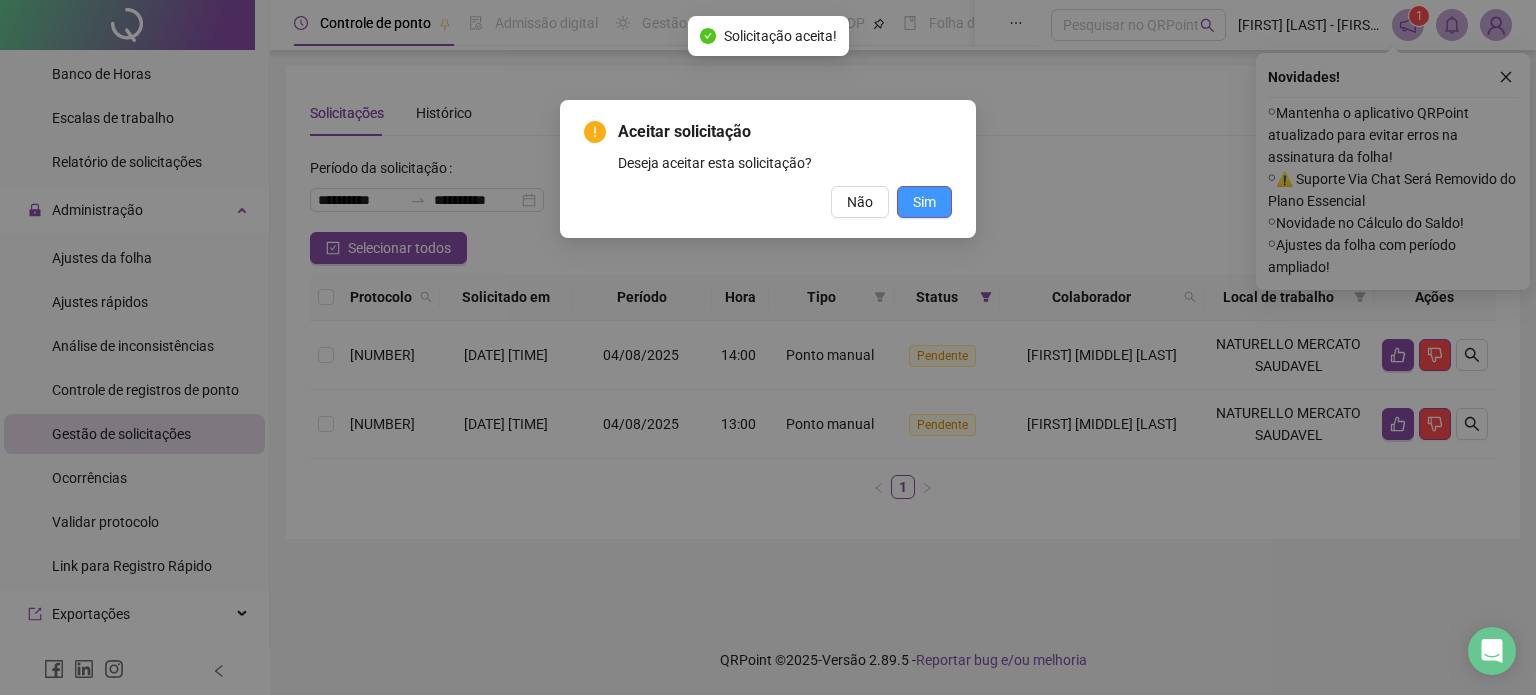 click on "Sim" at bounding box center (924, 202) 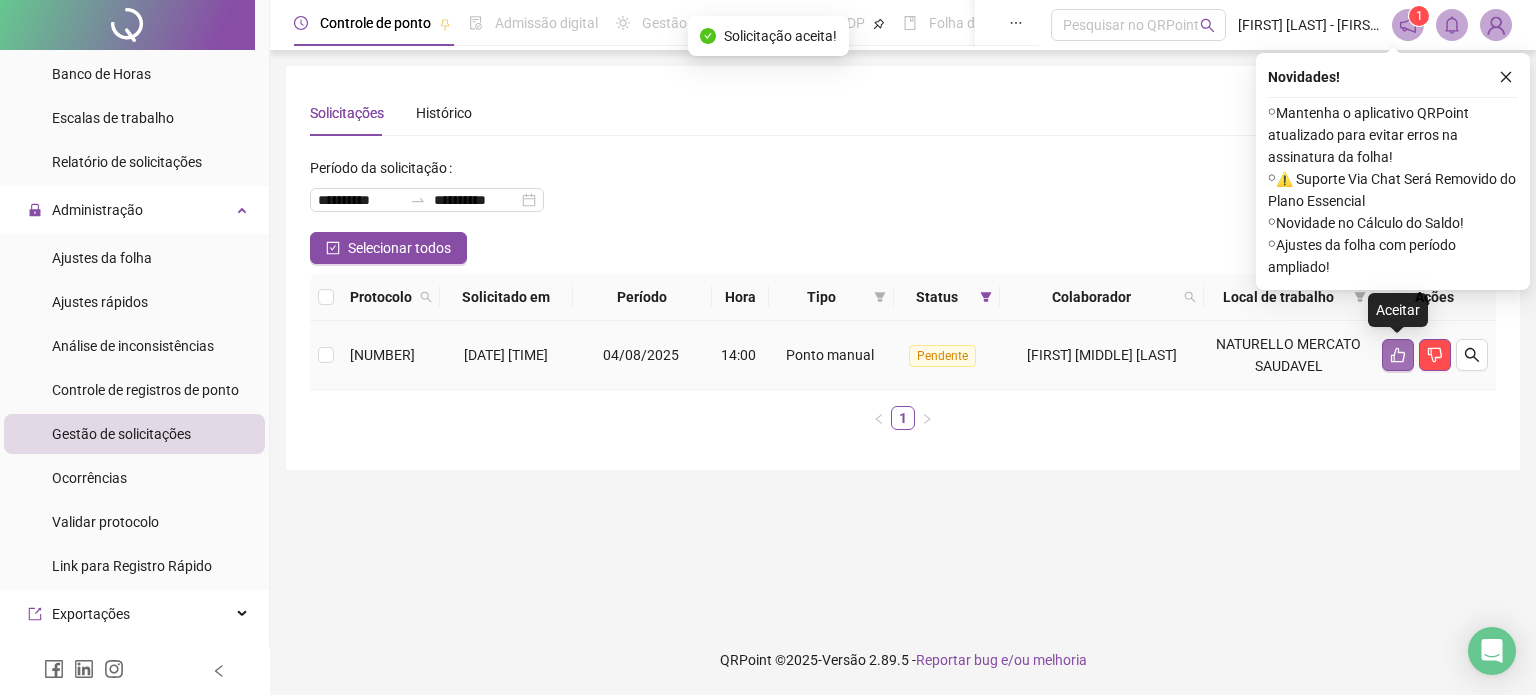 click 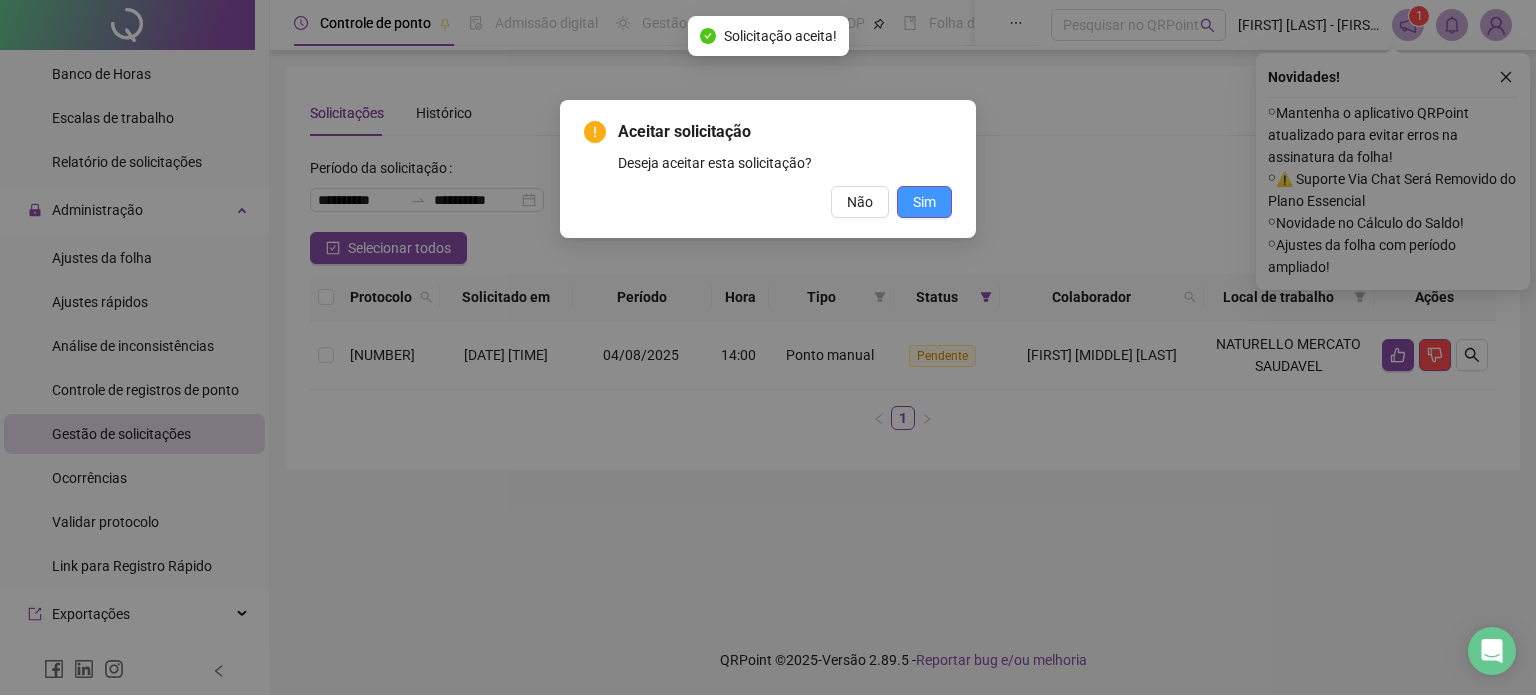 click on "Sim" at bounding box center (924, 202) 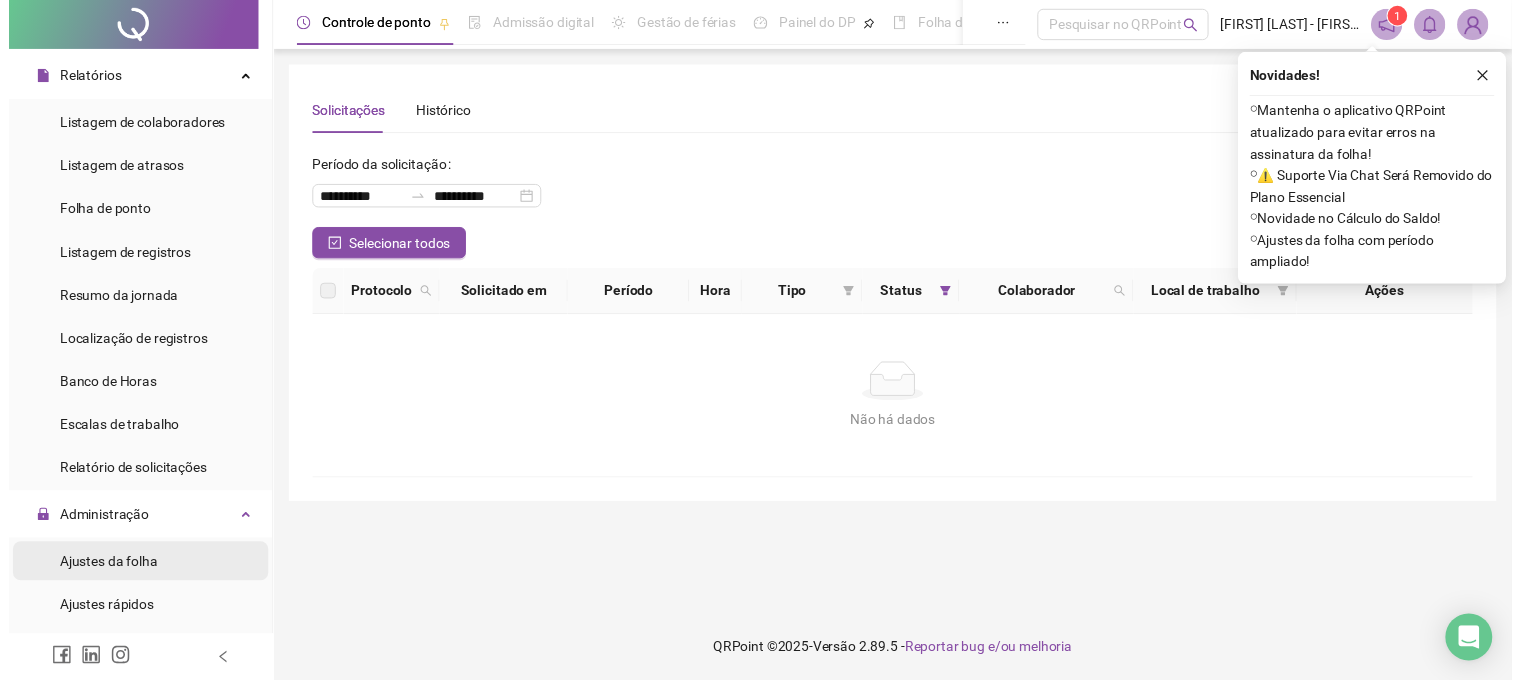scroll, scrollTop: 0, scrollLeft: 0, axis: both 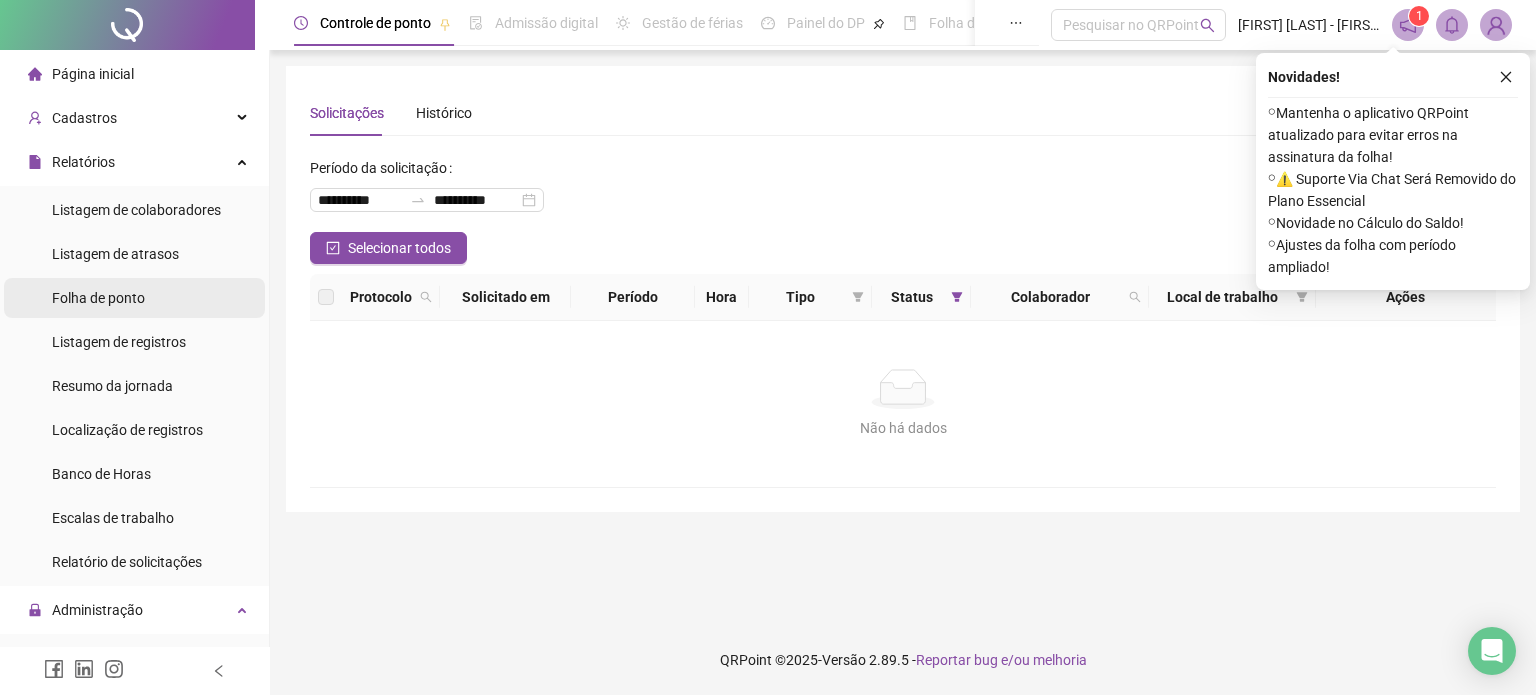 click on "Folha de ponto" at bounding box center (98, 298) 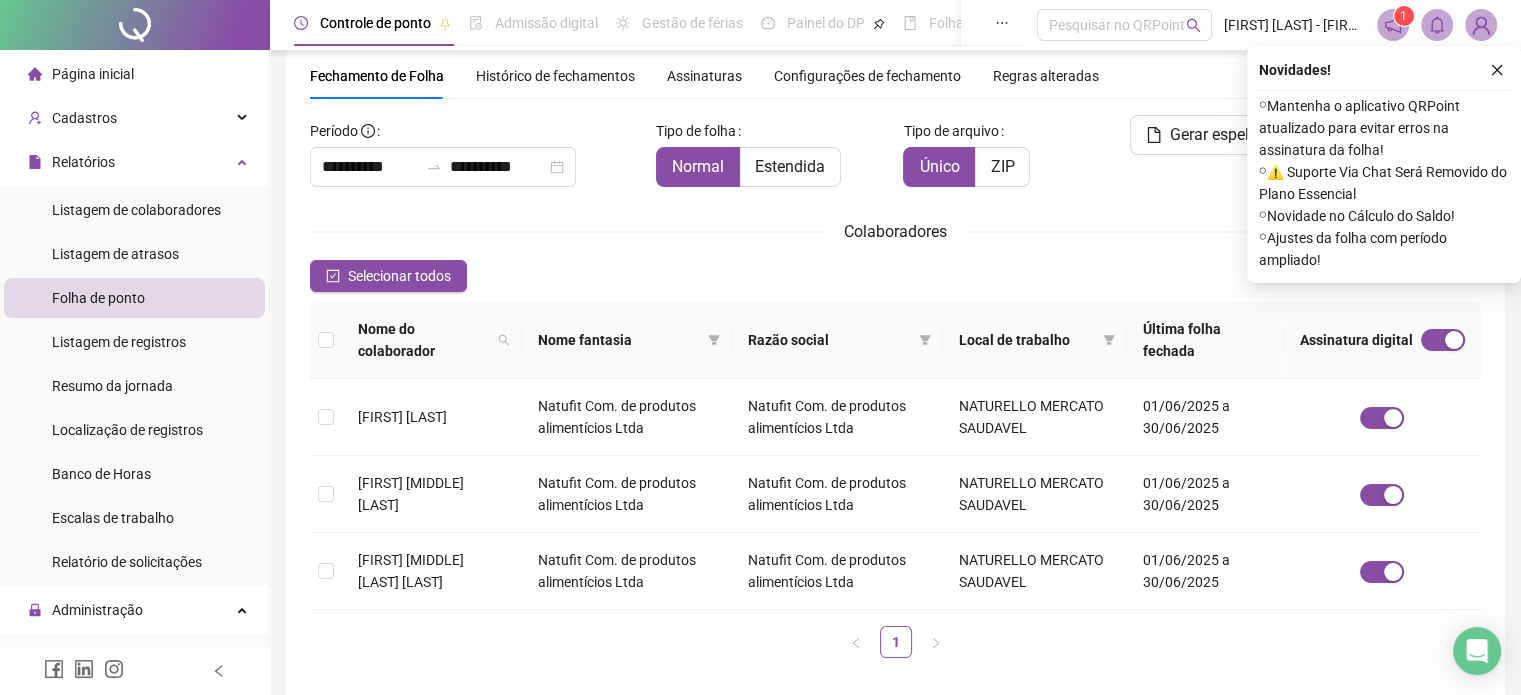 scroll, scrollTop: 61, scrollLeft: 0, axis: vertical 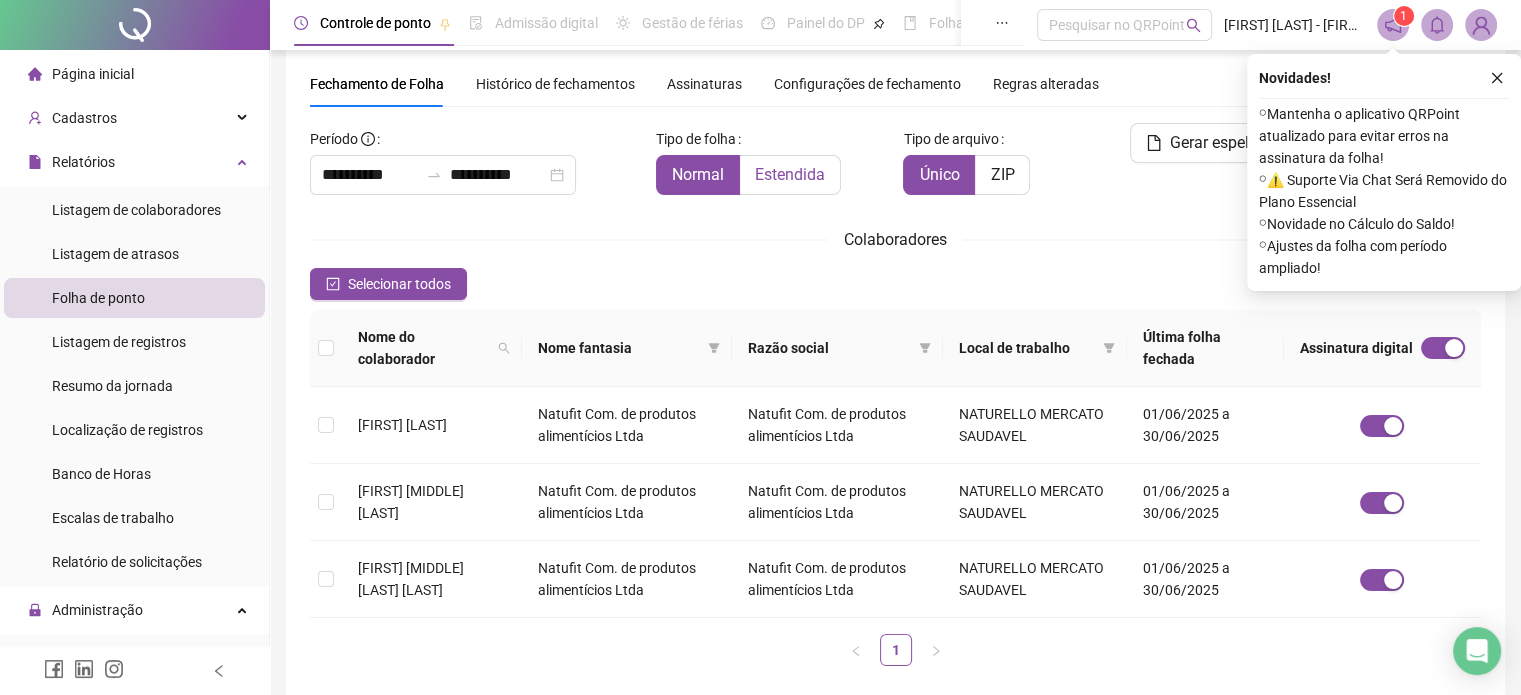 click on "Estendida" at bounding box center [790, 174] 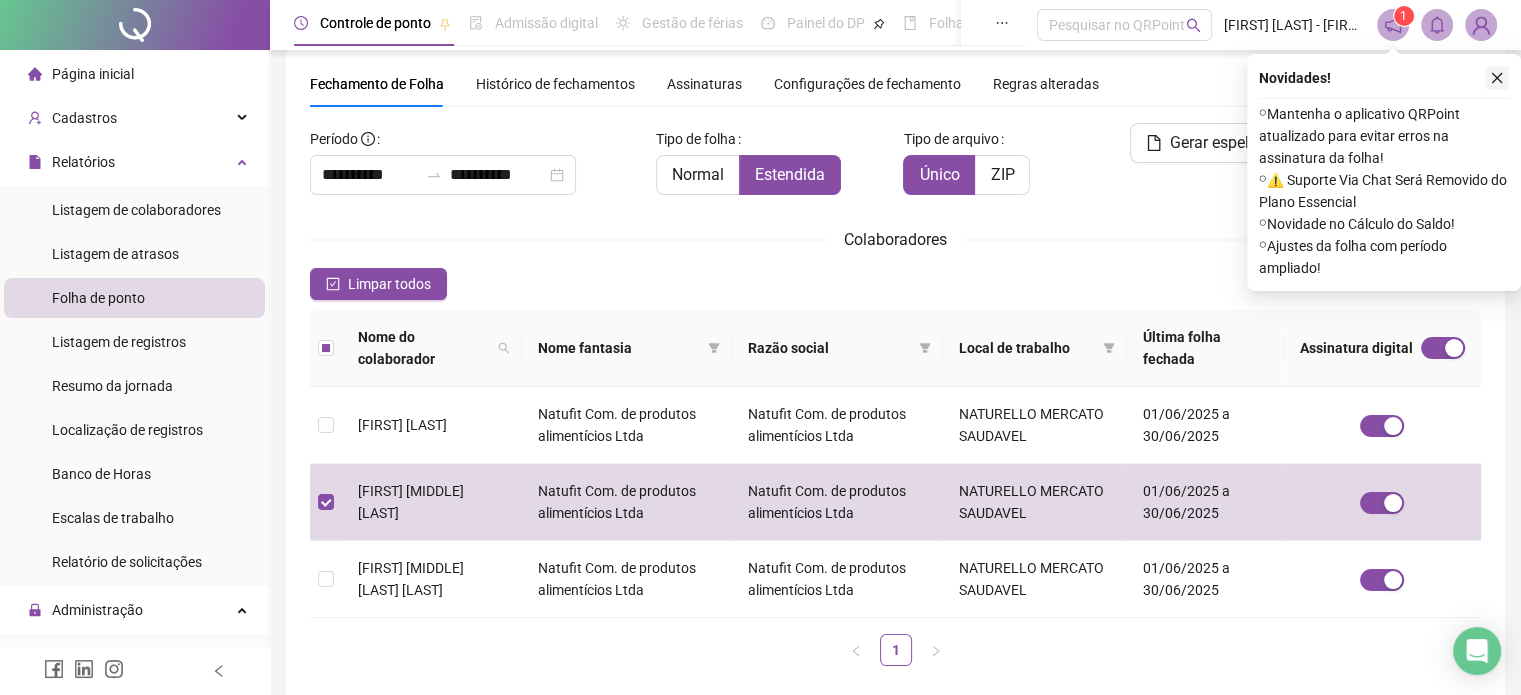 click at bounding box center [1497, 78] 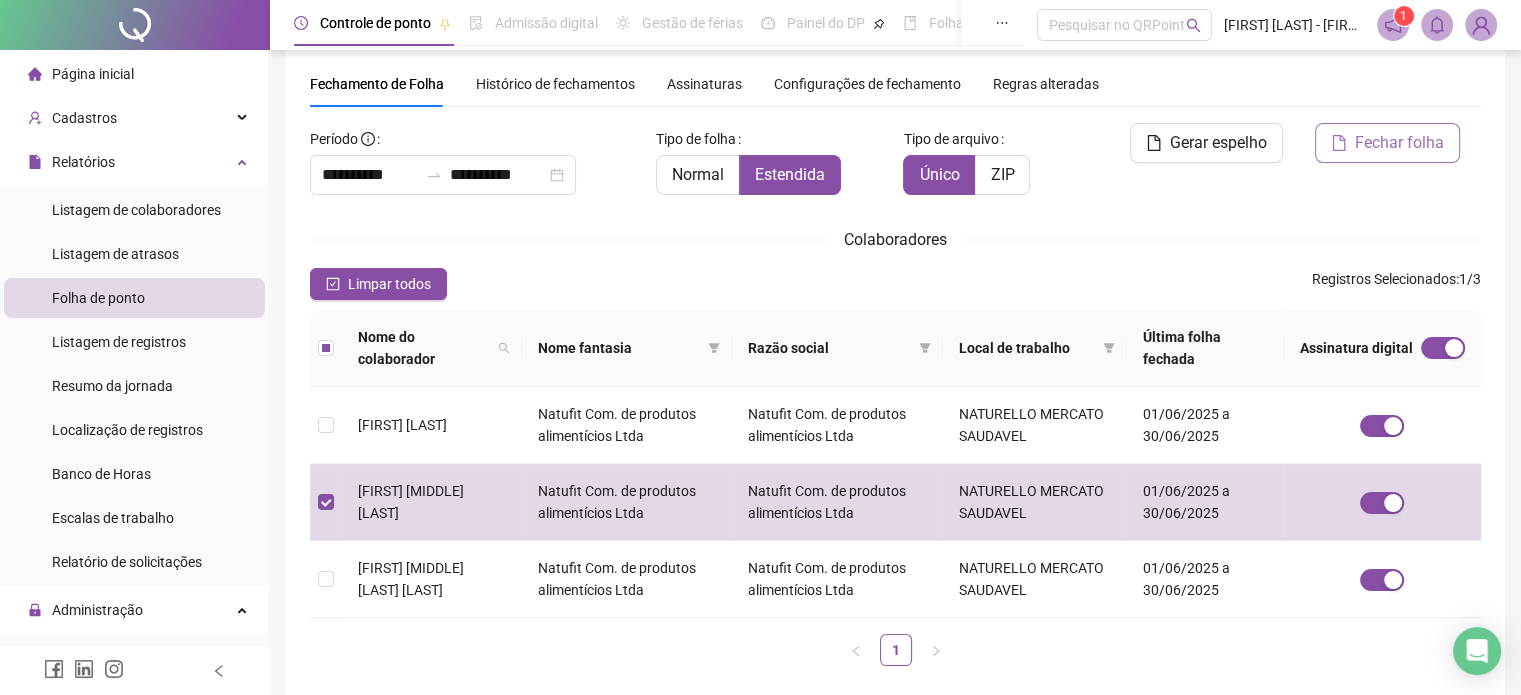 click on "Fechar folha" at bounding box center (1399, 143) 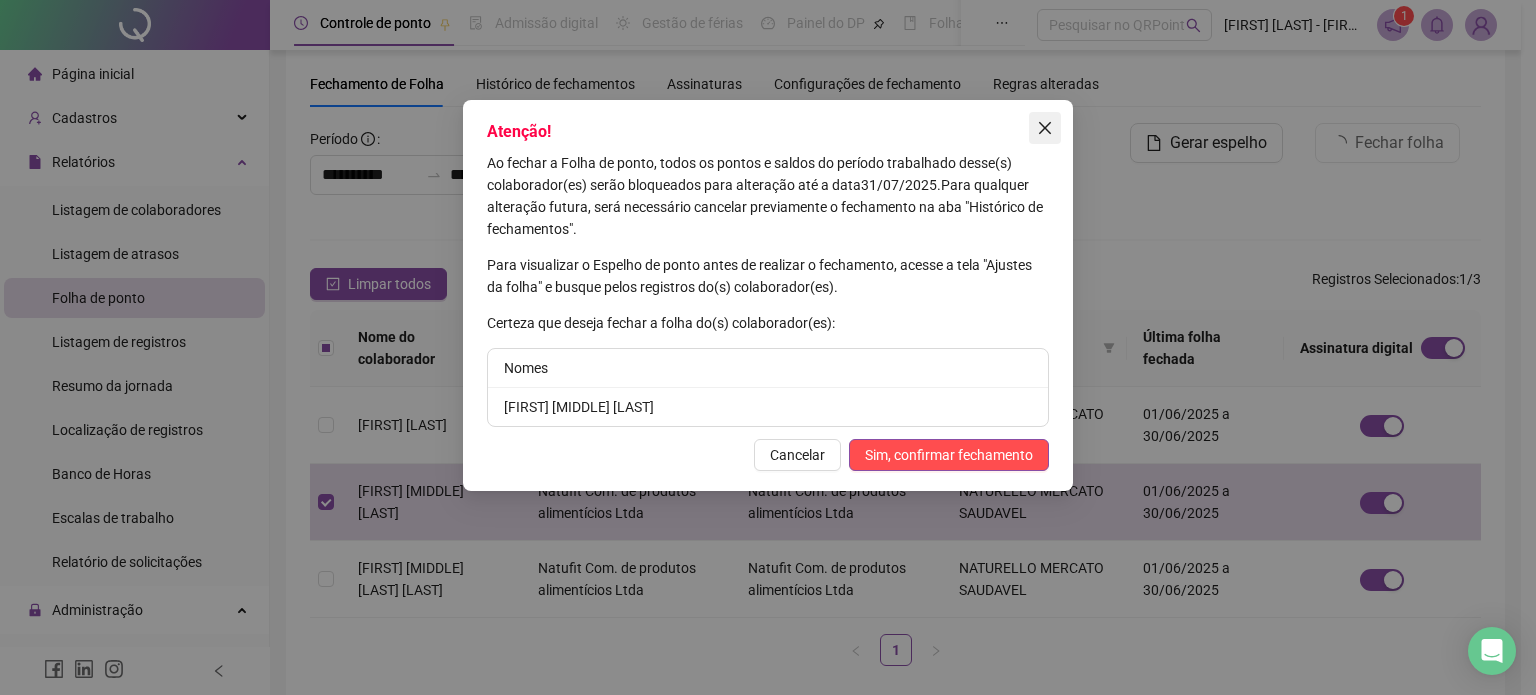 click 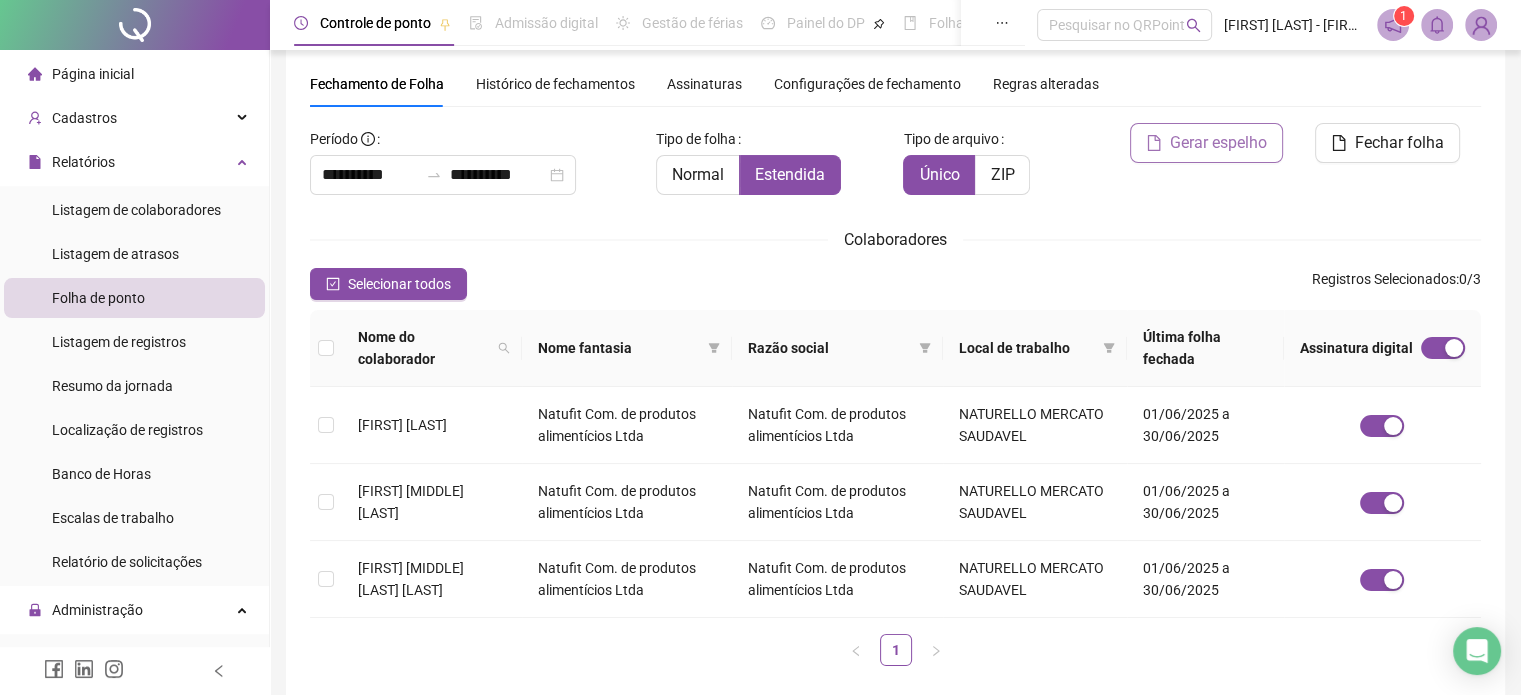click on "Gerar espelho" at bounding box center [1206, 143] 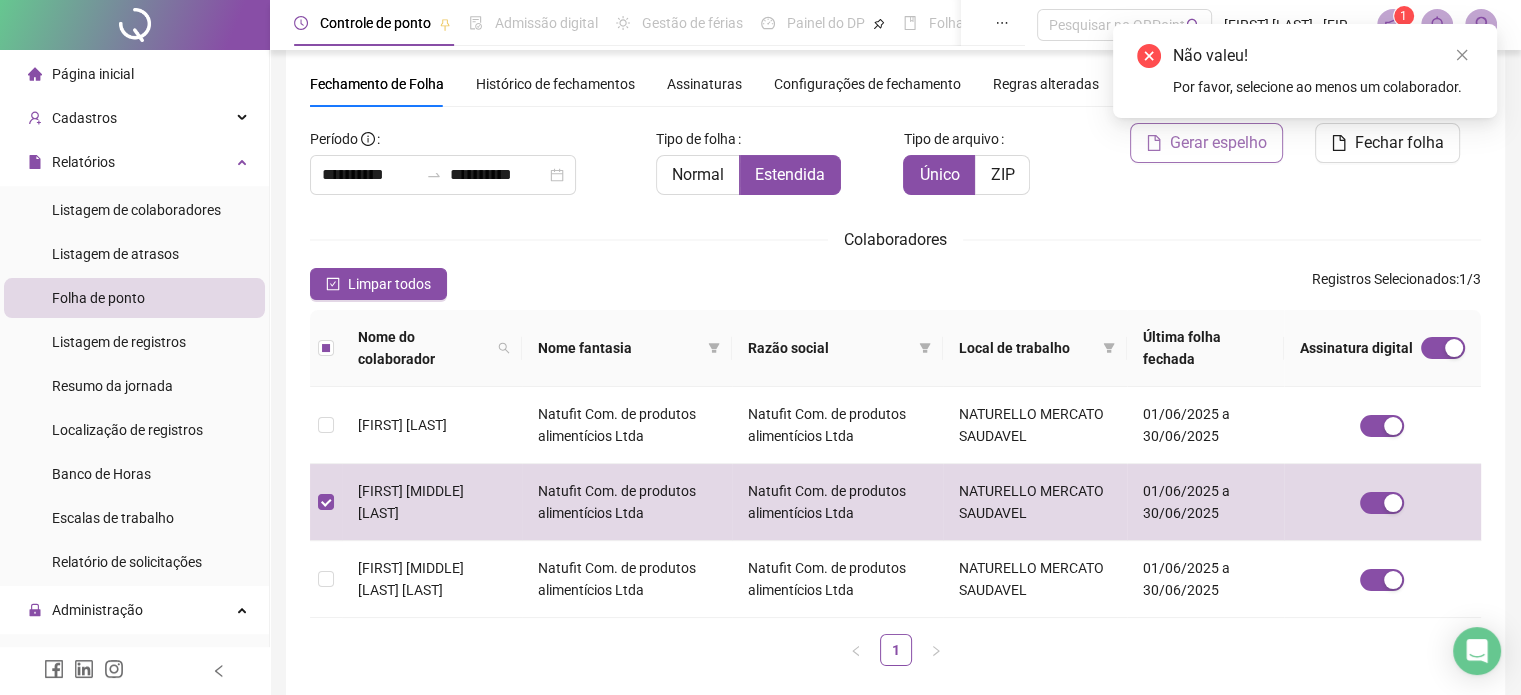 click on "Gerar espelho" at bounding box center [1218, 143] 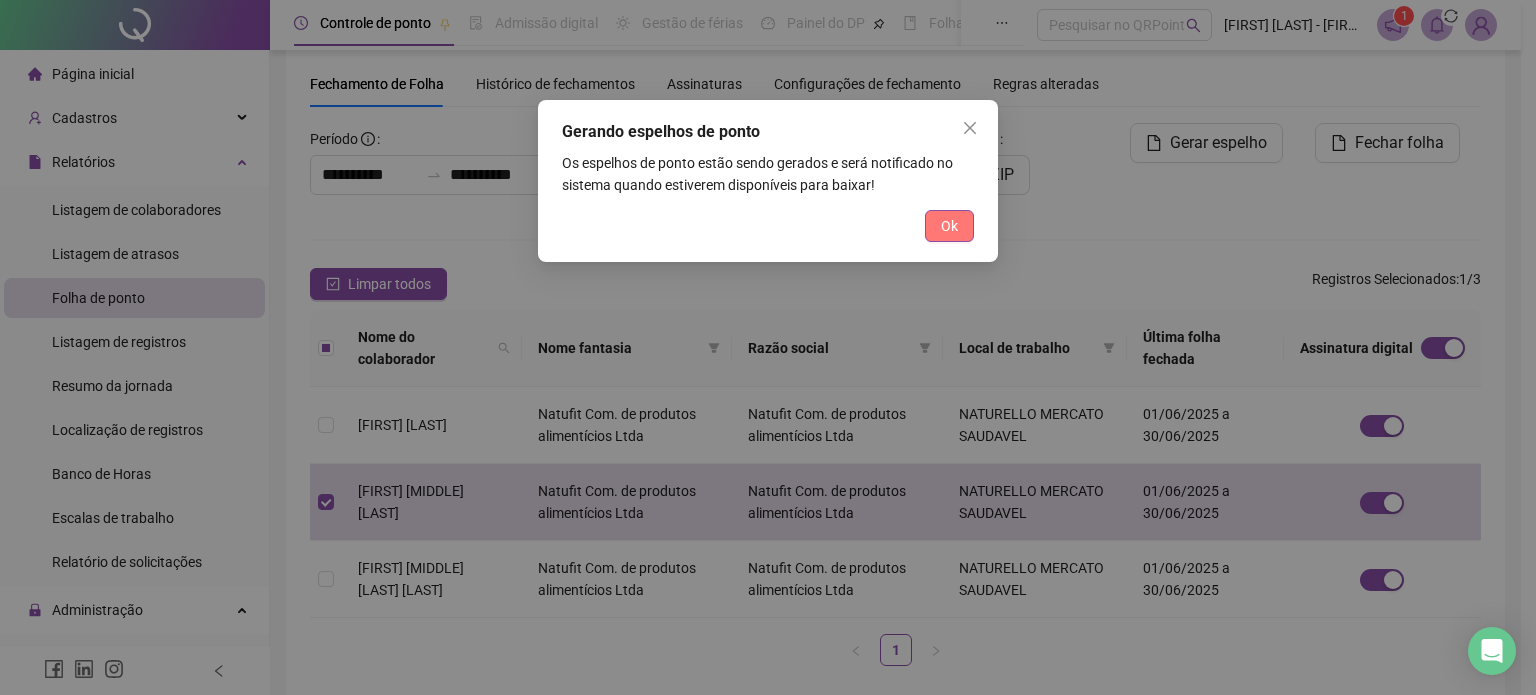 click on "Ok" at bounding box center [949, 226] 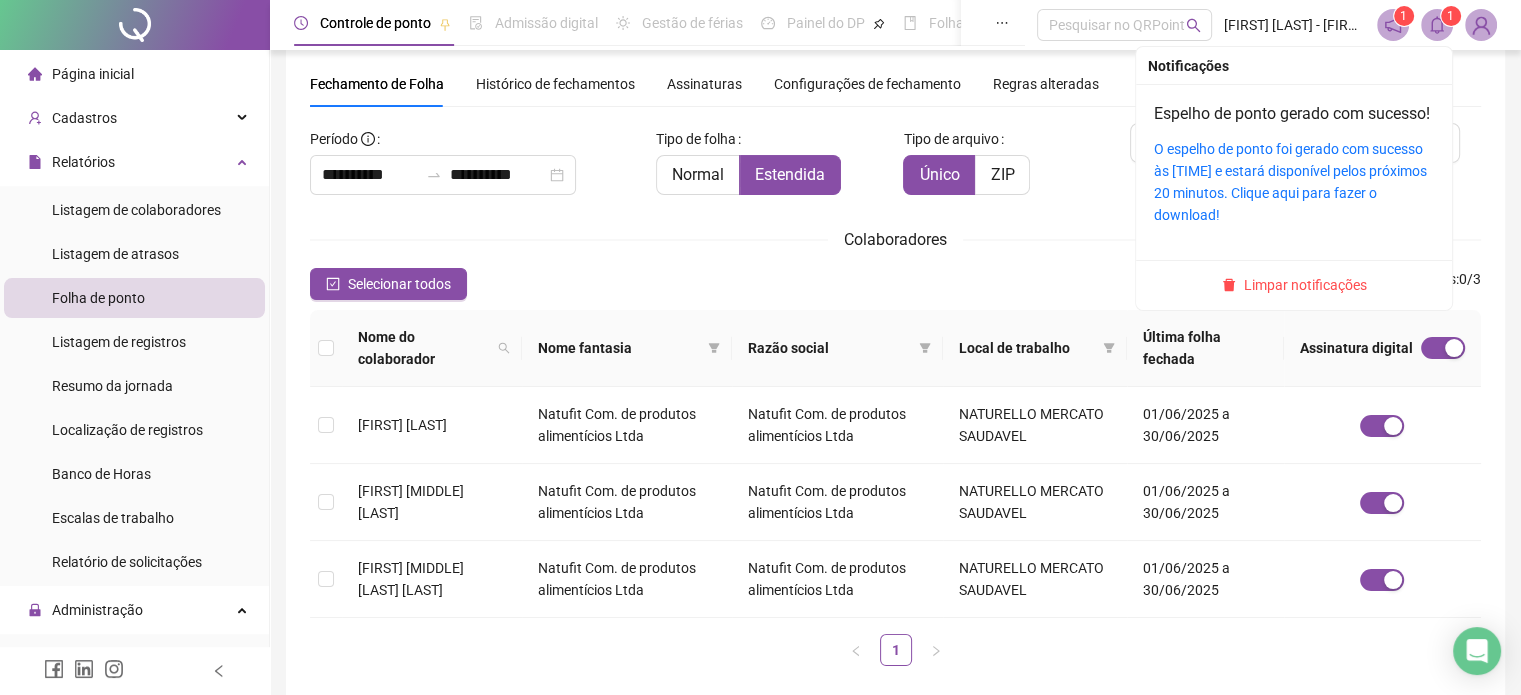click 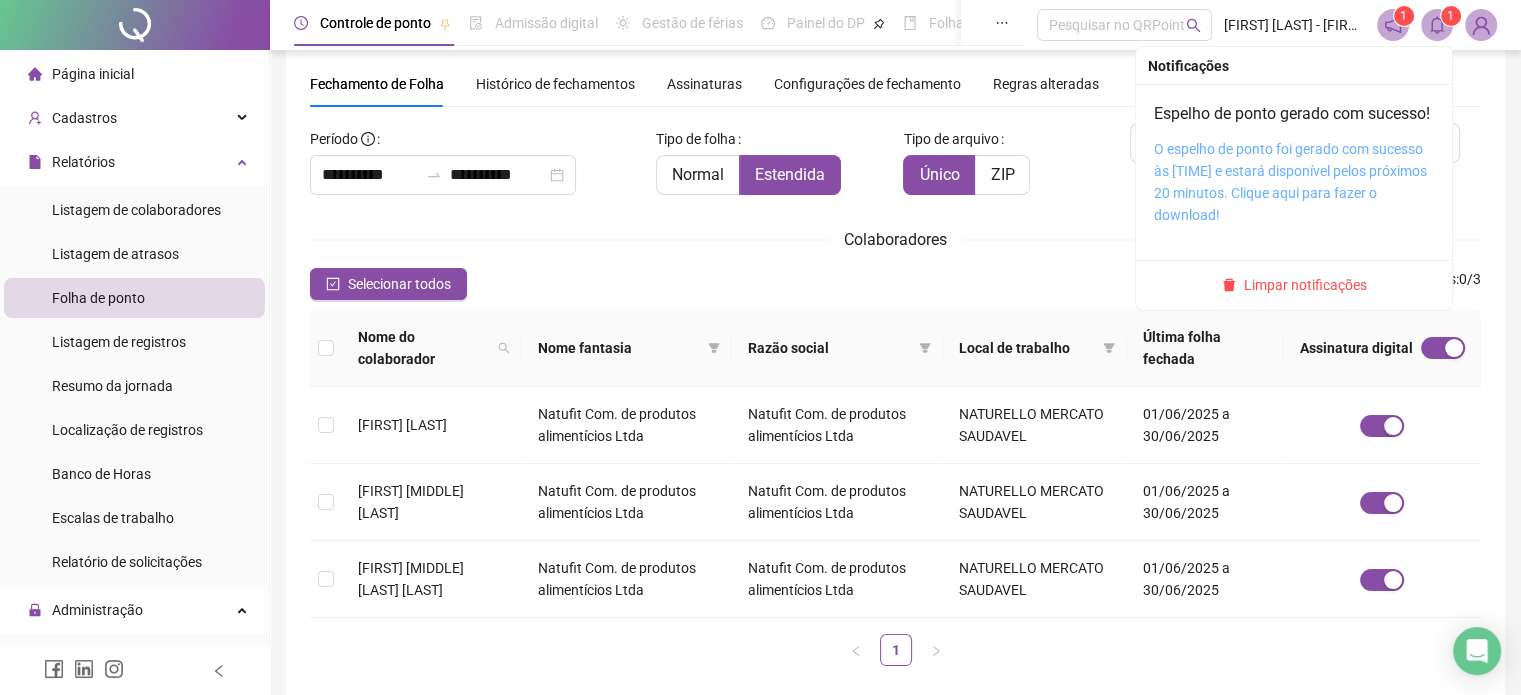 click on "O espelho de ponto foi gerado com sucesso às [TIME] e estará disponível pelos próximos 20 minutos.
Clique aqui para fazer o download!" at bounding box center (1290, 182) 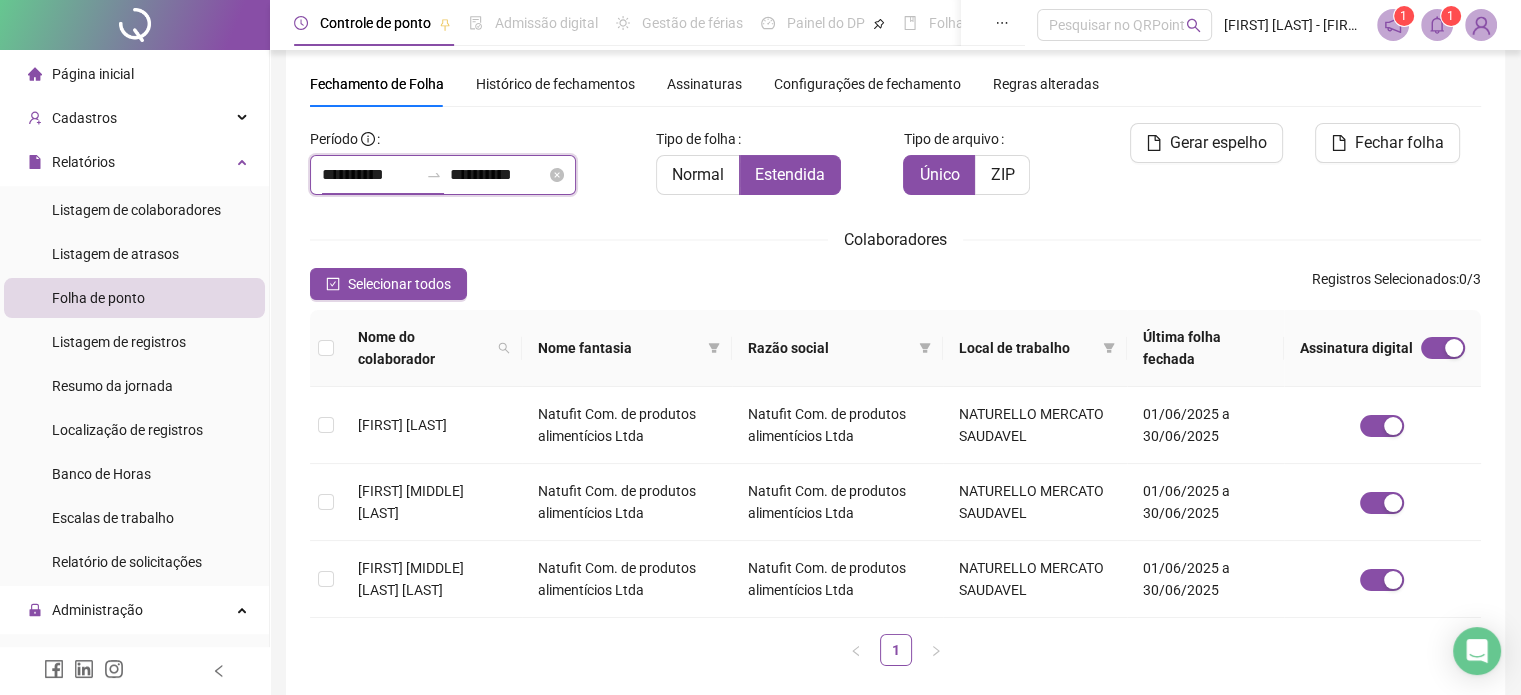 click on "**********" at bounding box center (370, 175) 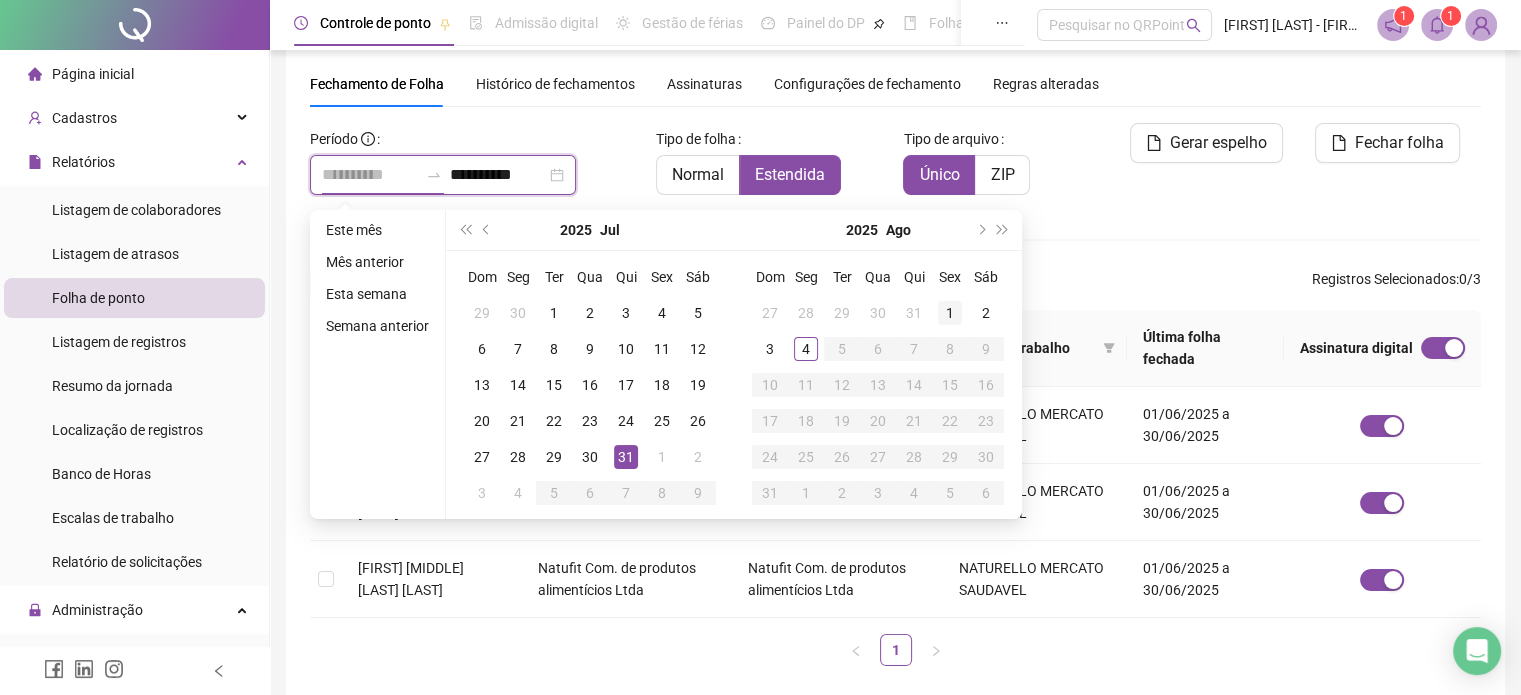 type on "**********" 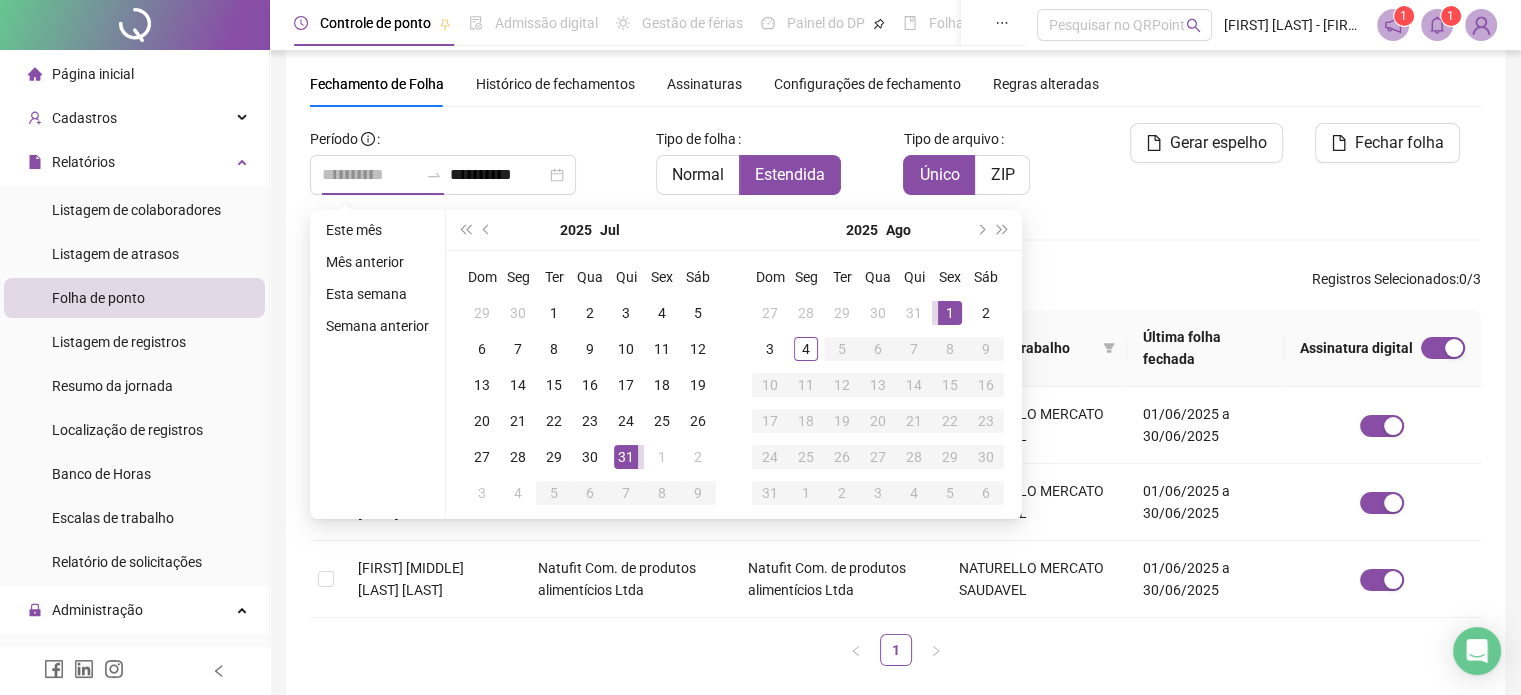 click on "1" at bounding box center (950, 313) 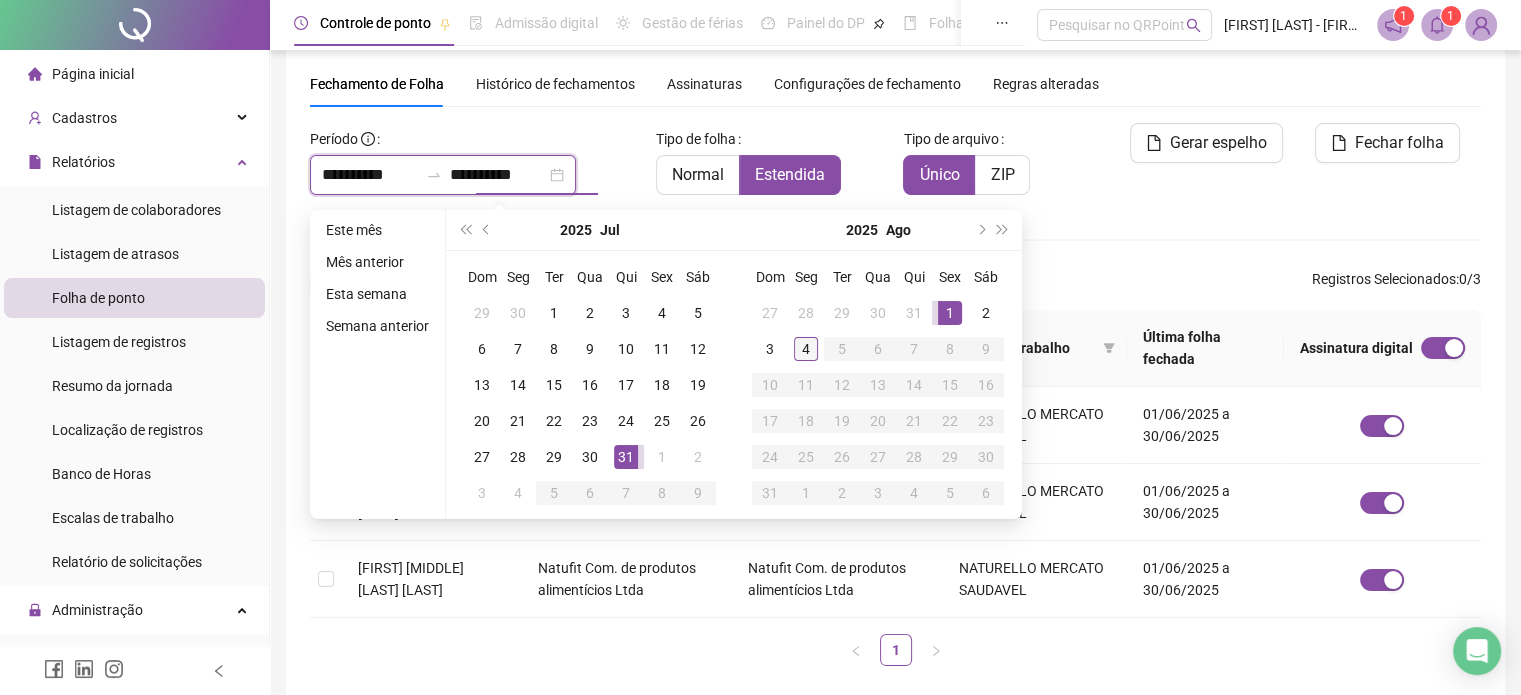 type on "**********" 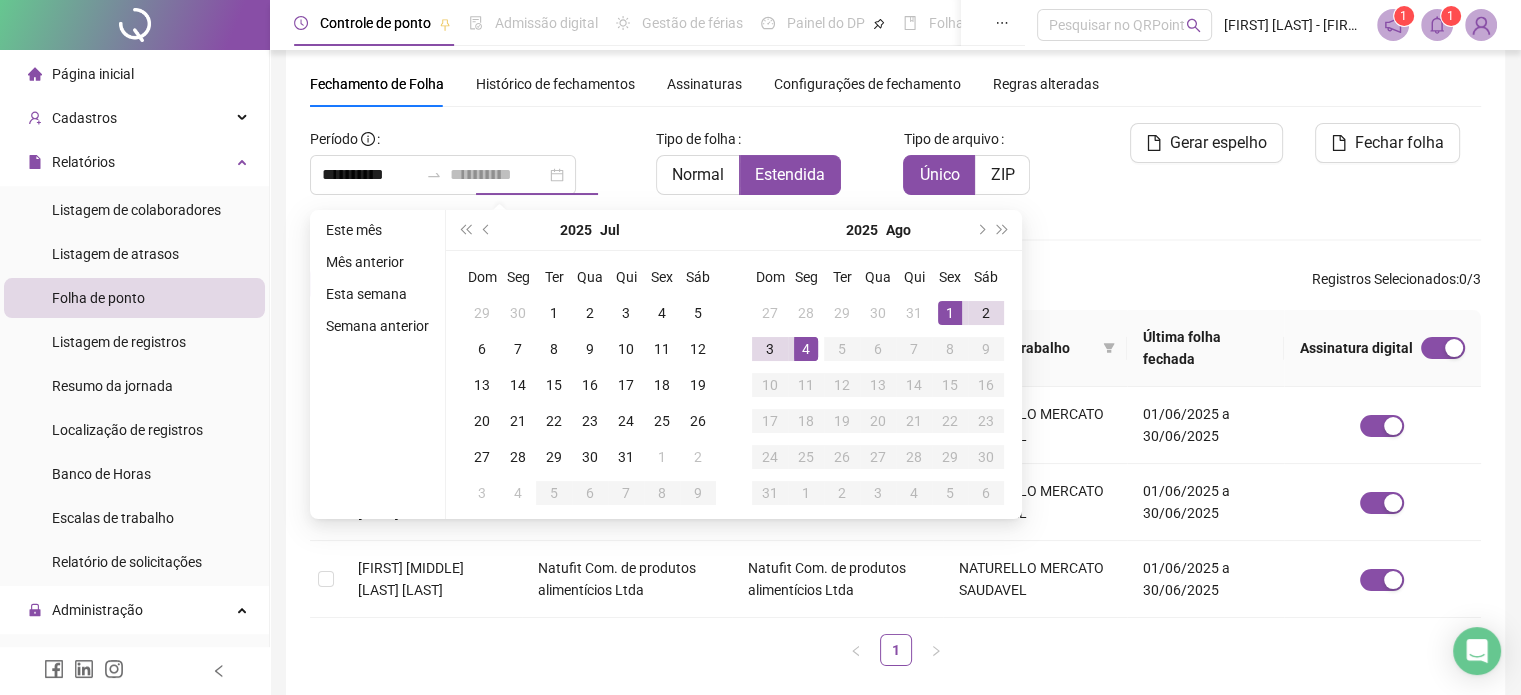 click on "4" at bounding box center (806, 349) 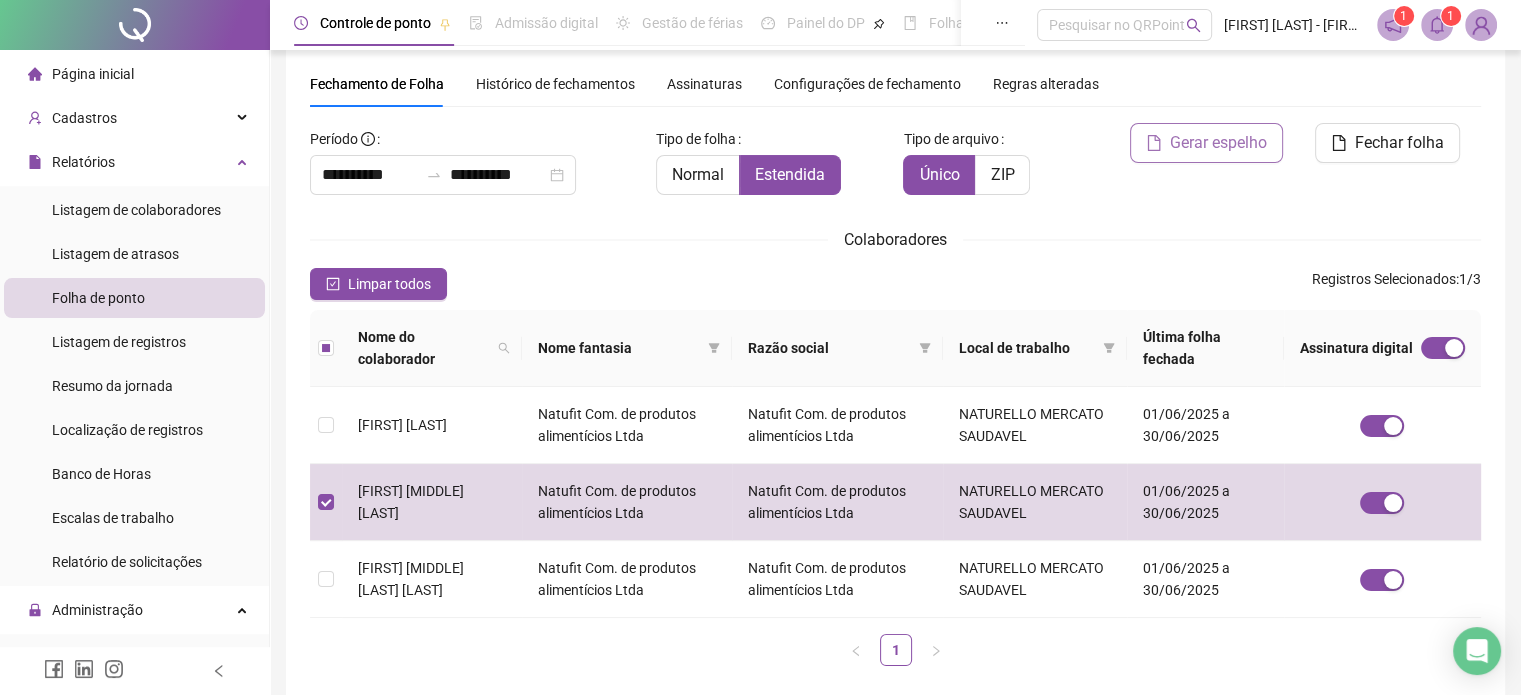 click on "Gerar espelho" at bounding box center (1218, 143) 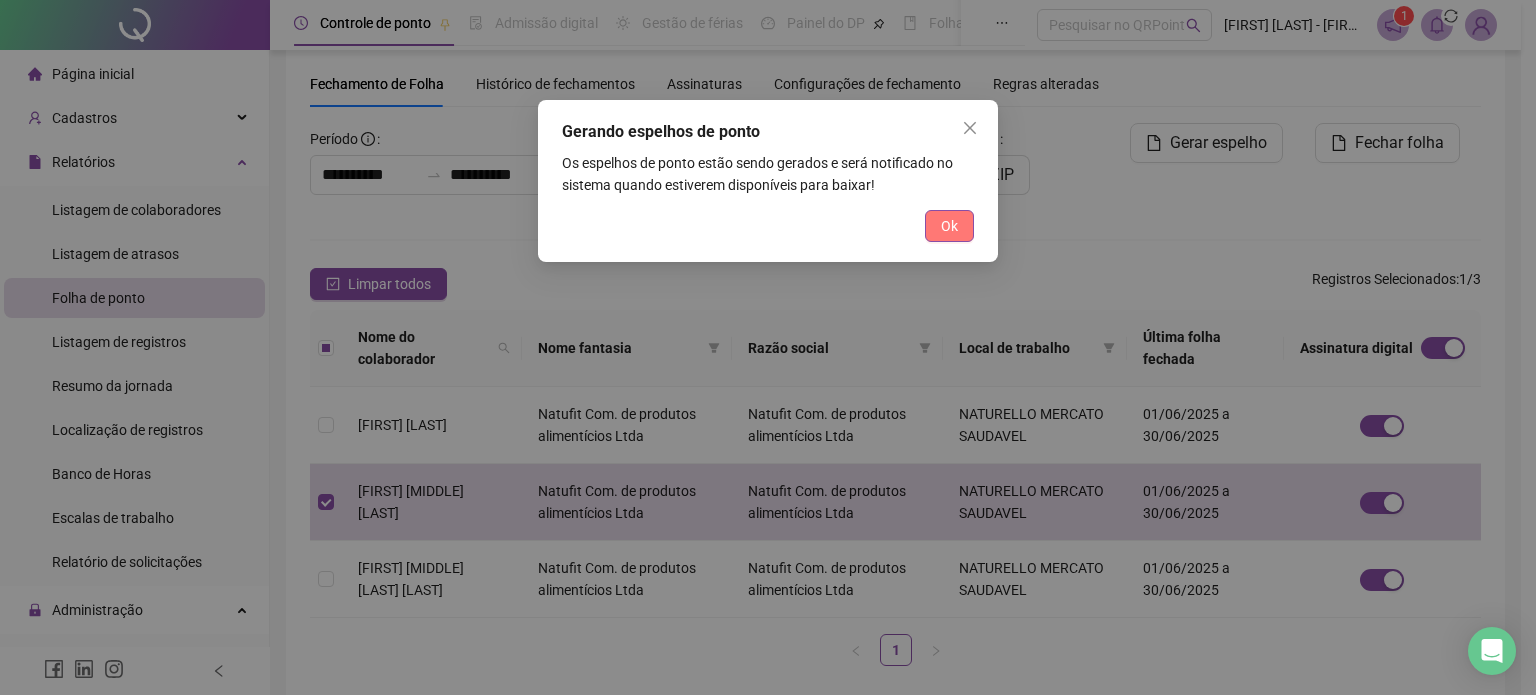 click on "Ok" at bounding box center [949, 226] 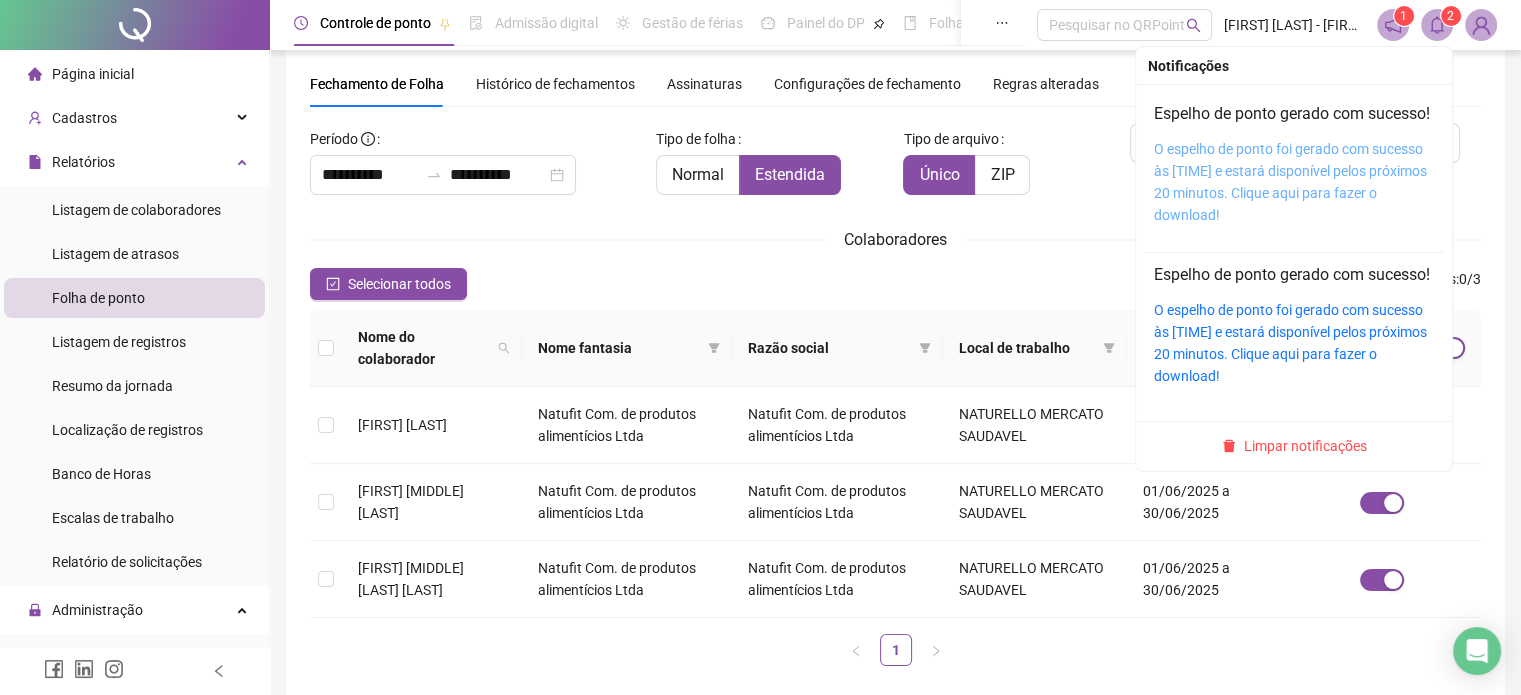 click on "O espelho de ponto foi gerado com sucesso às [TIME] e estará disponível pelos próximos 20 minutos.
Clique aqui para fazer o download!" at bounding box center (1290, 182) 